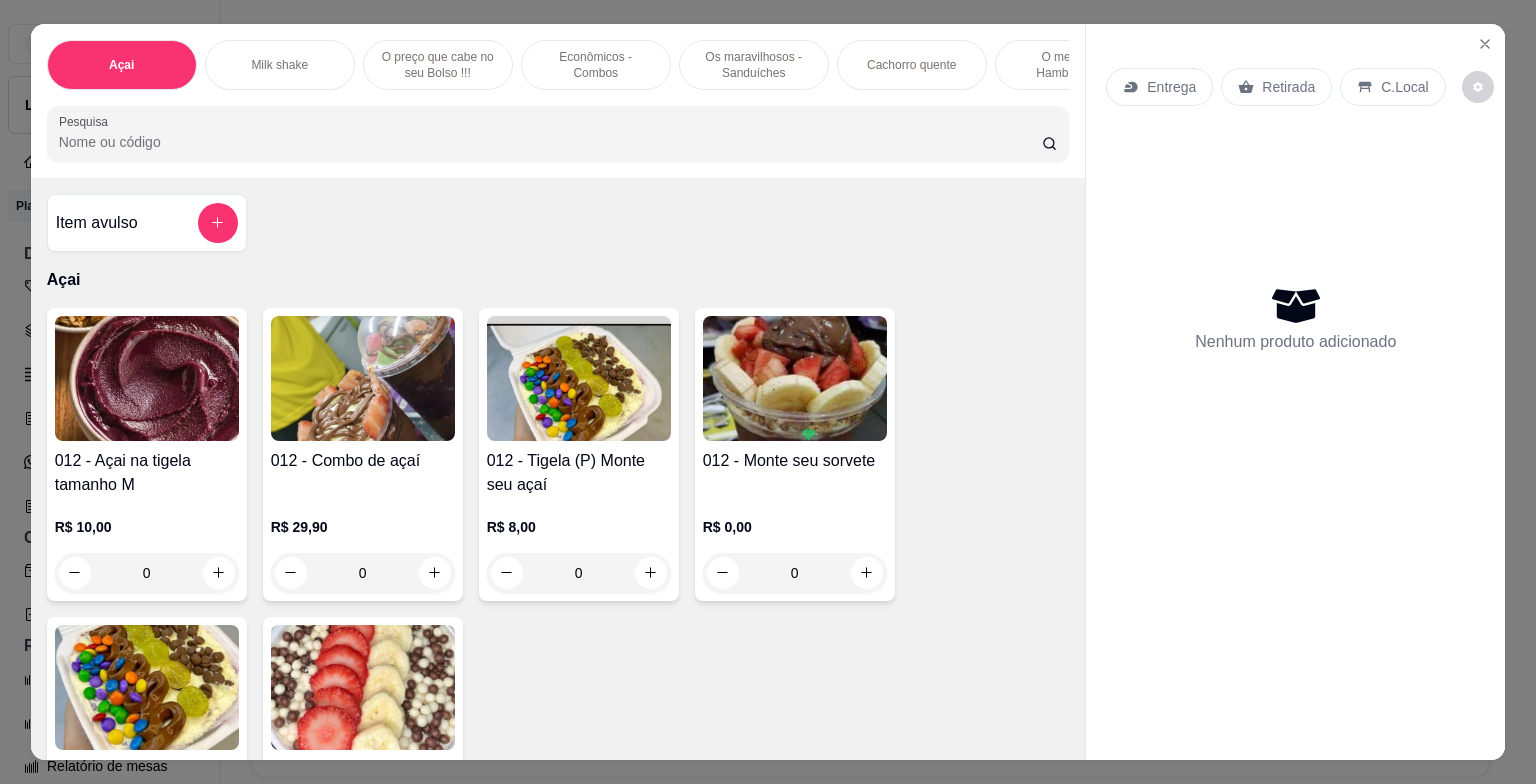 scroll, scrollTop: 0, scrollLeft: 0, axis: both 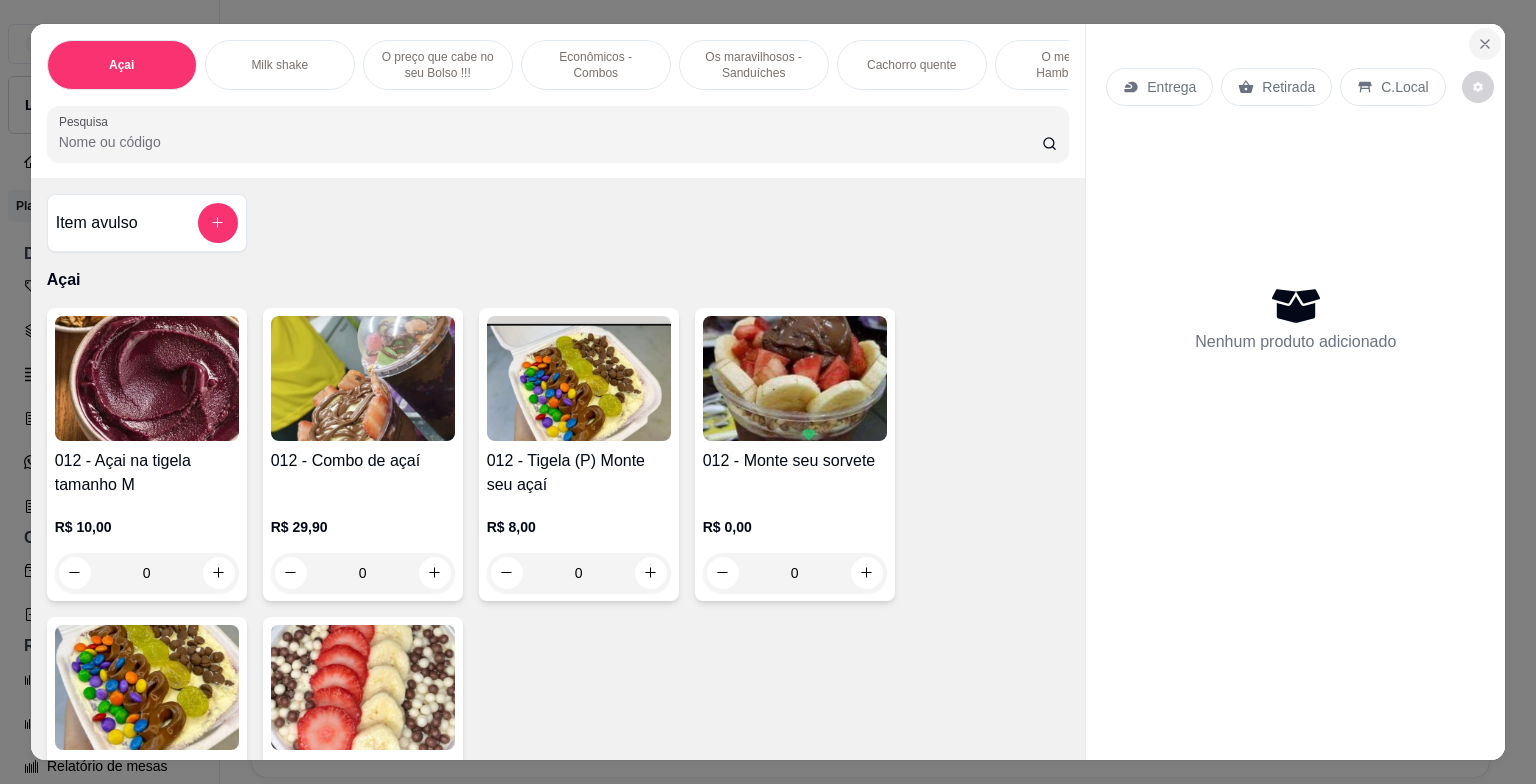 click 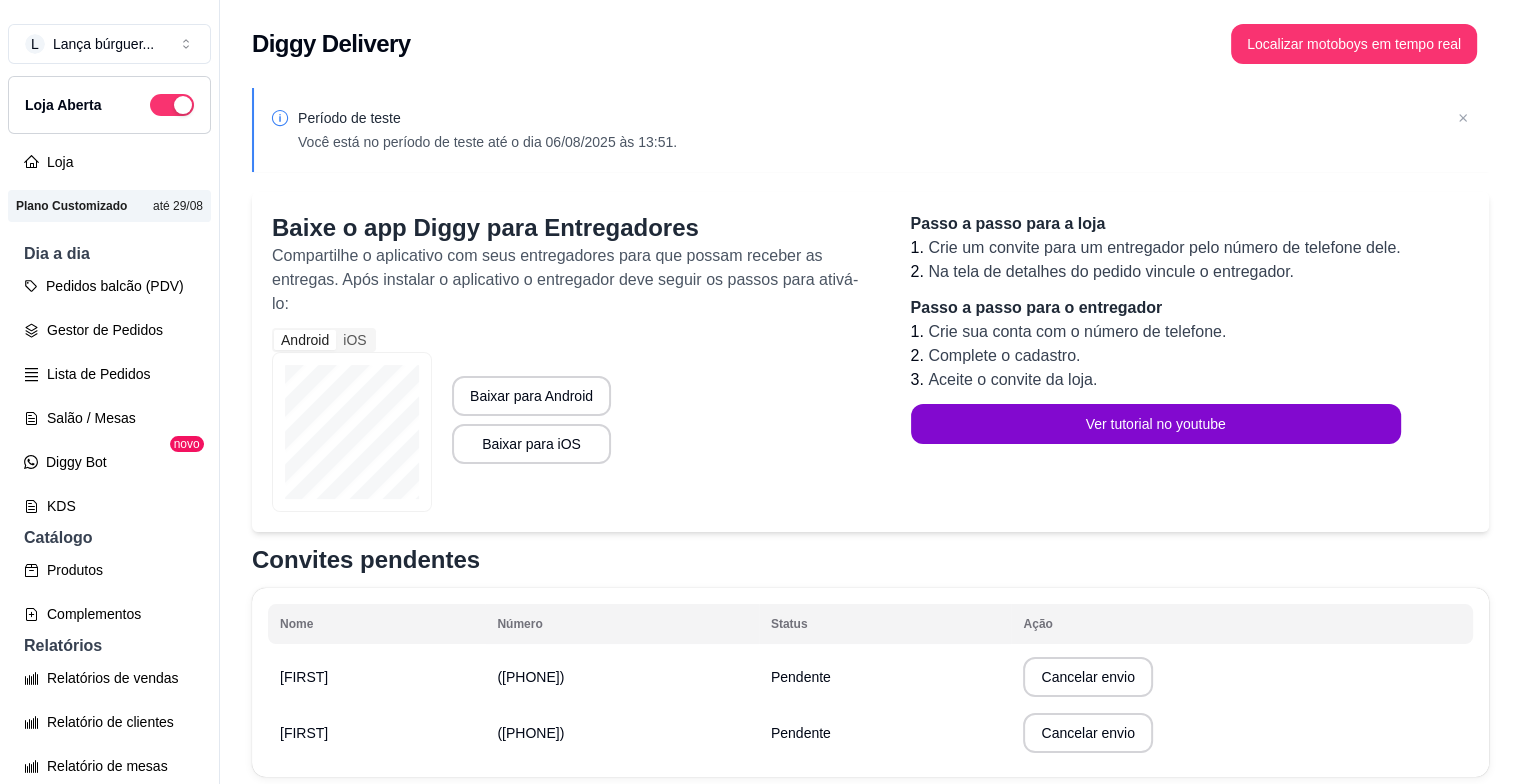 click on "L Lança búrguer ... Loja Aberta Loja Plano Customizado até 29/08   Dia a dia Pedidos balcão (PDV) Gestor de Pedidos Lista de Pedidos Salão / Mesas Diggy Bot novo KDS Catálogo Produtos Complementos Relatórios Relatórios de vendas Relatório de clientes Relatório de mesas Relatório de fidelidade novo Gerenciar Entregadores novo Nota Fiscal (NFC-e) Controle de caixa Controle de fiado Cupons Clientes Estoque Configurações Diggy Planos Precisa de ajuda? Sair" at bounding box center [110, 408] 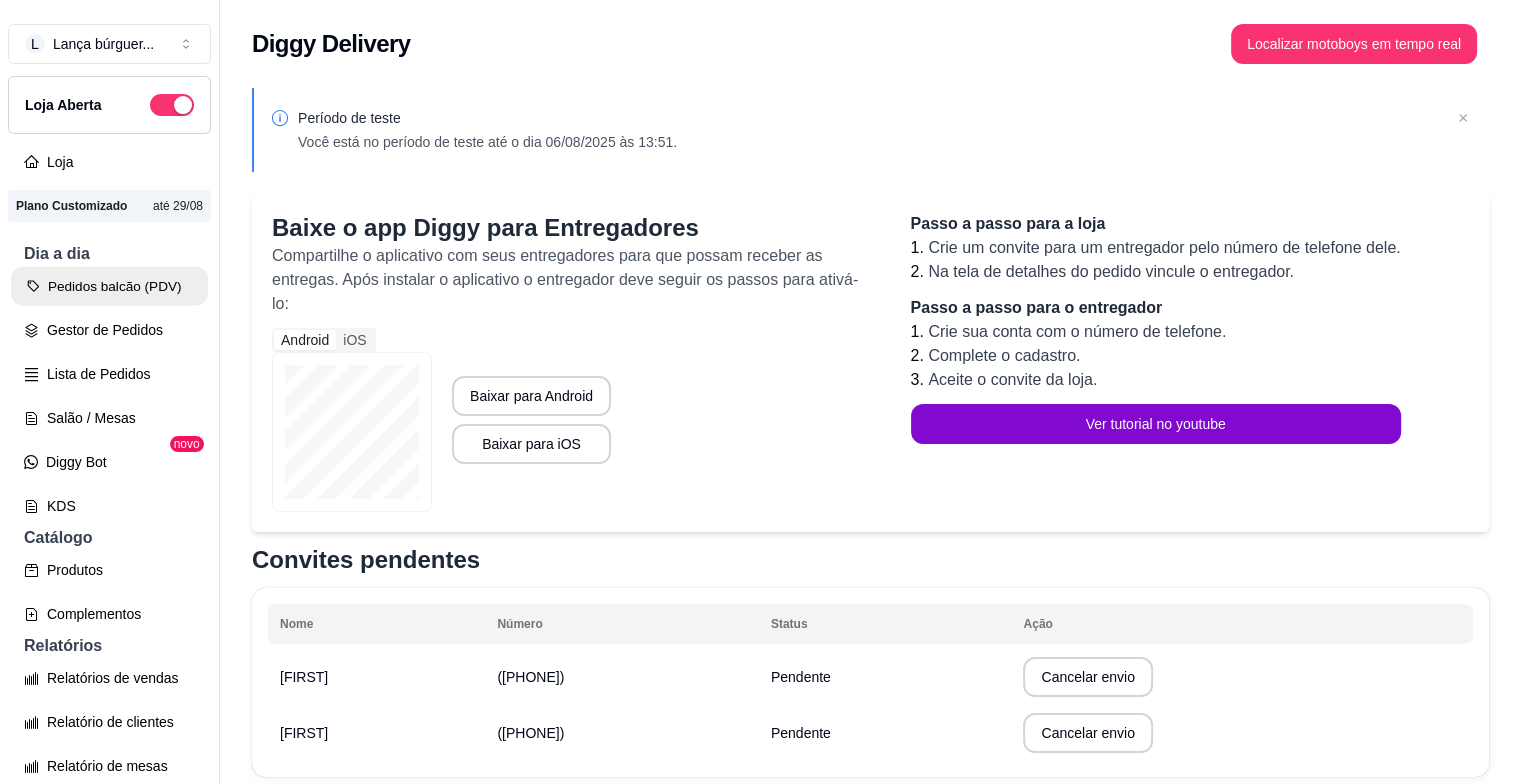 click on "Pedidos balcão (PDV)" at bounding box center [109, 286] 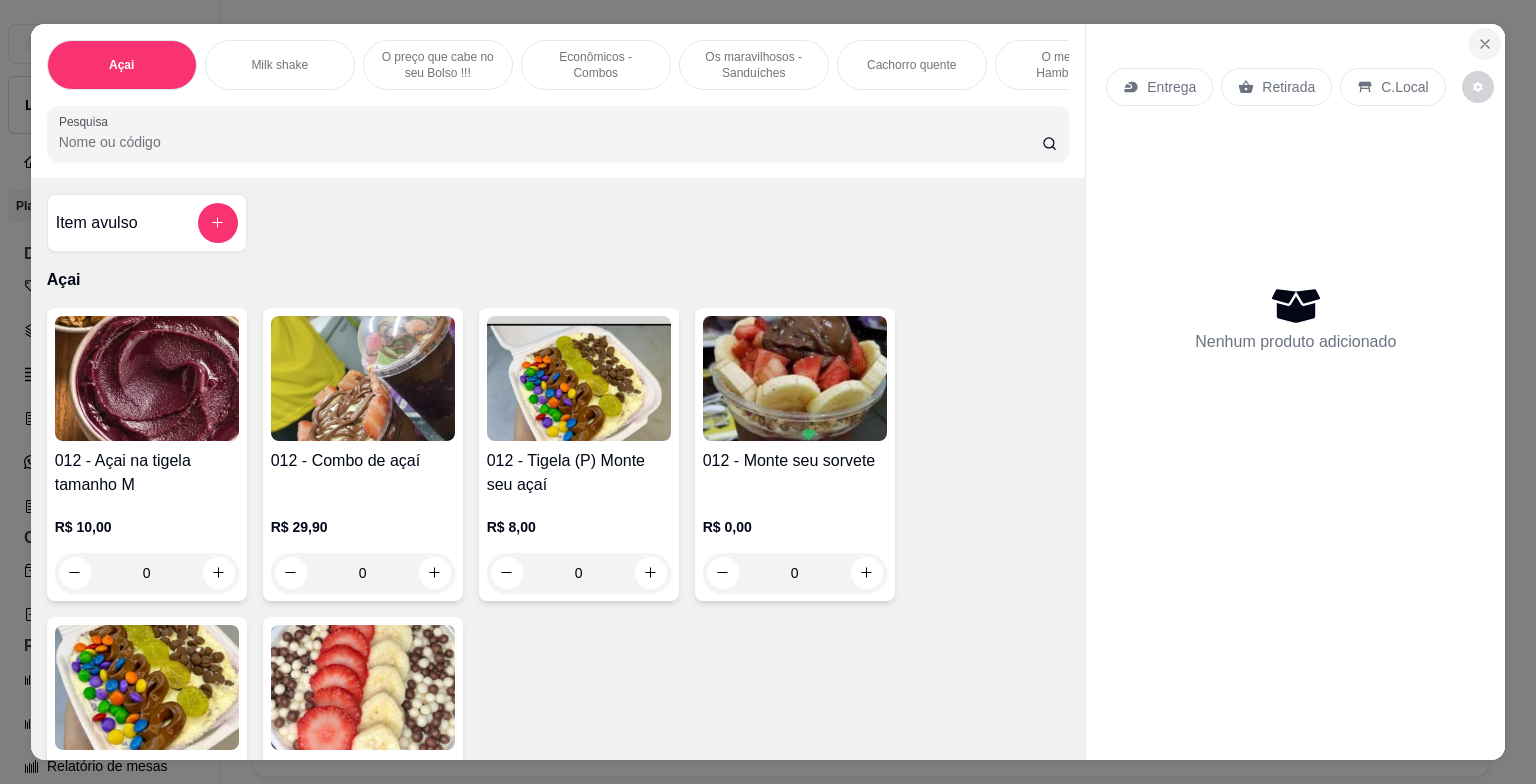click at bounding box center (1485, 44) 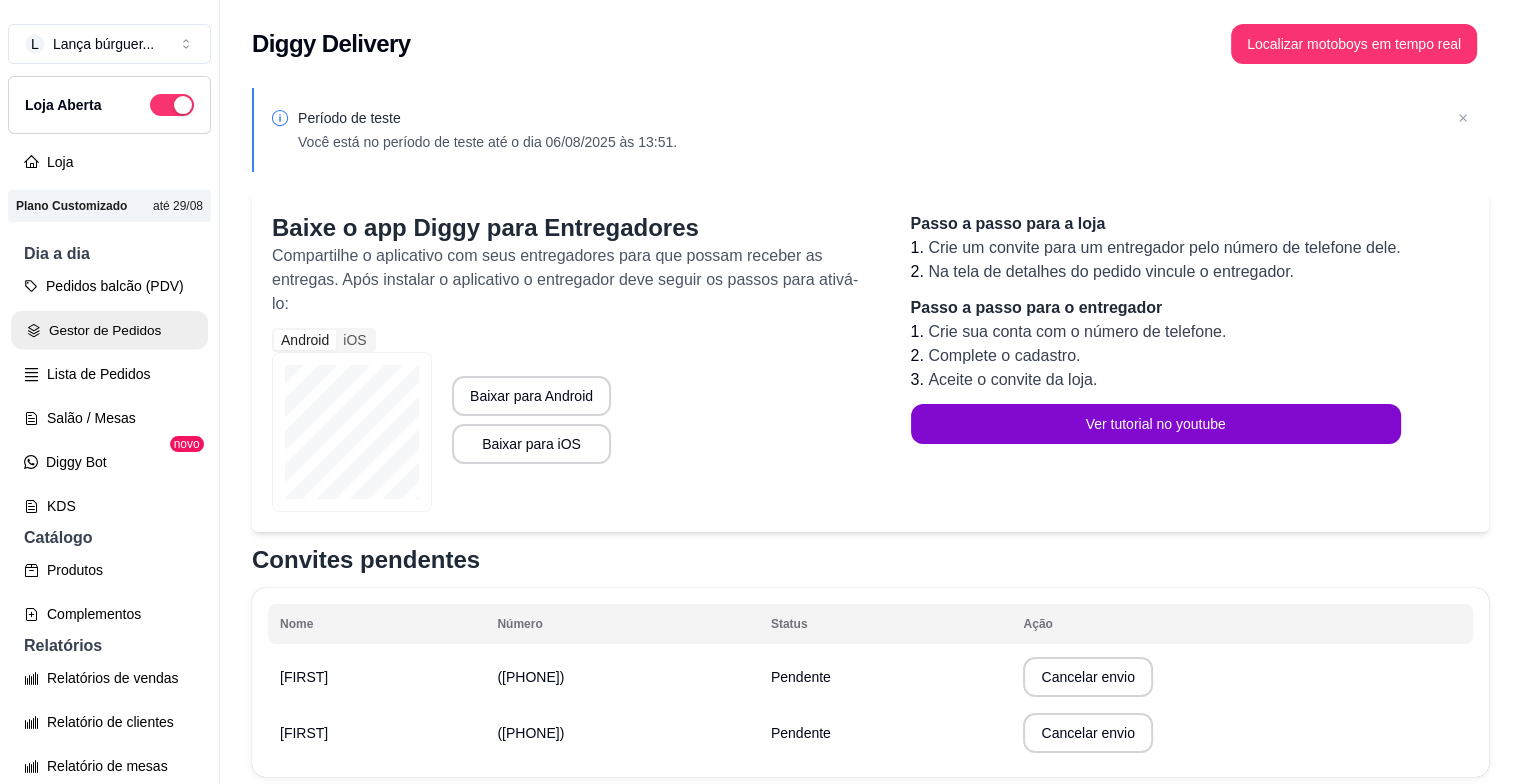 click on "Gestor de Pedidos" at bounding box center (109, 330) 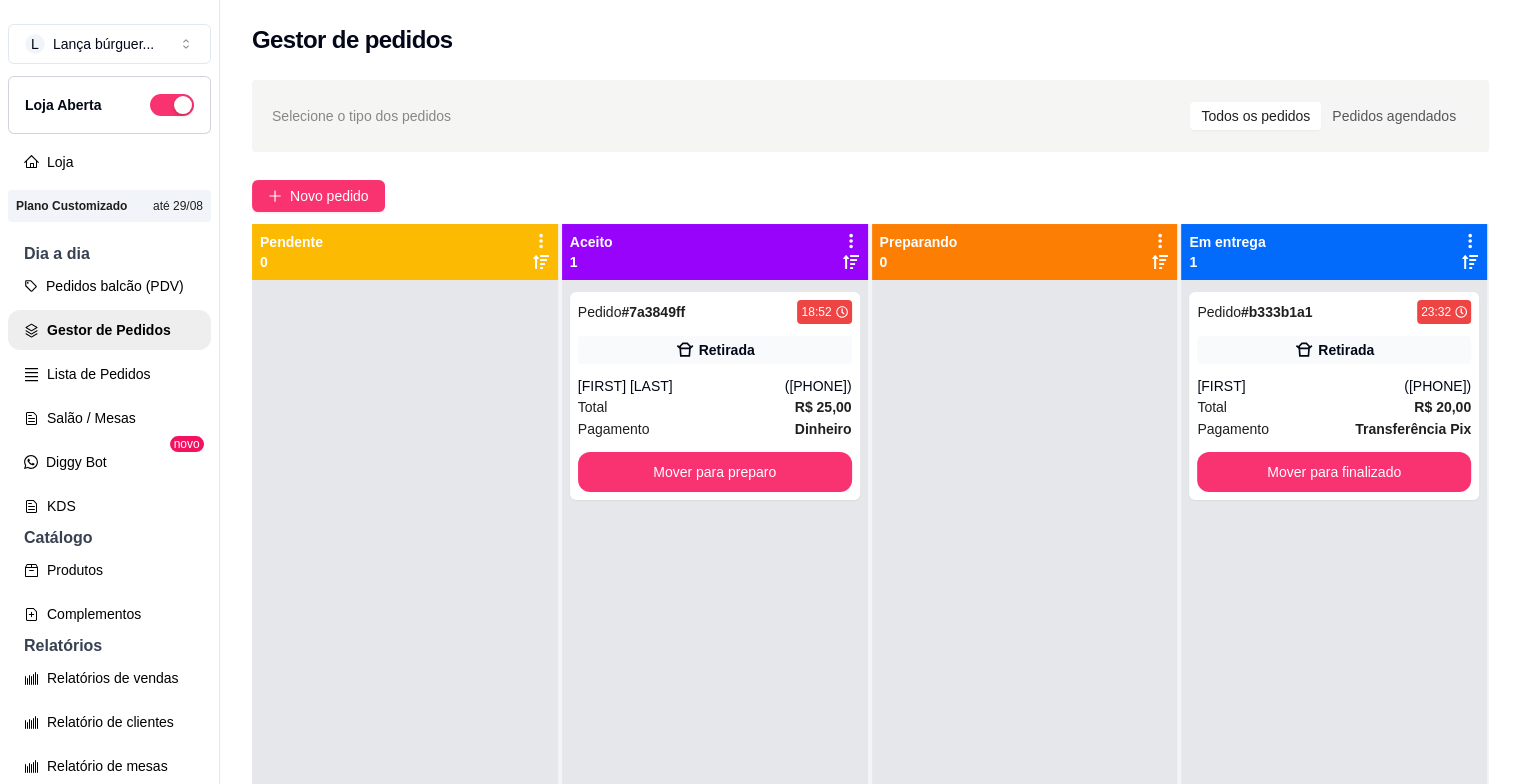 click at bounding box center [405, 672] 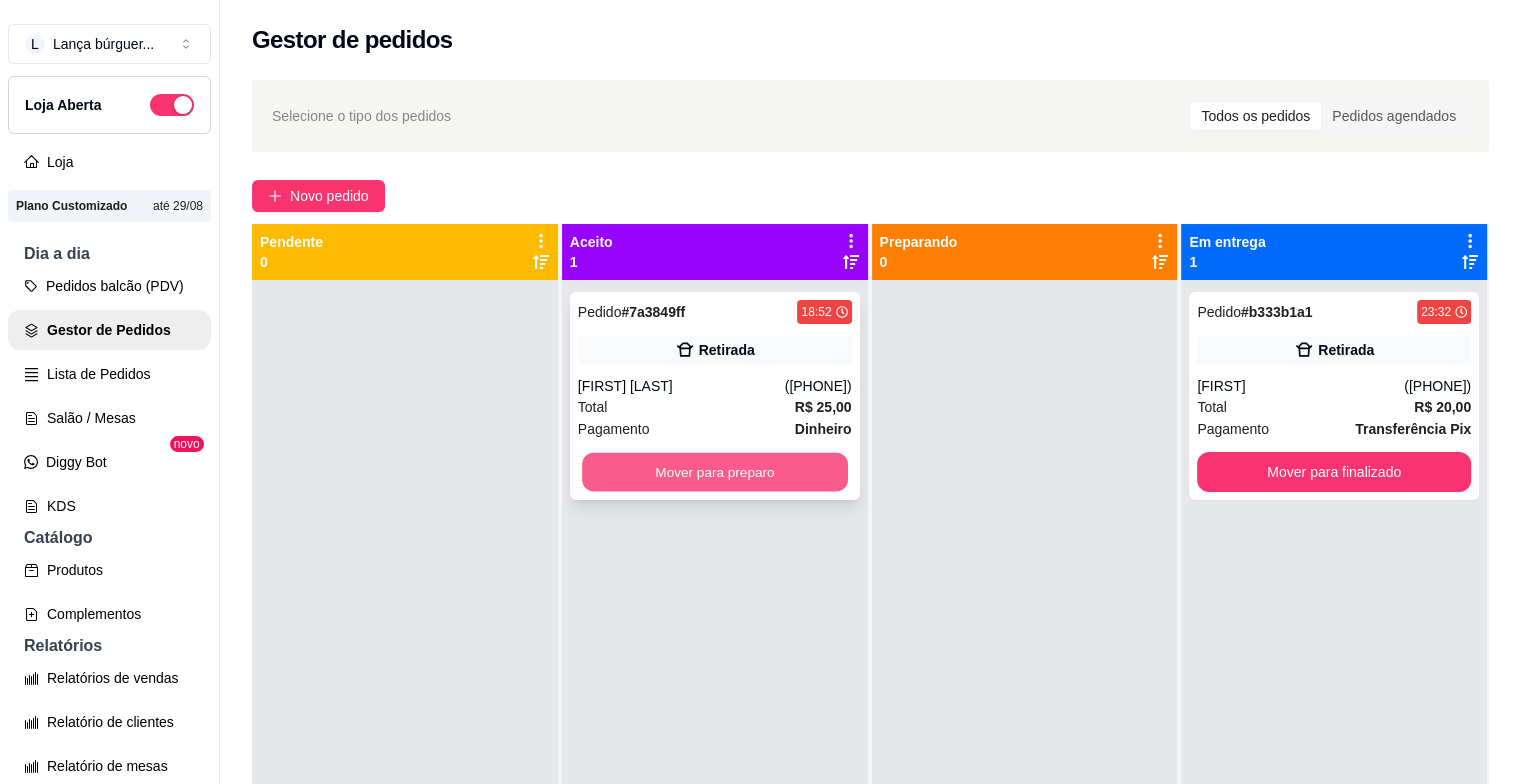click on "Mover para preparo" at bounding box center (715, 472) 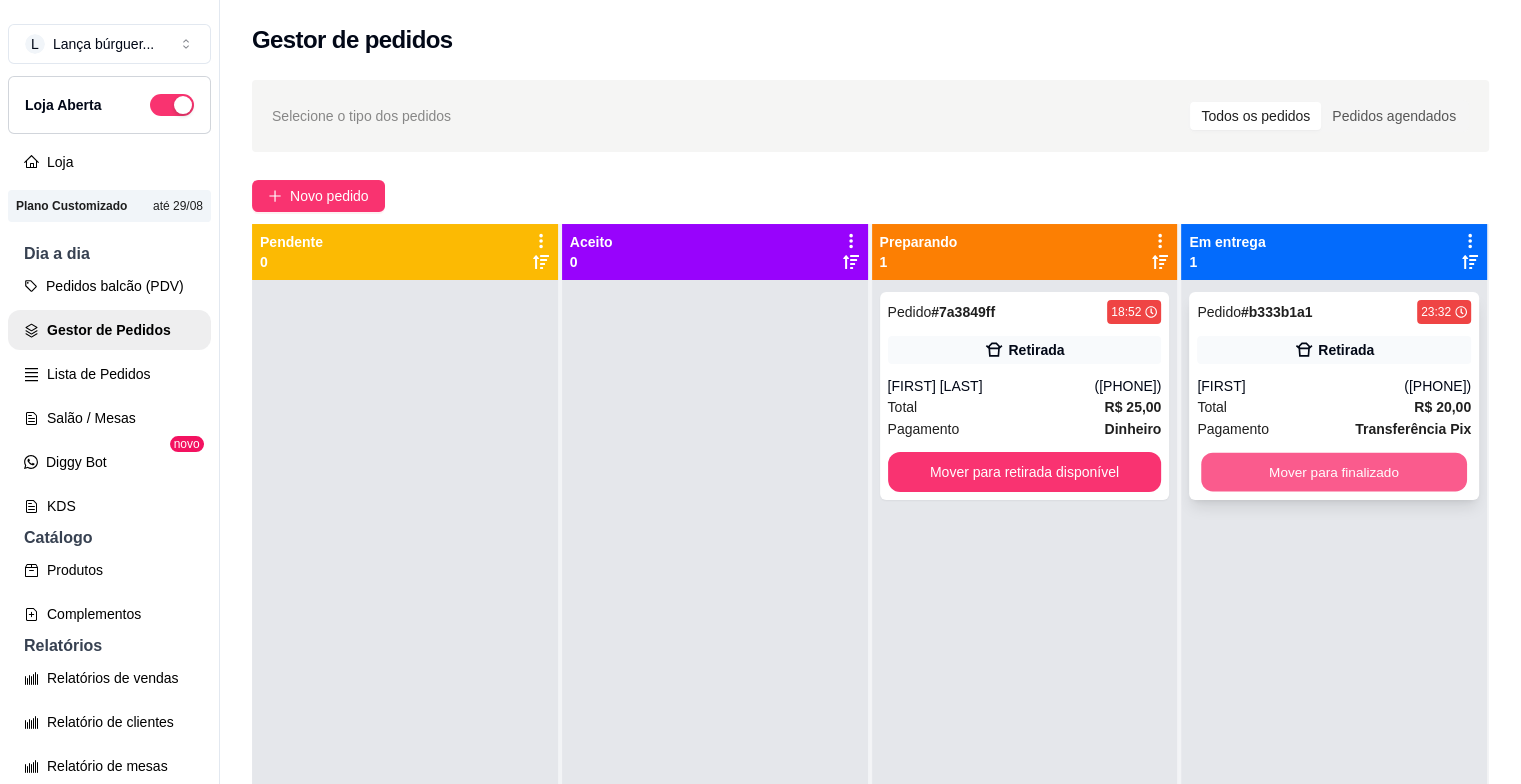 click on "Mover para finalizado" at bounding box center (1334, 472) 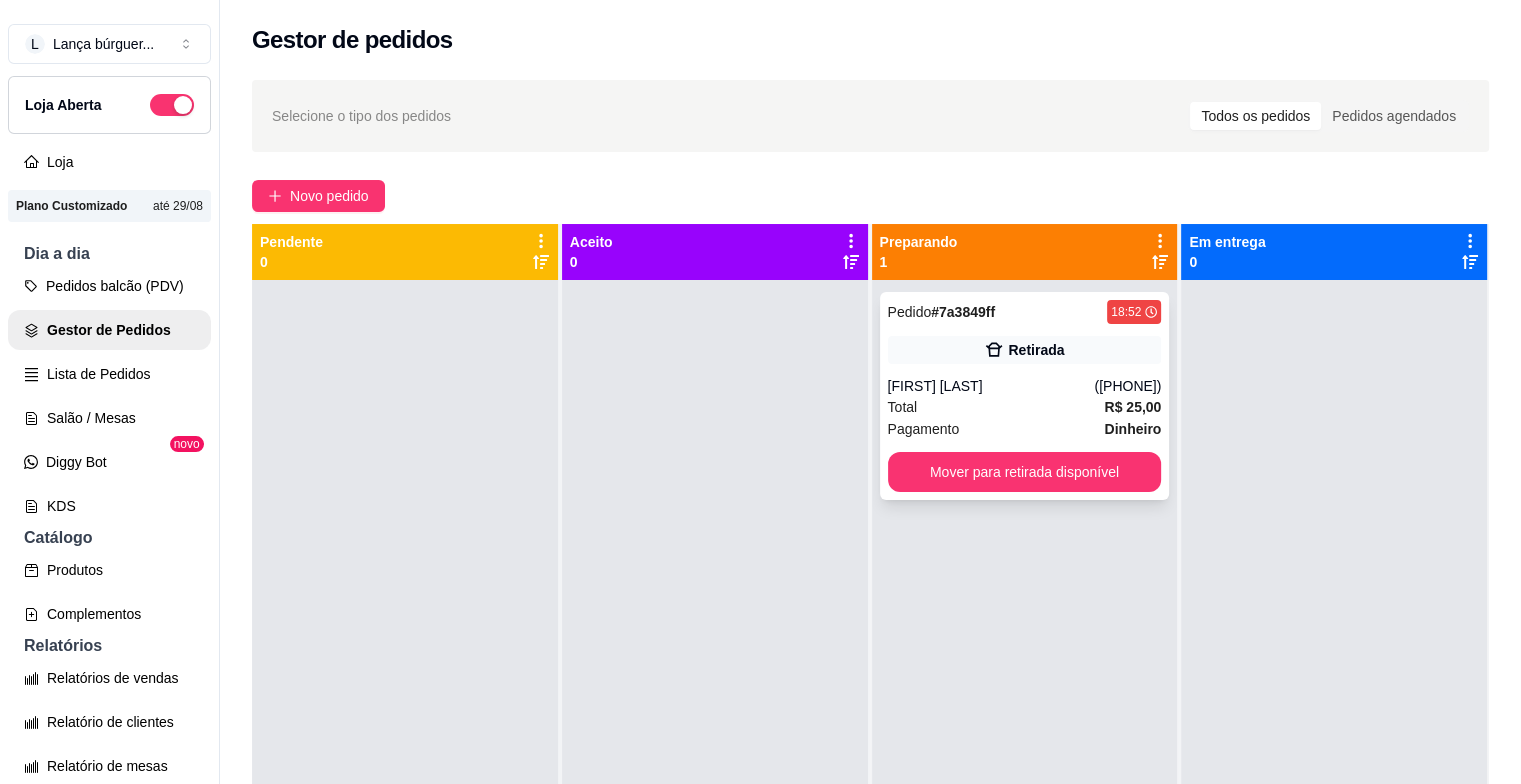 click on "Retirada" at bounding box center (1025, 350) 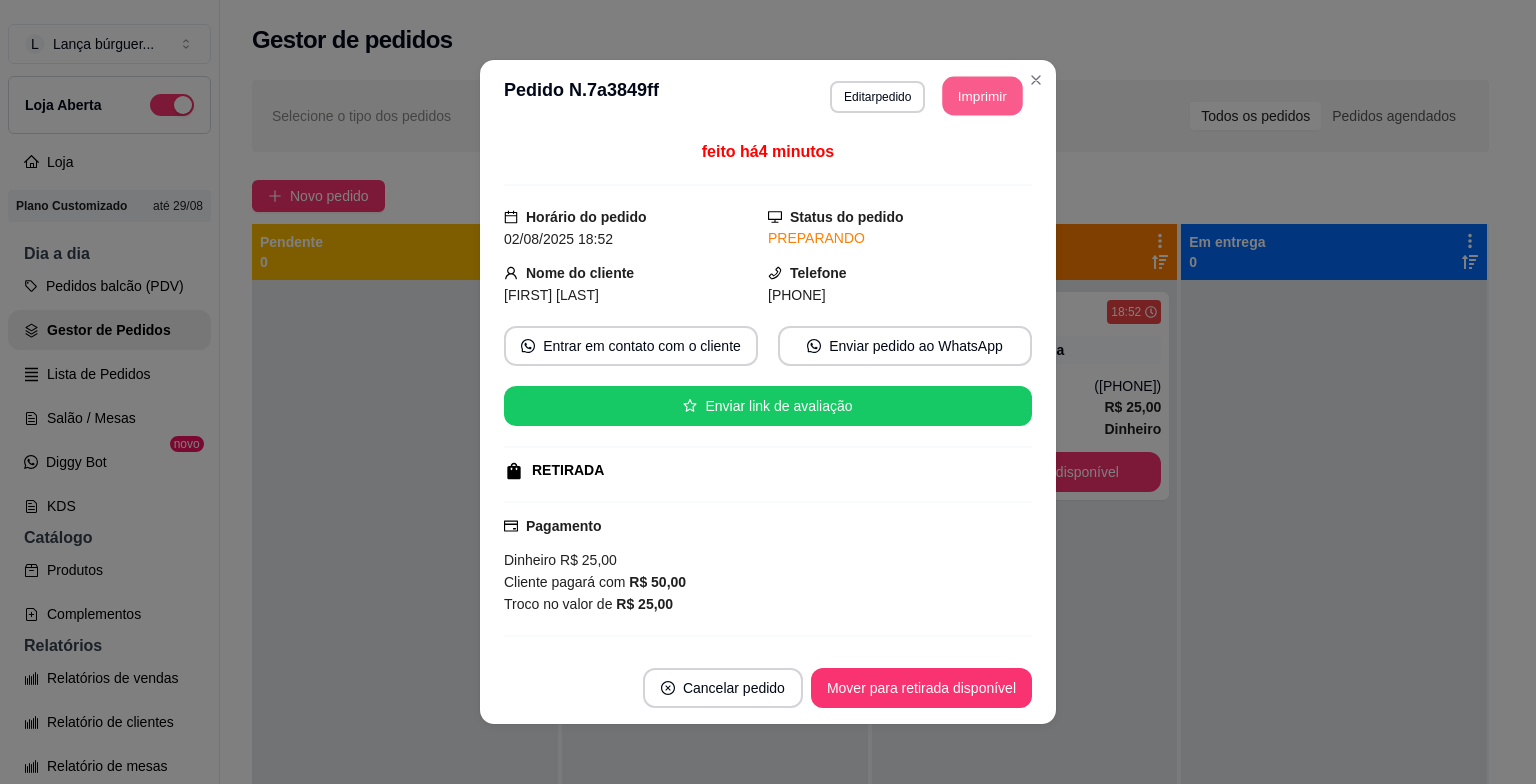click on "Imprimir" at bounding box center (983, 96) 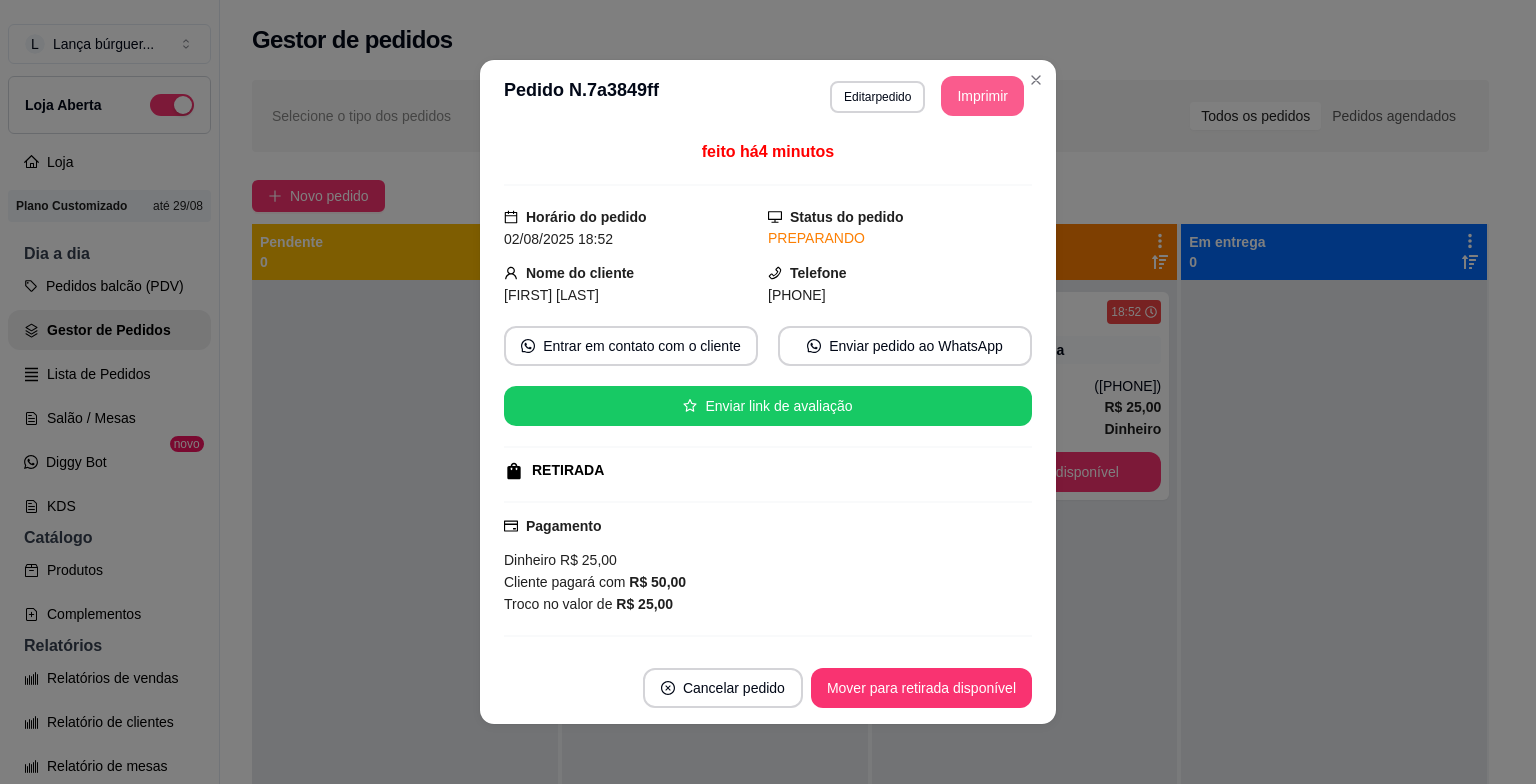 scroll, scrollTop: 0, scrollLeft: 0, axis: both 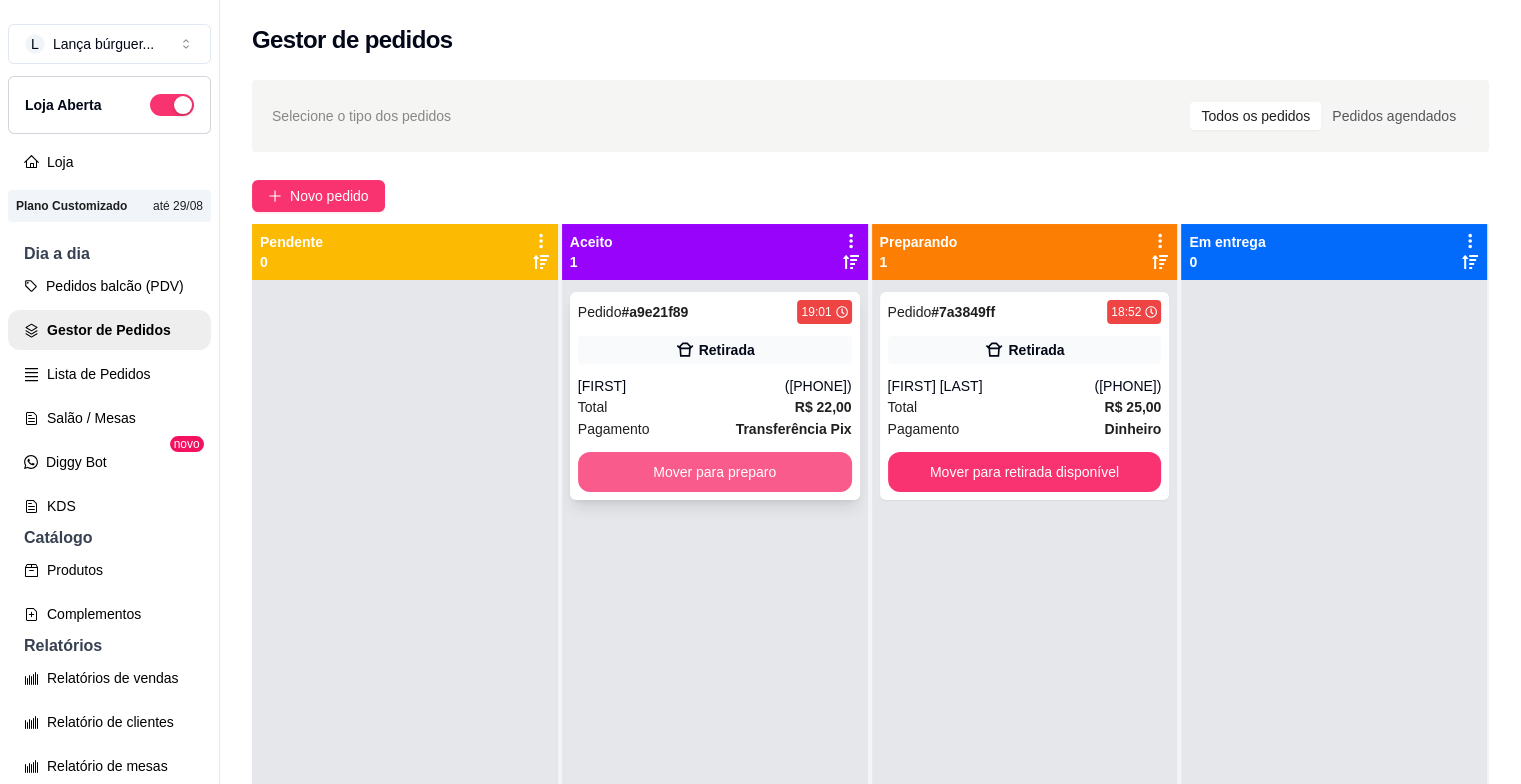 click on "Mover para preparo" at bounding box center (715, 472) 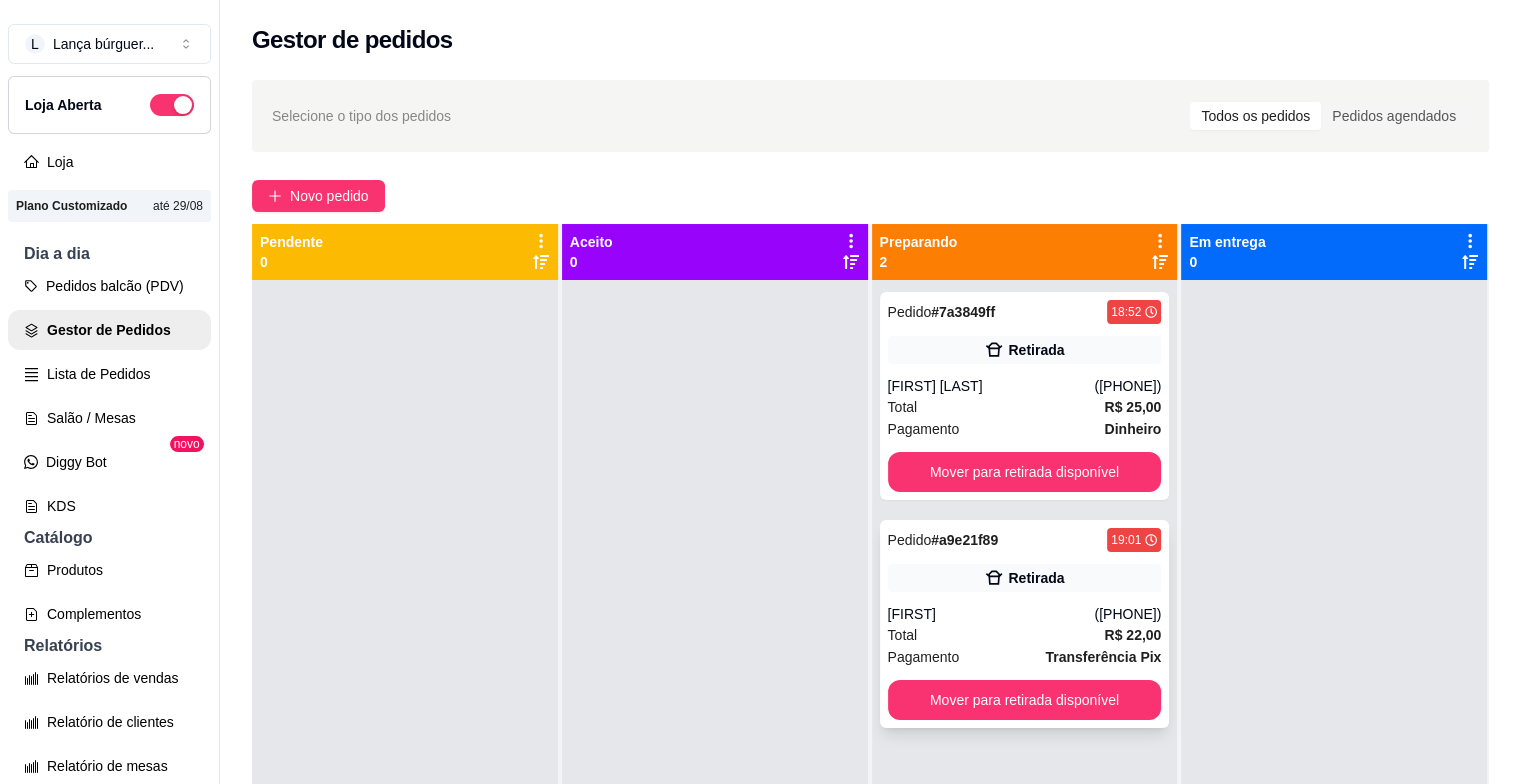 click on "Retirada" at bounding box center [1036, 578] 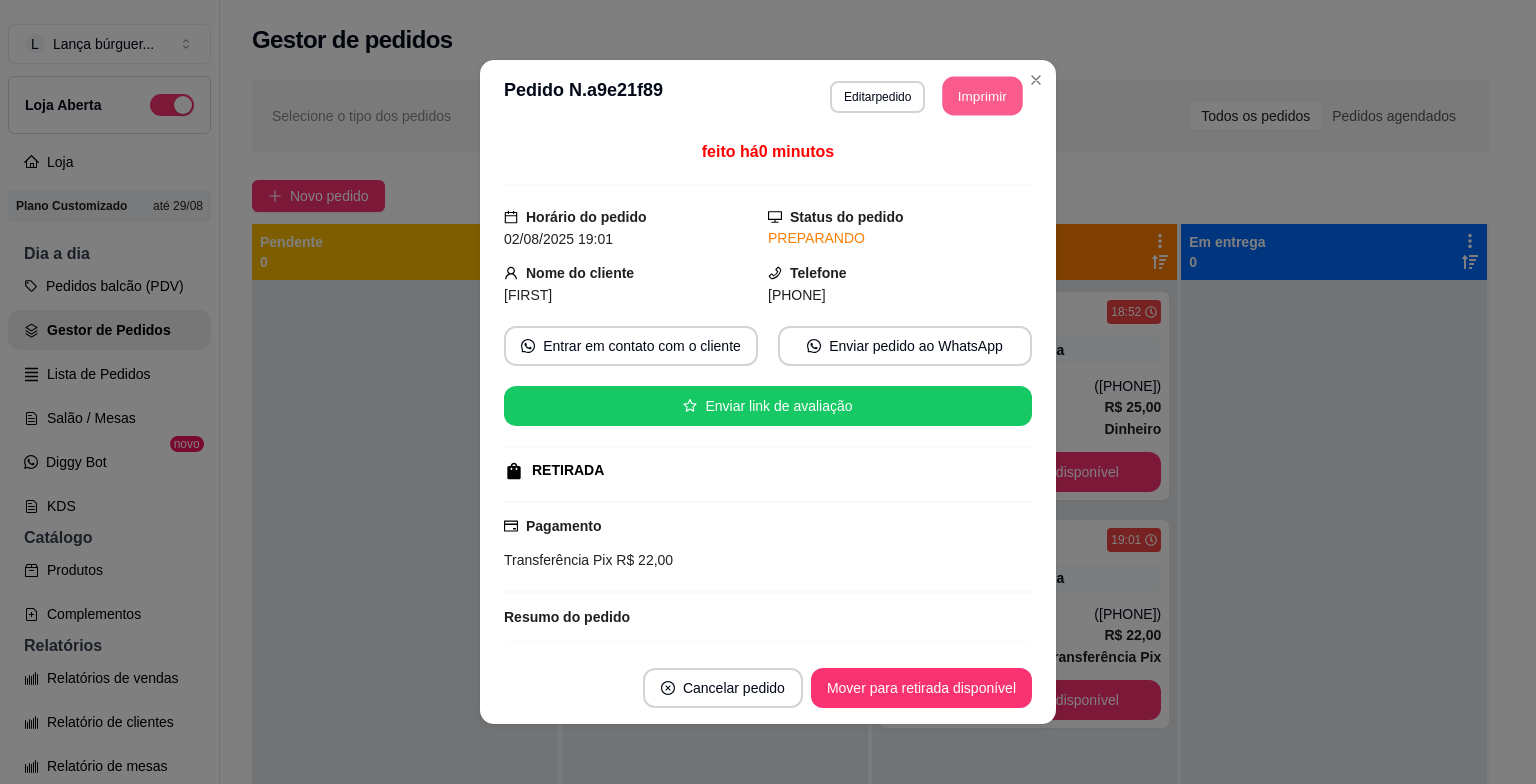 click on "Imprimir" at bounding box center (983, 96) 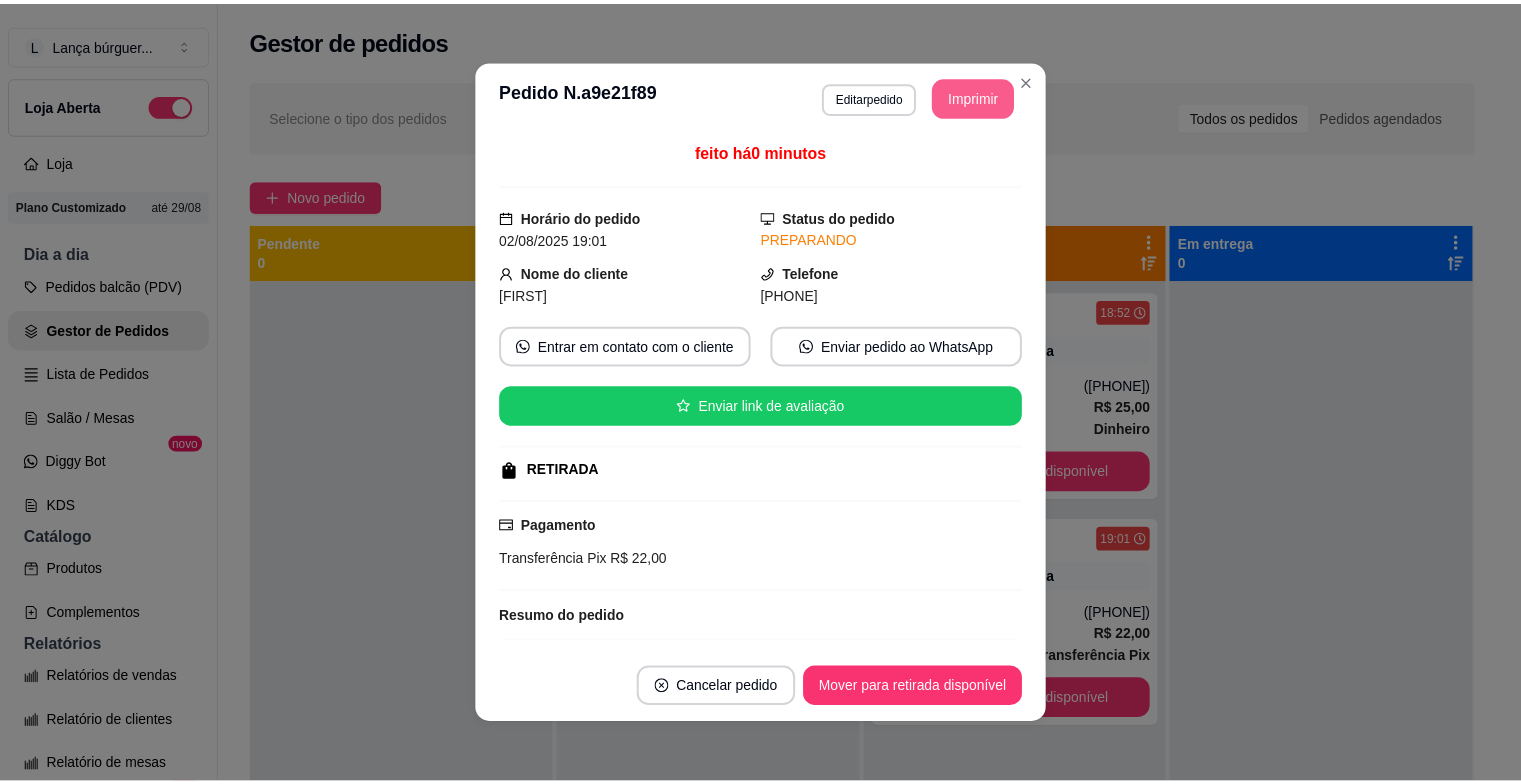 scroll, scrollTop: 0, scrollLeft: 0, axis: both 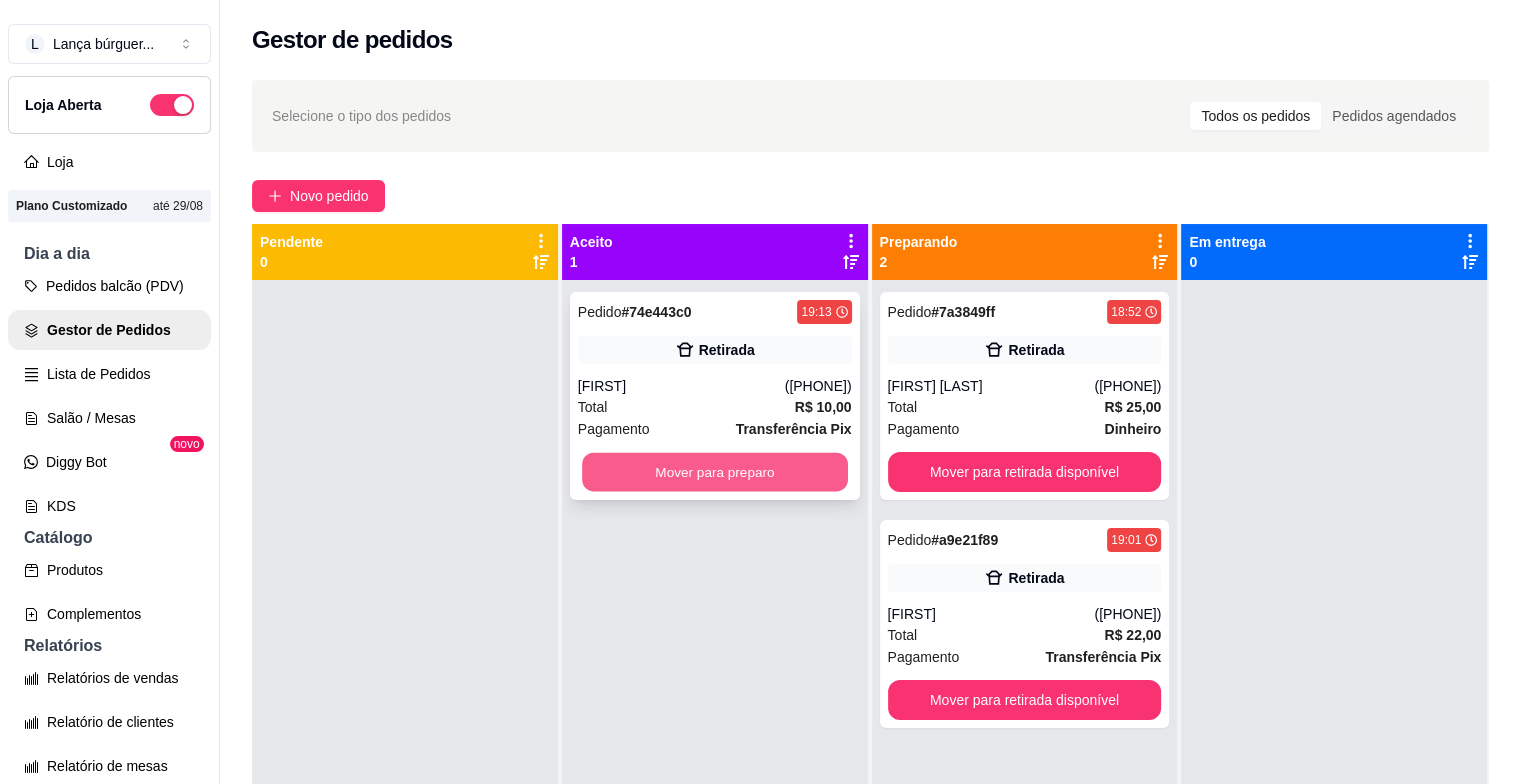 click on "Mover para preparo" at bounding box center (715, 472) 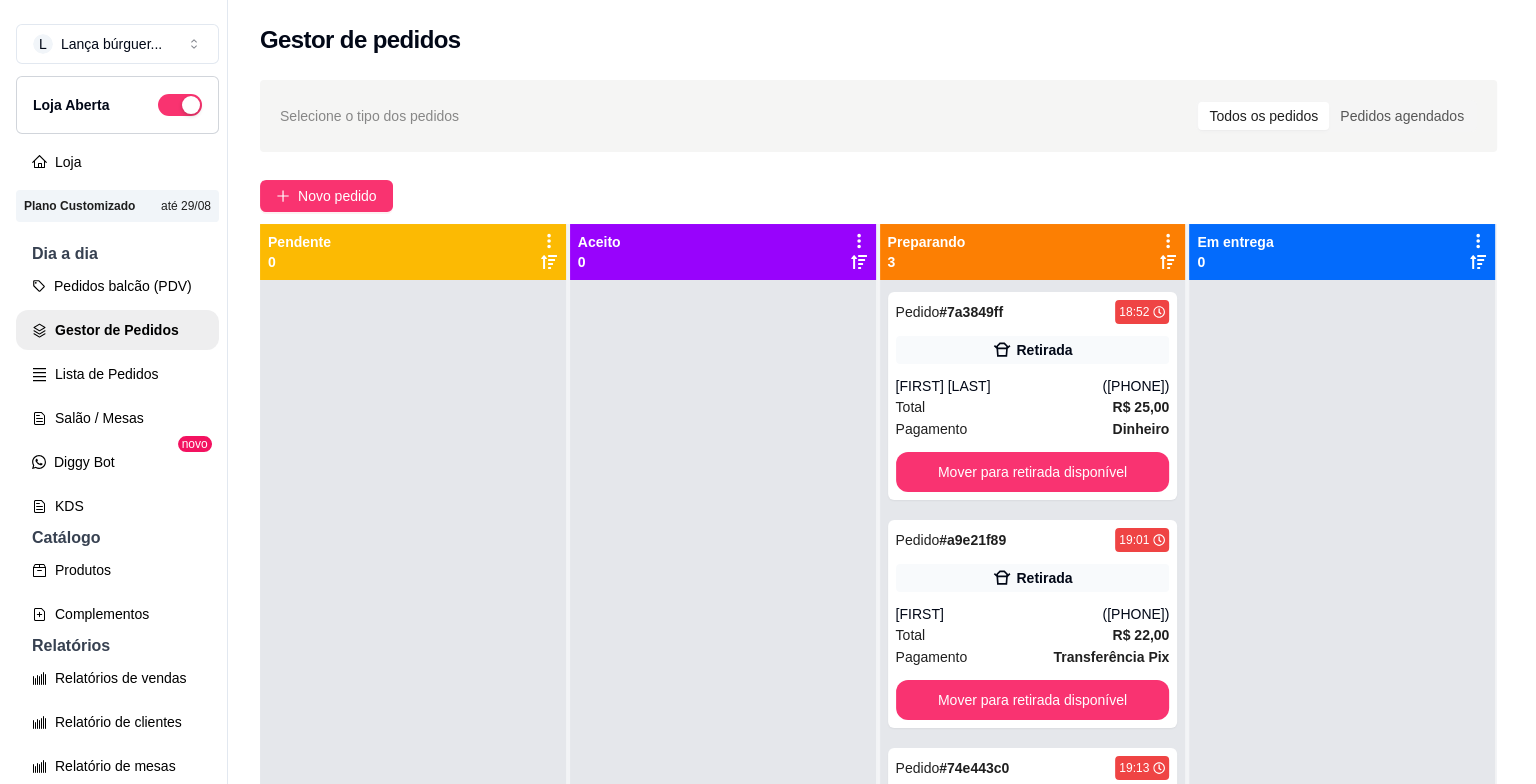 scroll, scrollTop: 319, scrollLeft: 0, axis: vertical 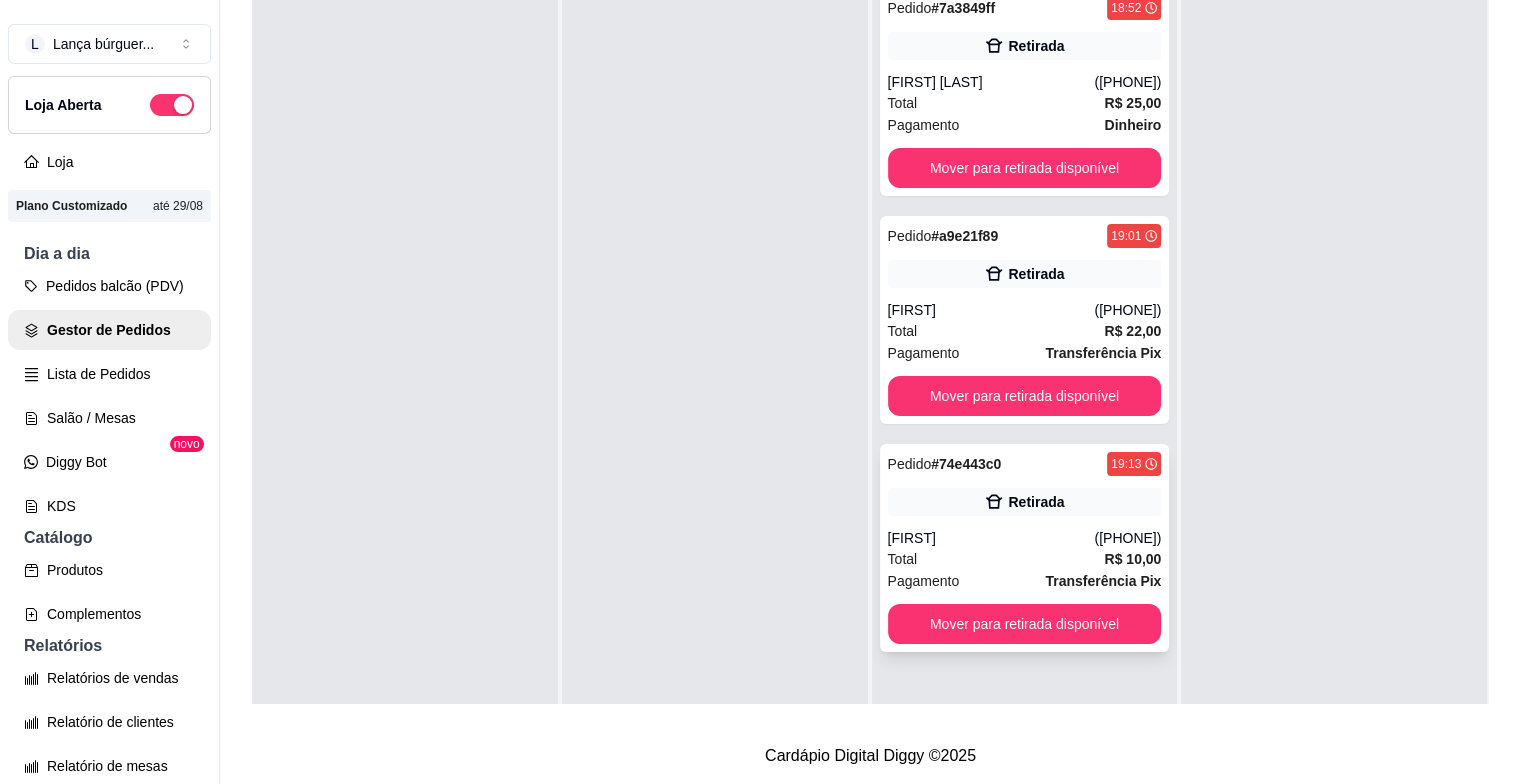click on "[FIRST]" at bounding box center [991, 538] 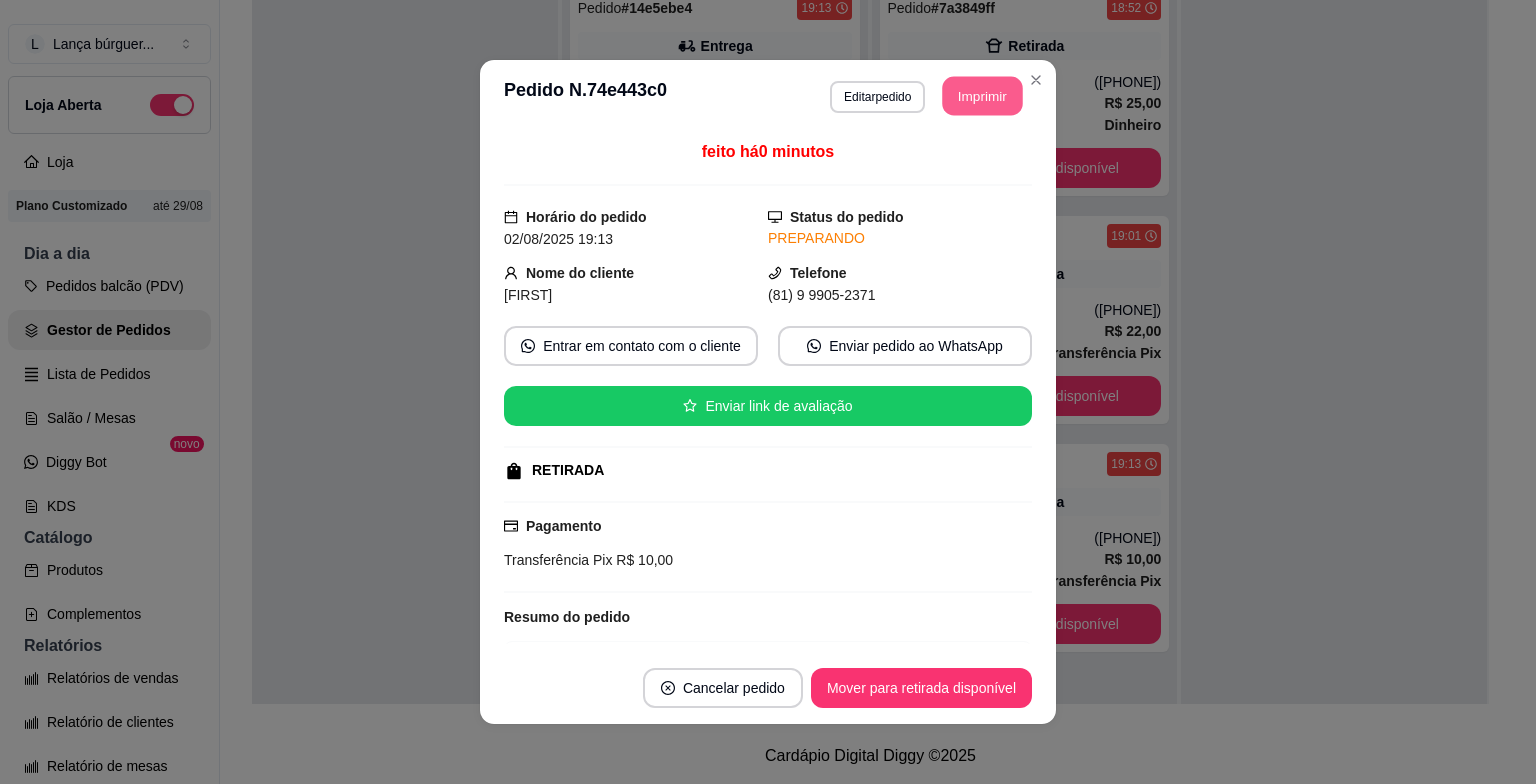 click on "Imprimir" at bounding box center (983, 96) 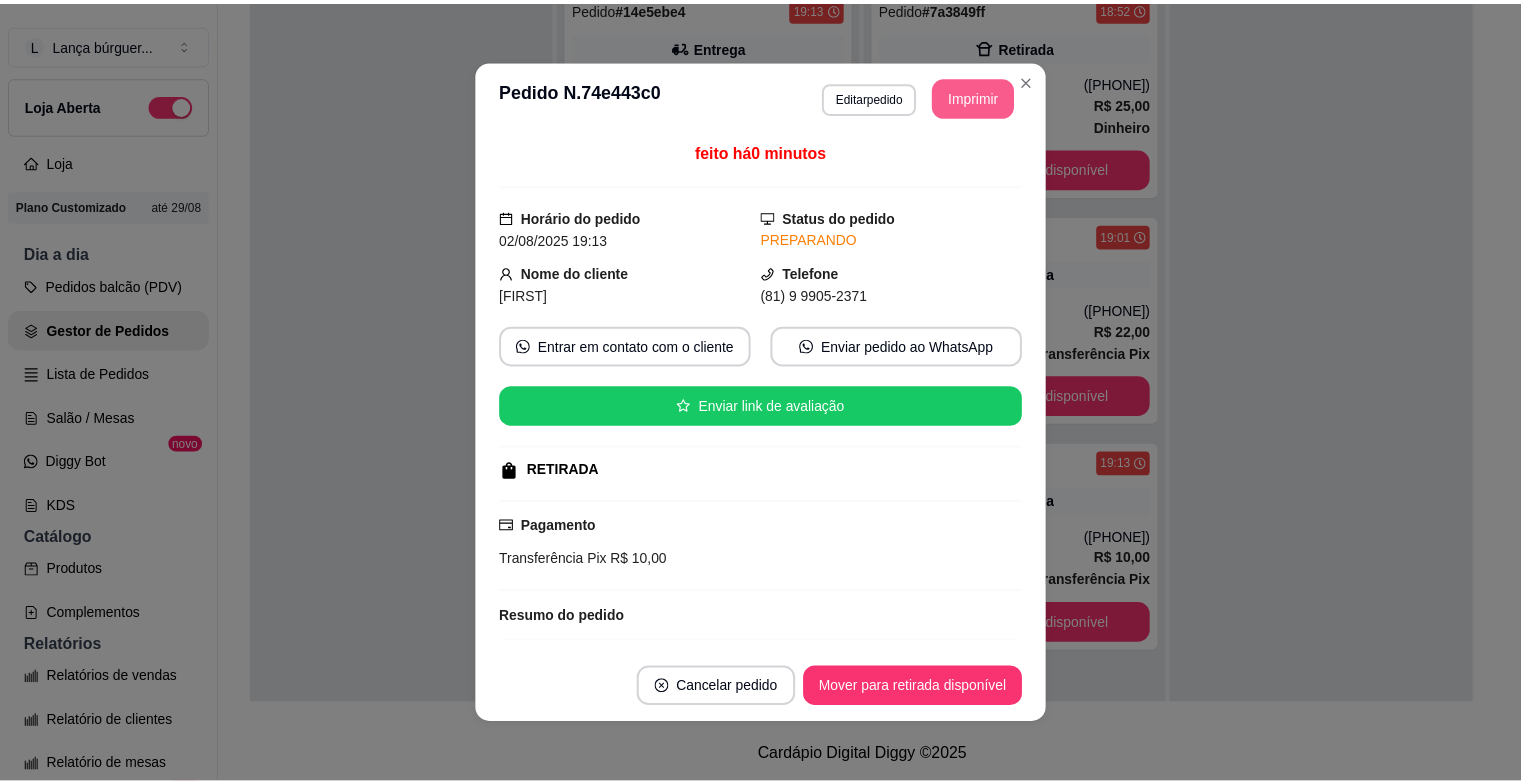scroll, scrollTop: 0, scrollLeft: 0, axis: both 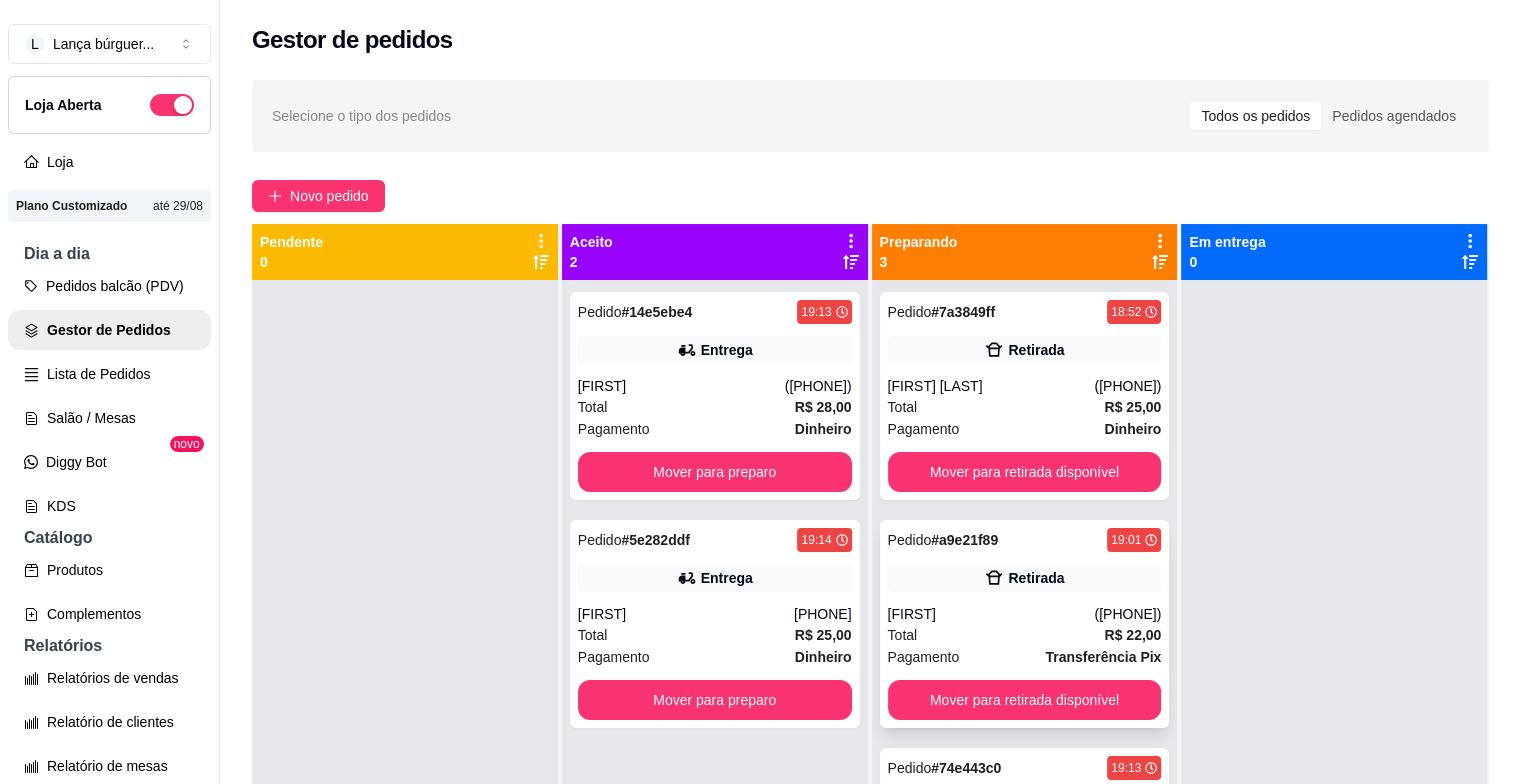 click on "Pedido  # a9e21f89 19:01 Retirada [FIRST] [LAST] ([PHONE]) Total R$ 22,00 Pagamento Transferência Pix Mover para retirada disponível" at bounding box center [1025, 624] 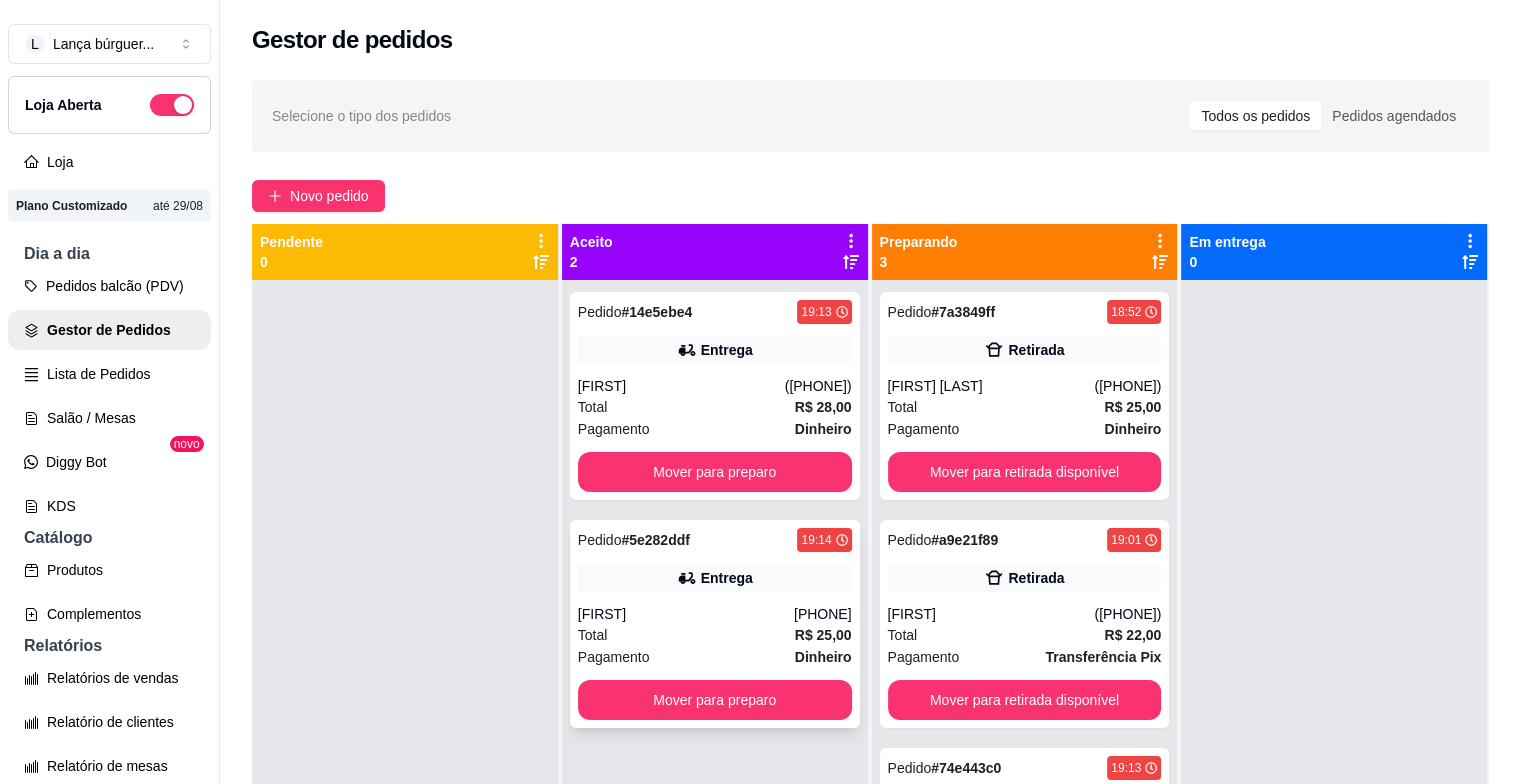 click on "Total R$ 25,00" at bounding box center [715, 635] 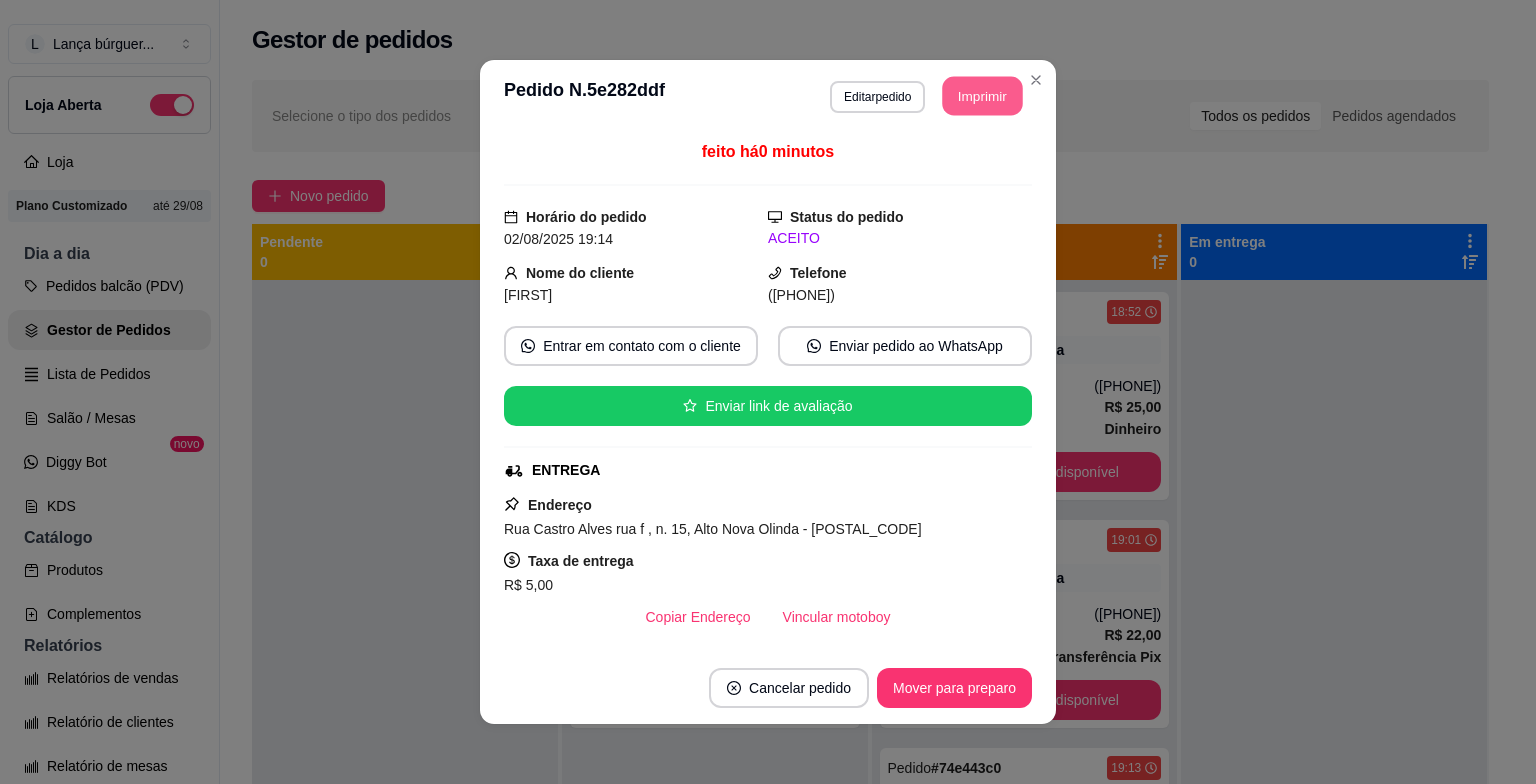 click on "Imprimir" at bounding box center (983, 96) 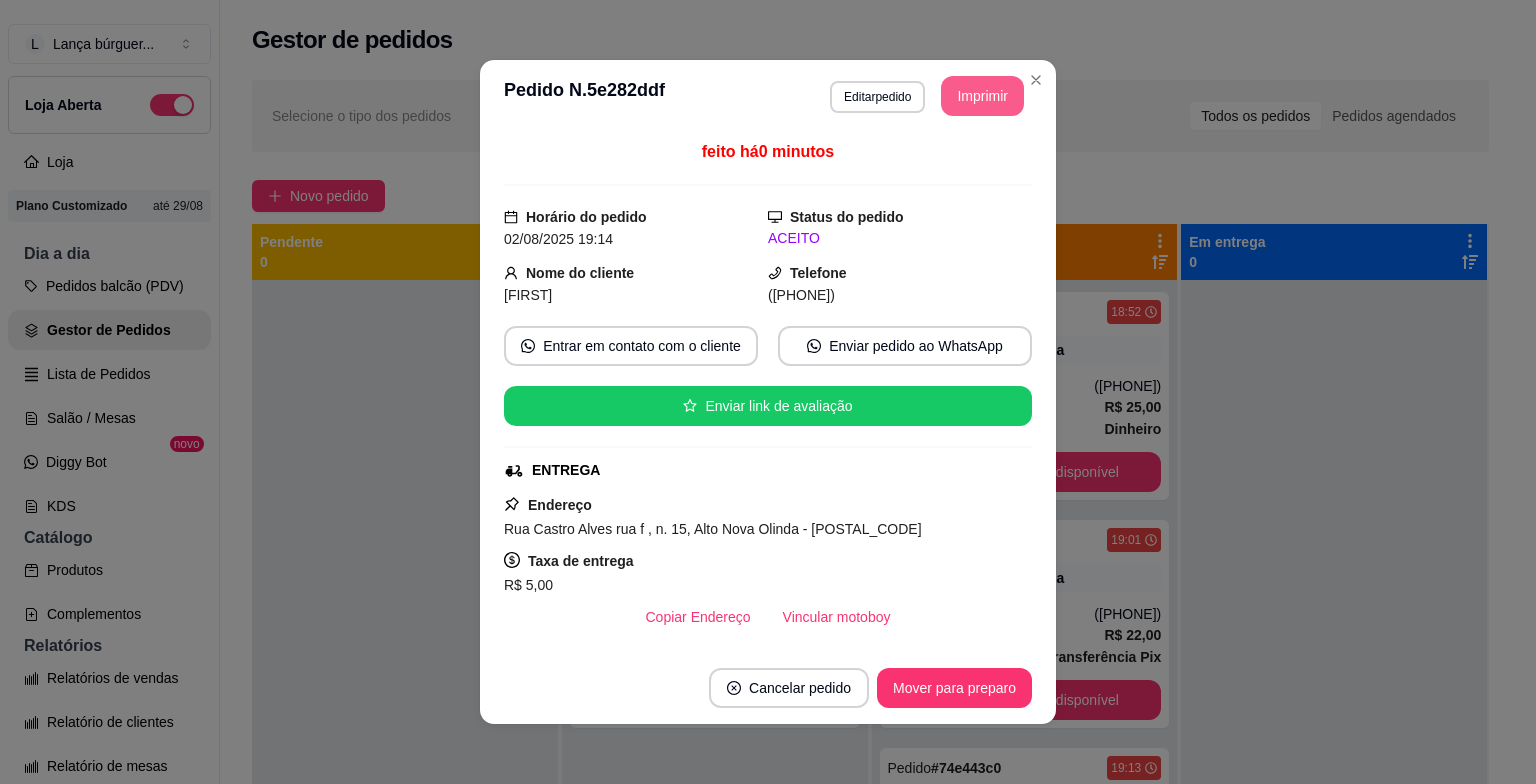 scroll, scrollTop: 0, scrollLeft: 0, axis: both 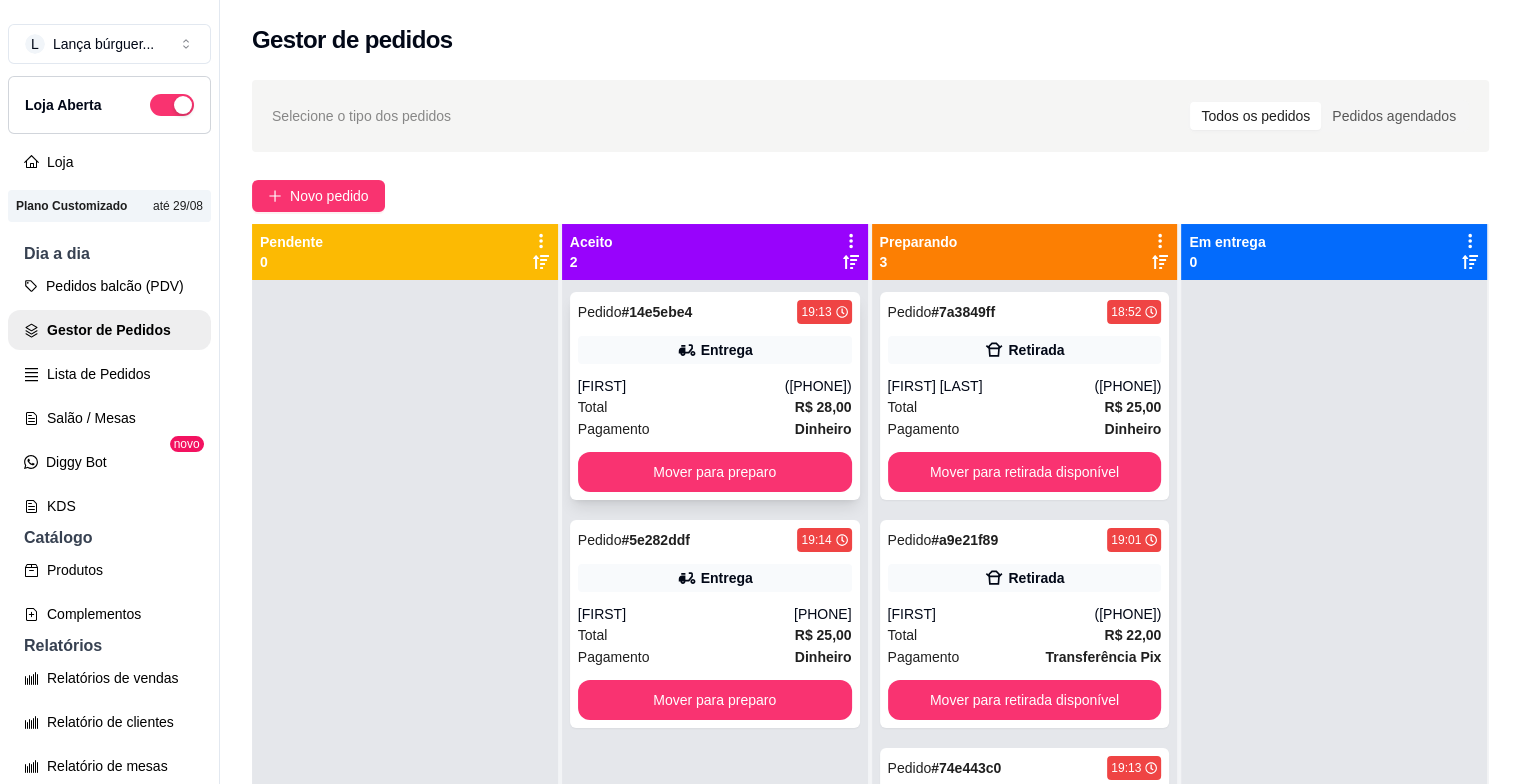 click on "Total R$ 28,00" at bounding box center [715, 407] 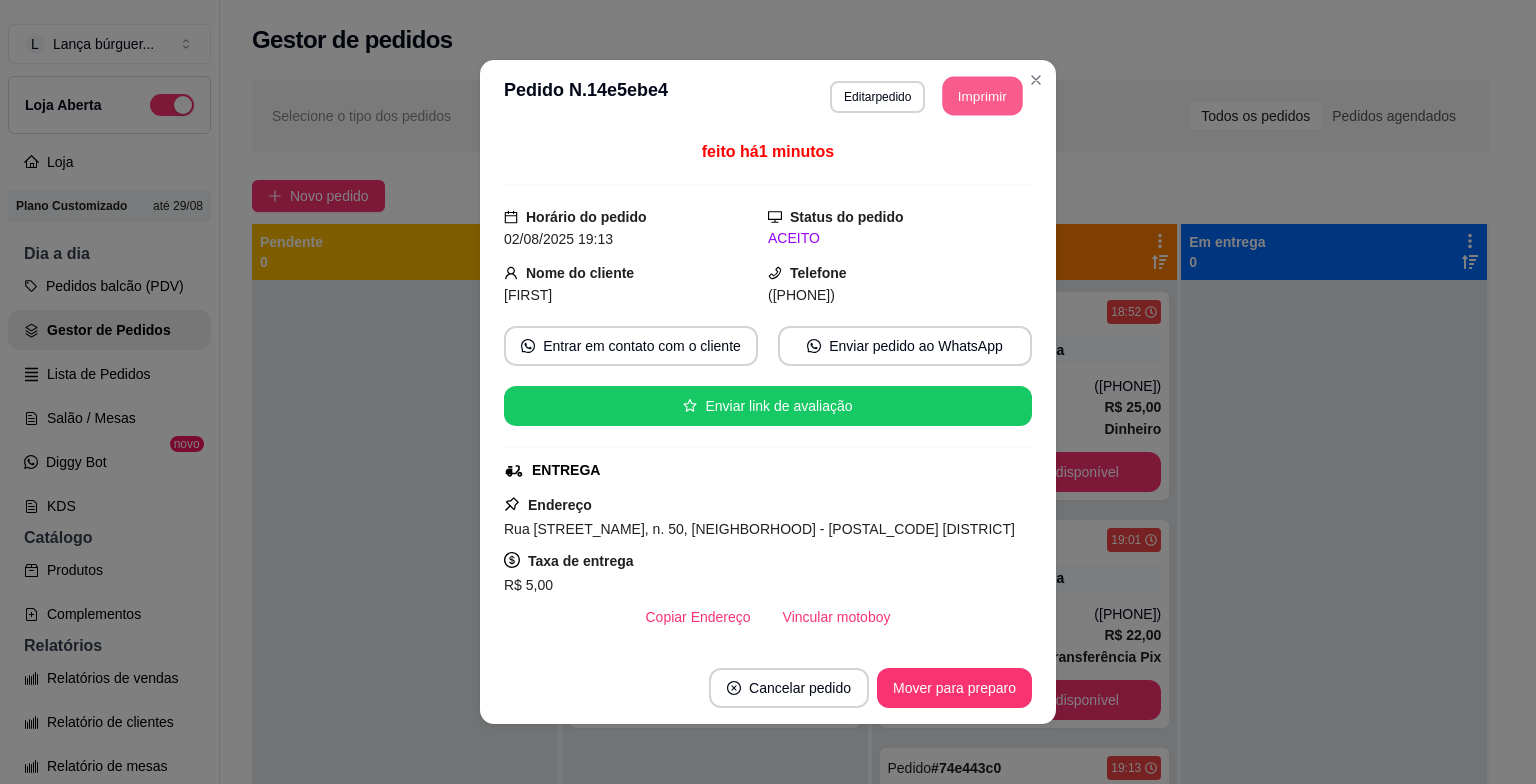 click on "Imprimir" at bounding box center [983, 96] 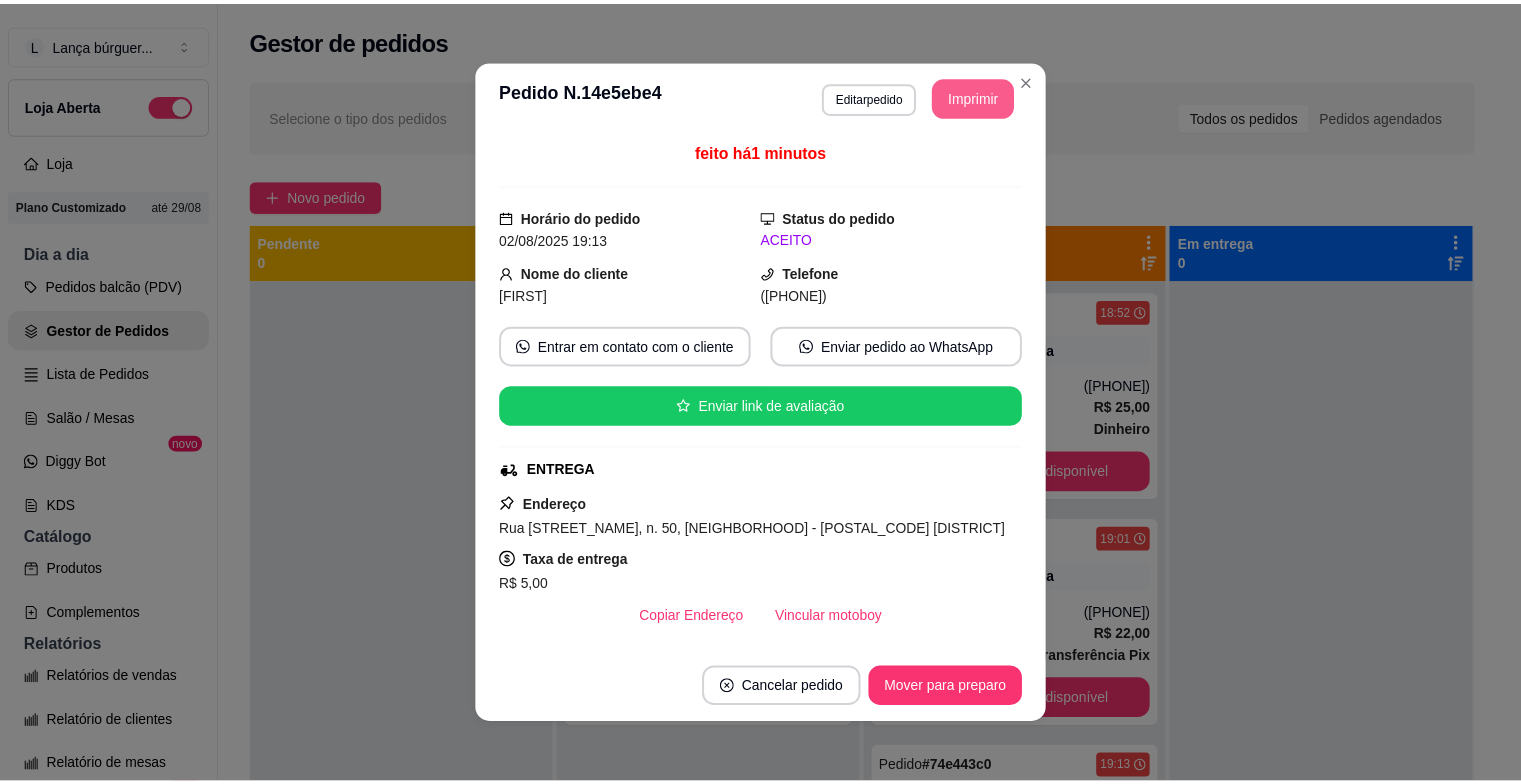 scroll, scrollTop: 0, scrollLeft: 0, axis: both 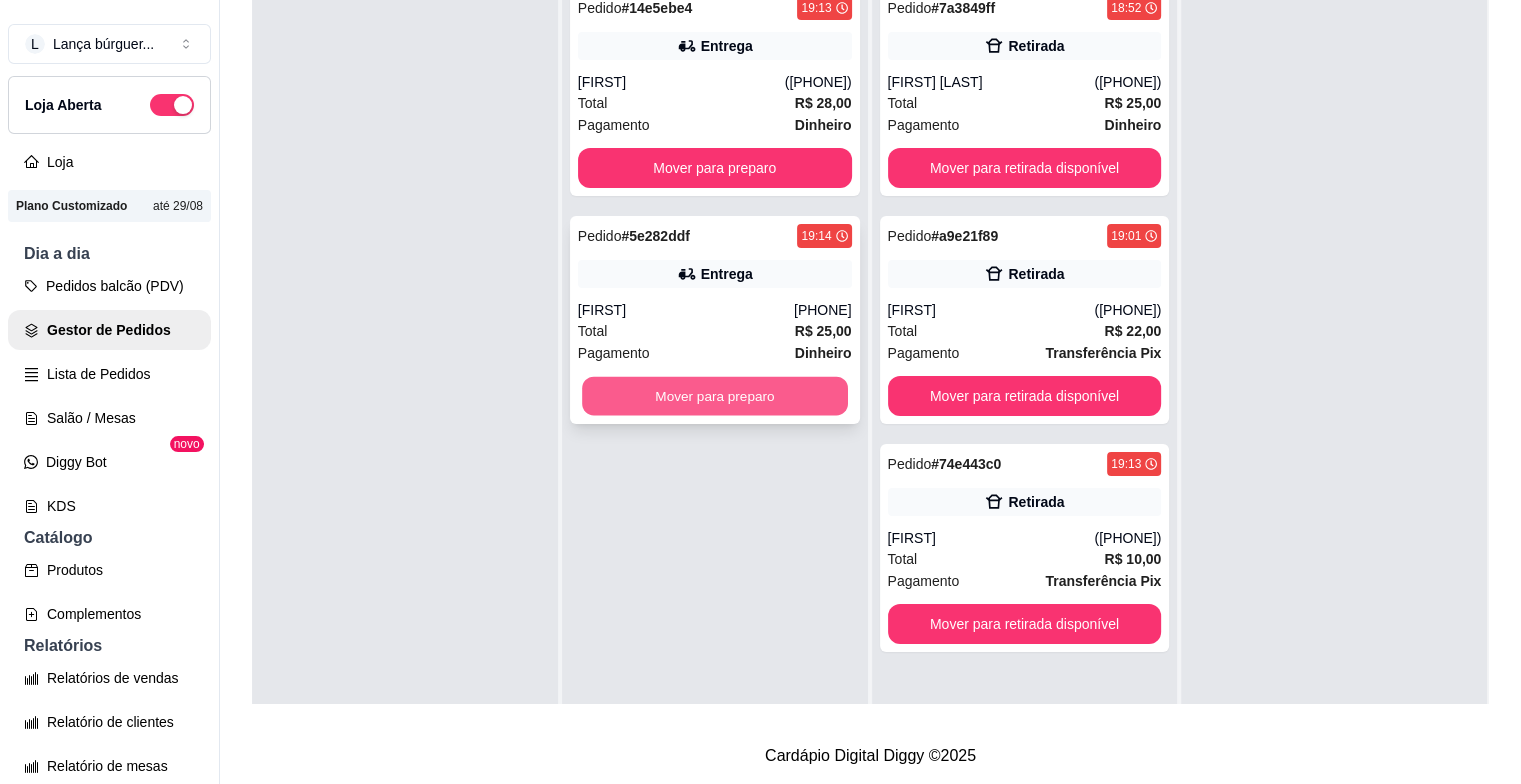 click on "Mover para preparo" at bounding box center [715, 396] 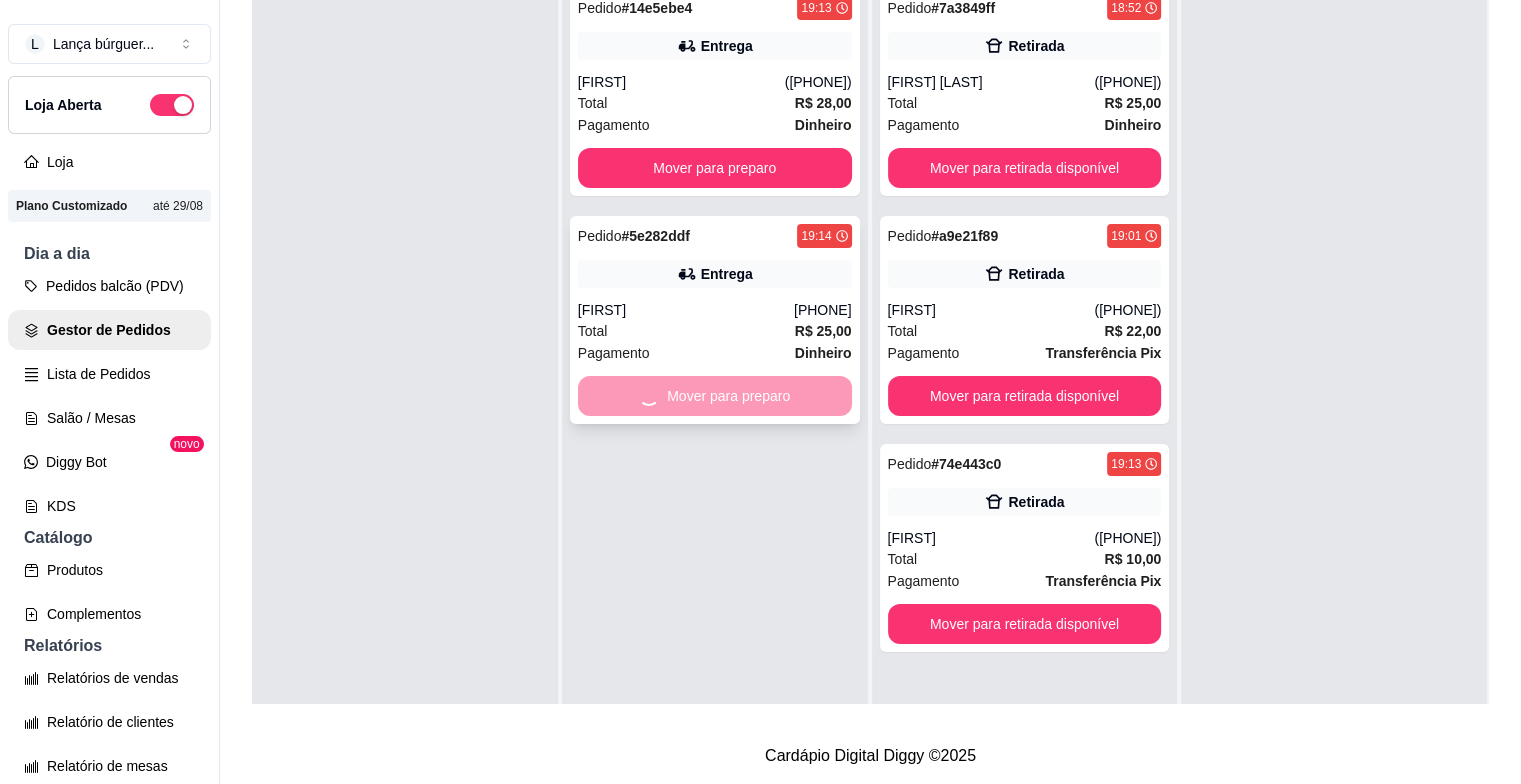 click on "Mover para preparo" at bounding box center [715, 396] 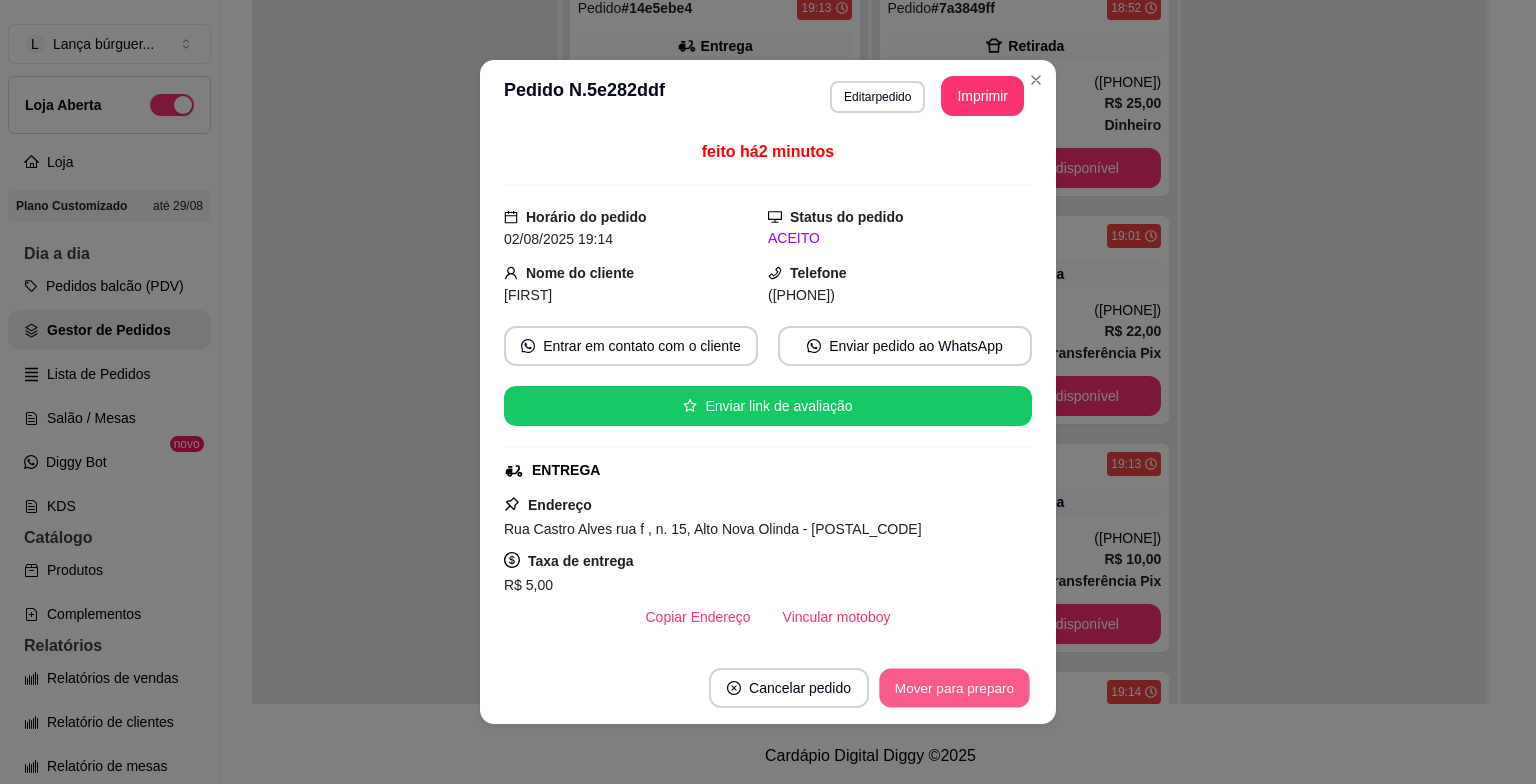 click on "Mover para preparo" at bounding box center [954, 688] 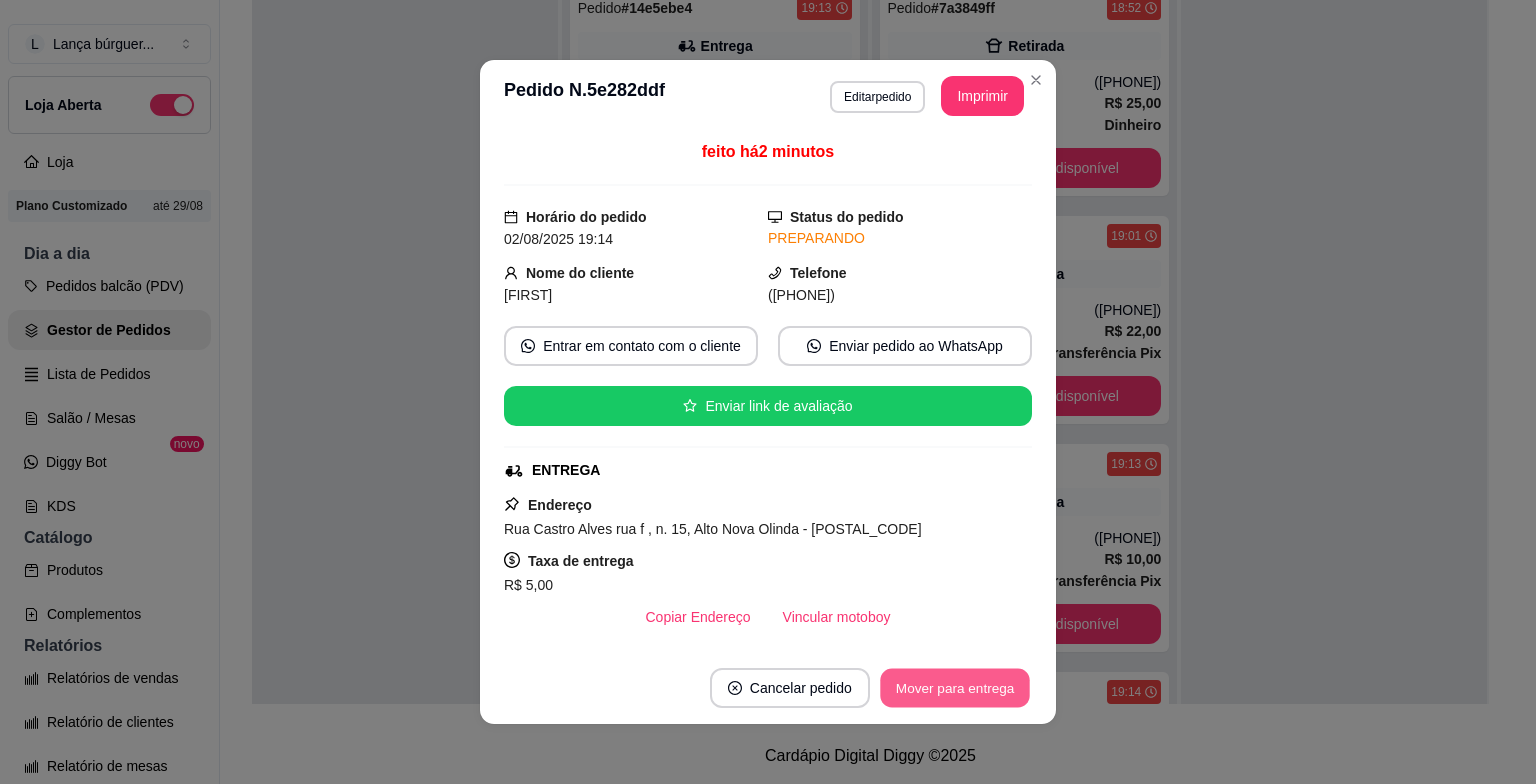 click on "Mover para entrega" at bounding box center (955, 688) 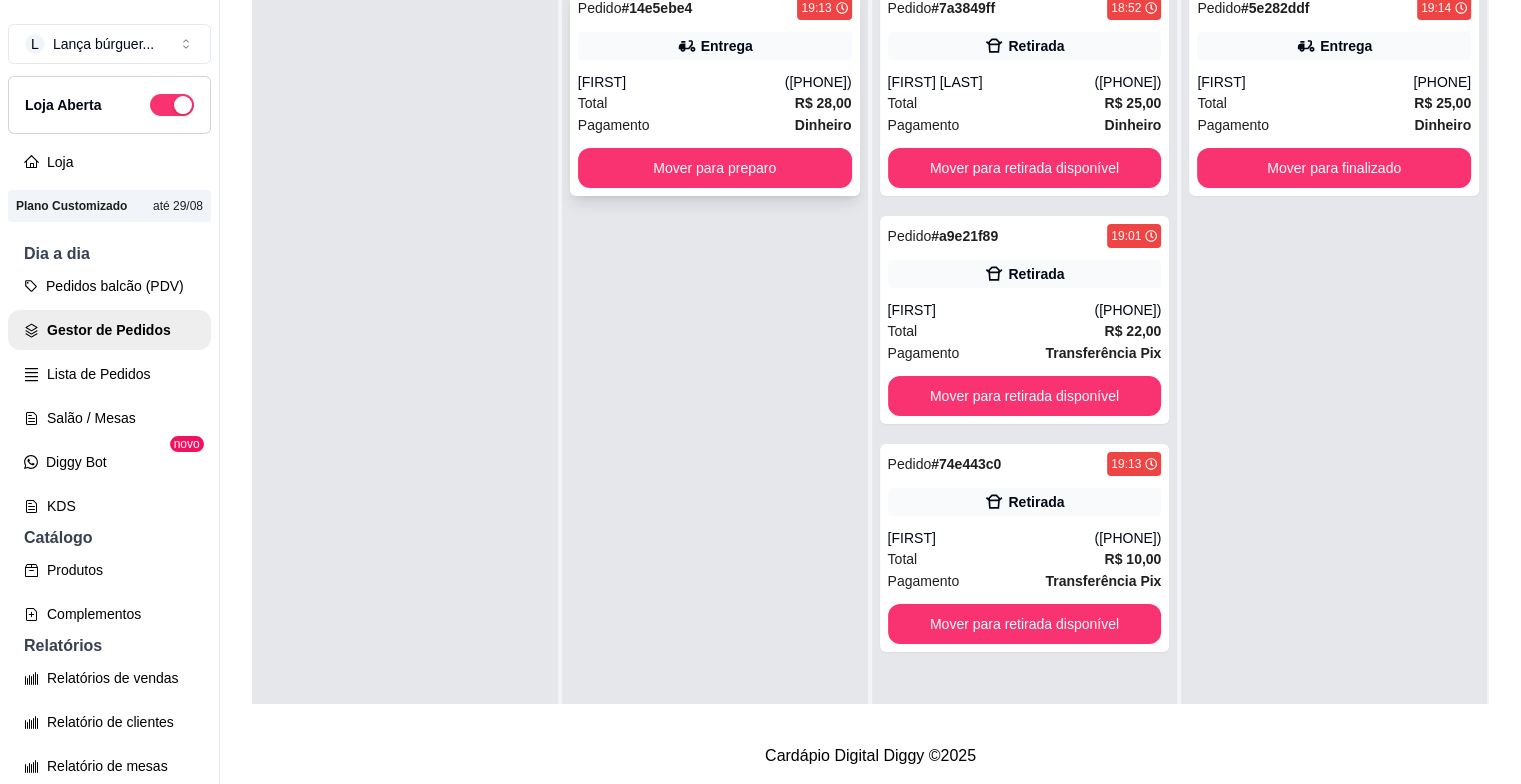 click on "Total R$ 28,00" at bounding box center [715, 103] 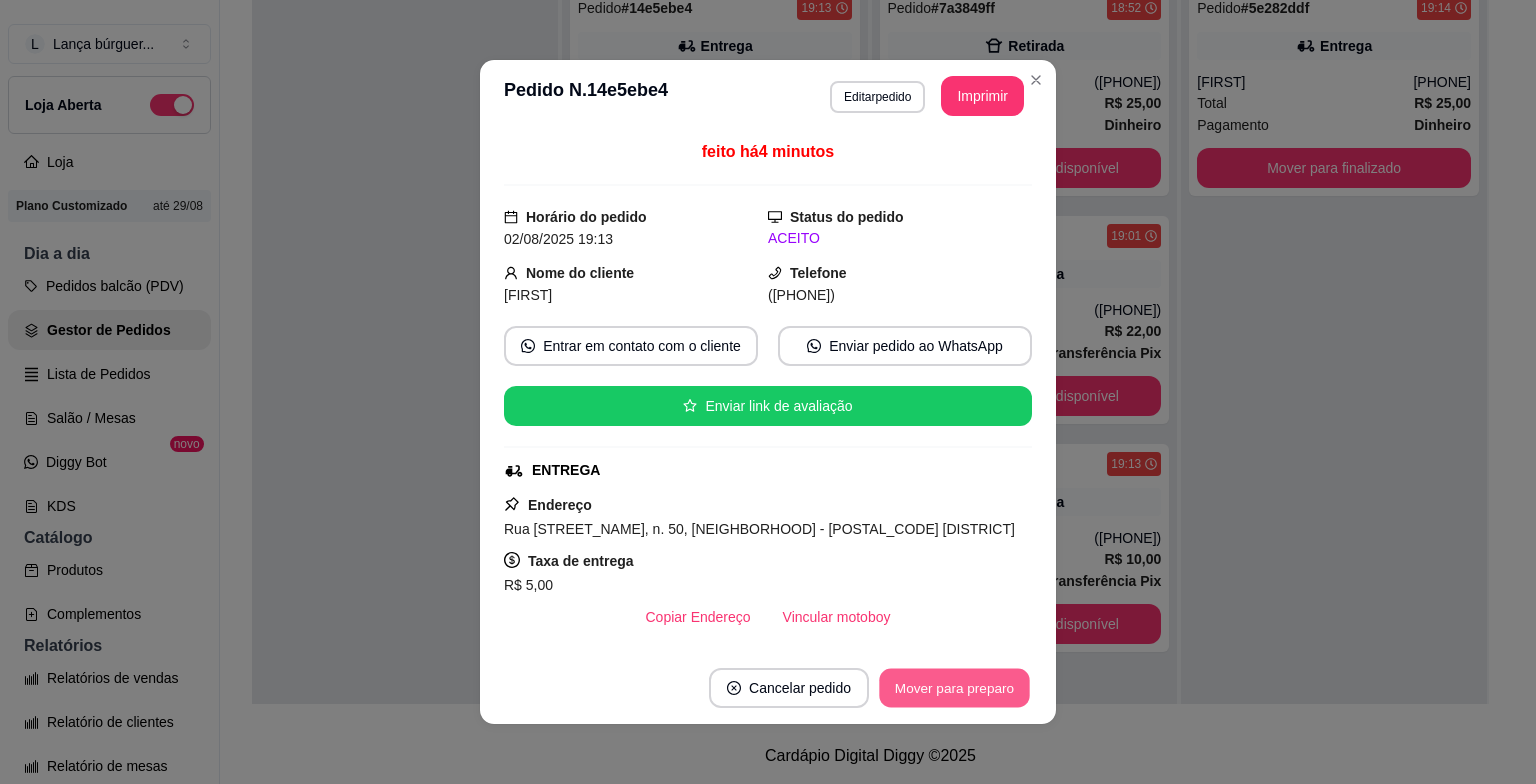 click on "Mover para preparo" at bounding box center [954, 688] 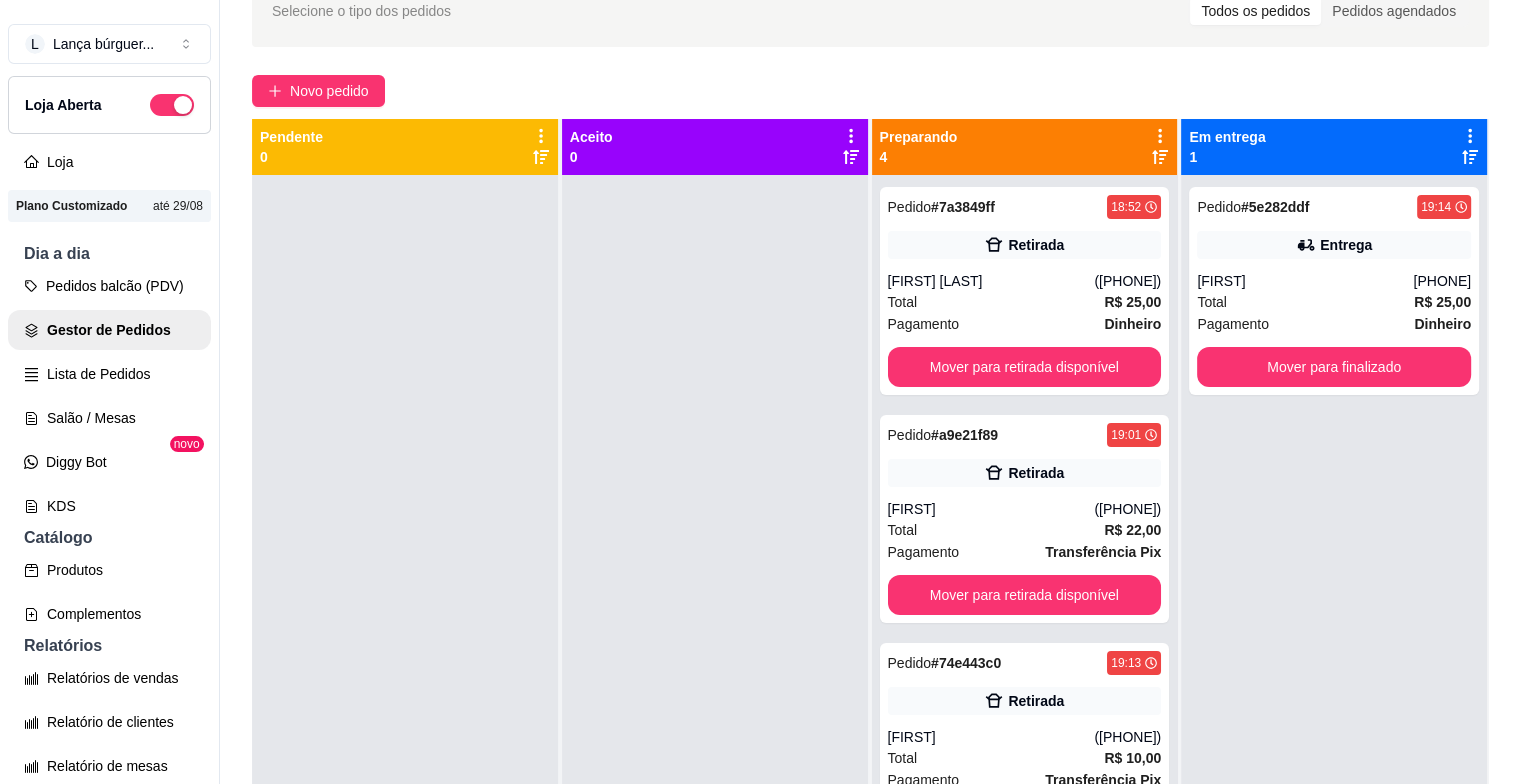 scroll, scrollTop: 0, scrollLeft: 0, axis: both 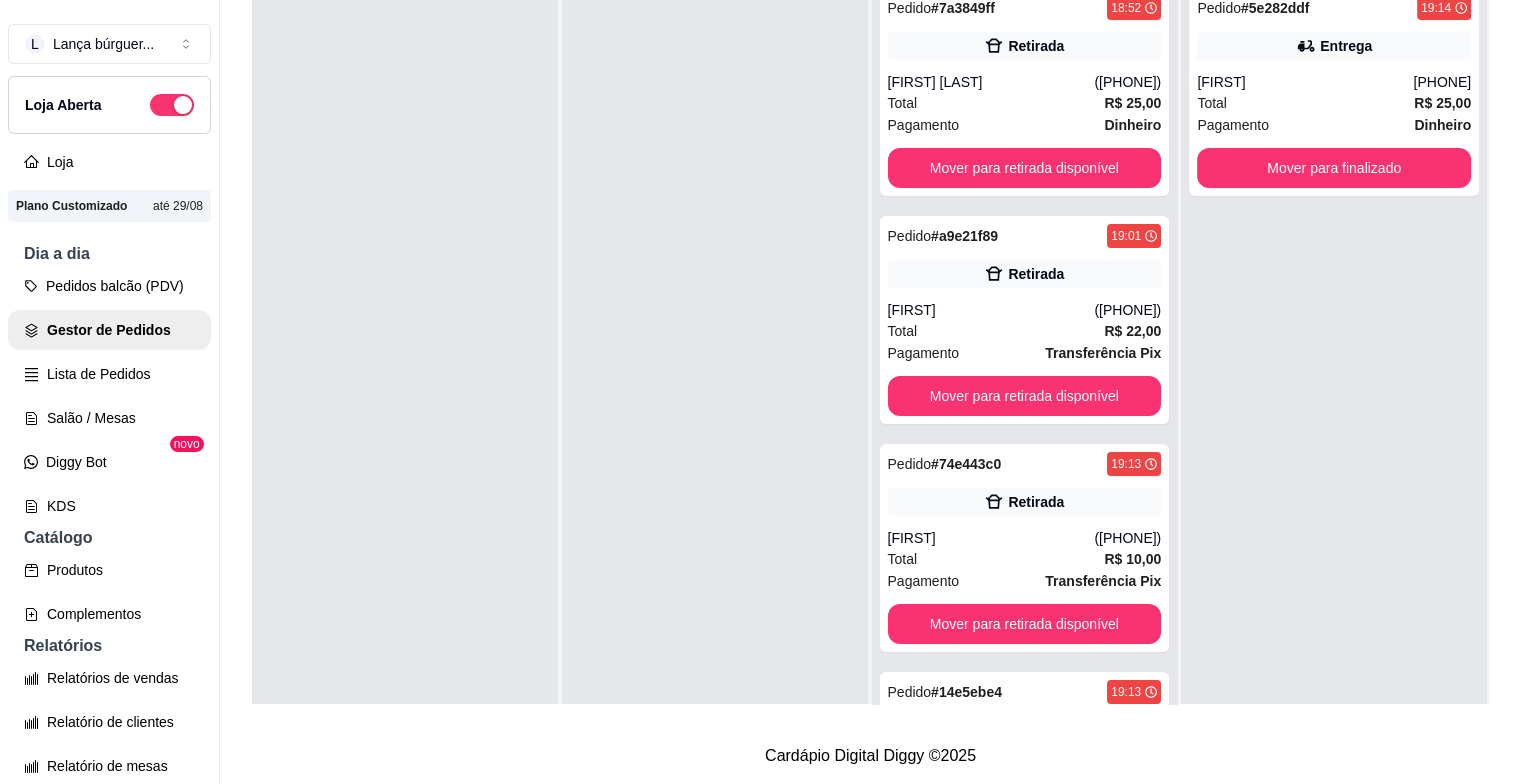 click on "Pedido  # 7a3849ff 18:52 Retirada [FIRST] [LAST] ([PHONE]) Total R$ 25,00 Pagamento Dinheiro Mover para retirada disponível Pedido  # a9e21f89 19:01 Retirada [FIRST] [LAST] ([PHONE]) Total R$ 22,00 Pagamento Transferência Pix Mover para retirada disponível Pedido  # 74e443c0 19:13 Retirada [FIRST] [LAST] ([PHONE]) Total R$ 10,00 Pagamento Transferência Pix Mover para retirada disponível Pedido  # 14e5ebe4 19:13 Entrega [FIRST] [LAST] ([PHONE]) Total R$ 28,00 Pagamento Dinheiro Mover para entrega" at bounding box center [1025, 368] 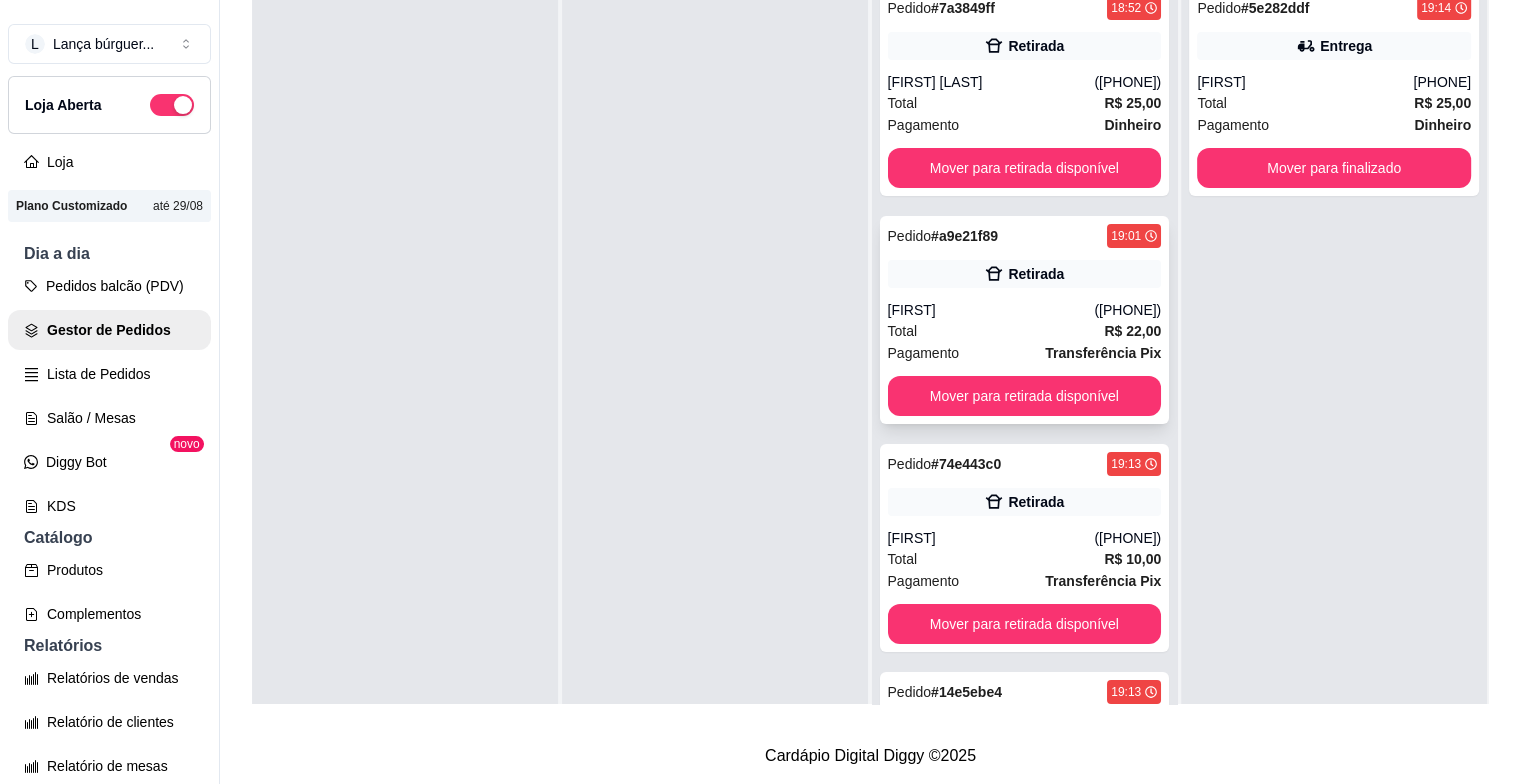 click on "Total R$ 22,00" at bounding box center (1025, 331) 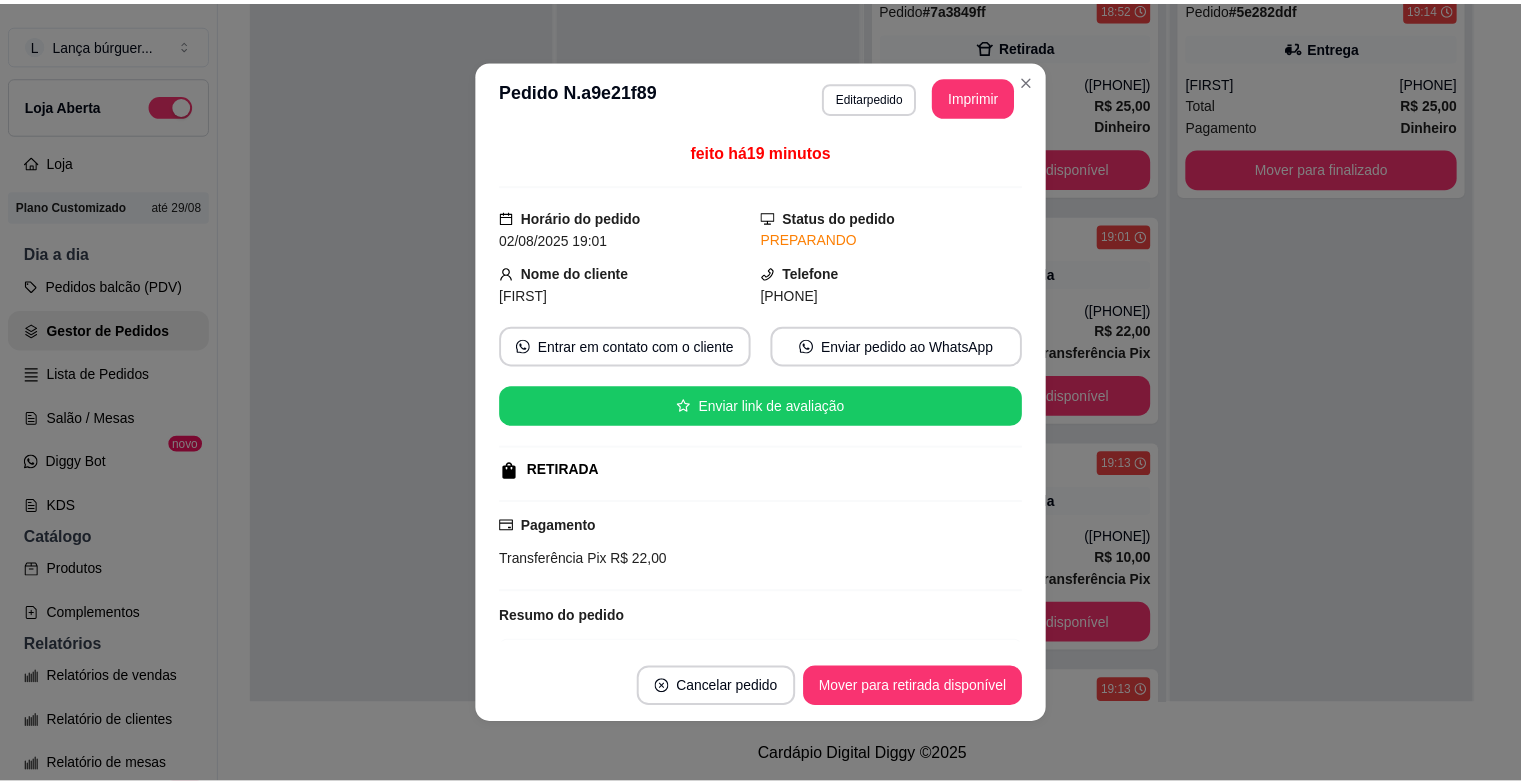scroll, scrollTop: 390, scrollLeft: 0, axis: vertical 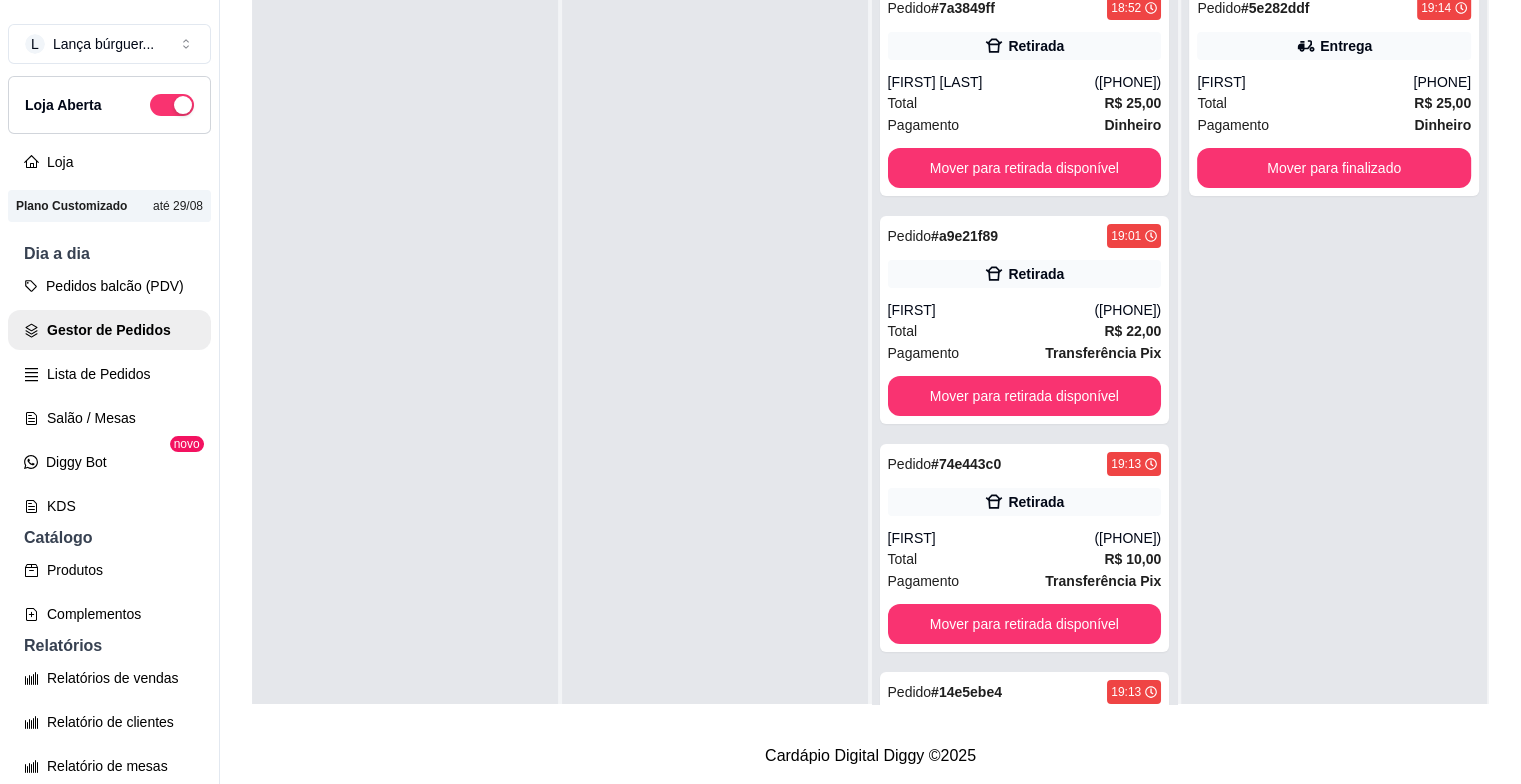 click on "Pedido  # 7a3849ff 18:52 Retirada [FIRST] [LAST] ([PHONE]) Total R$ 25,00 Pagamento Dinheiro Mover para retirada disponível Pedido  # a9e21f89 19:01 Retirada [FIRST] [LAST] ([PHONE]) Total R$ 22,00 Pagamento Transferência Pix Mover para retirada disponível Pedido  # 74e443c0 19:13 Retirada [FIRST] [LAST] ([PHONE]) Total R$ 10,00 Pagamento Transferência Pix Mover para retirada disponível Pedido  # 14e5ebe4 19:13 Entrega [FIRST] [LAST] ([PHONE]) Total R$ 28,00 Pagamento Dinheiro Mover para entrega" at bounding box center (1025, 368) 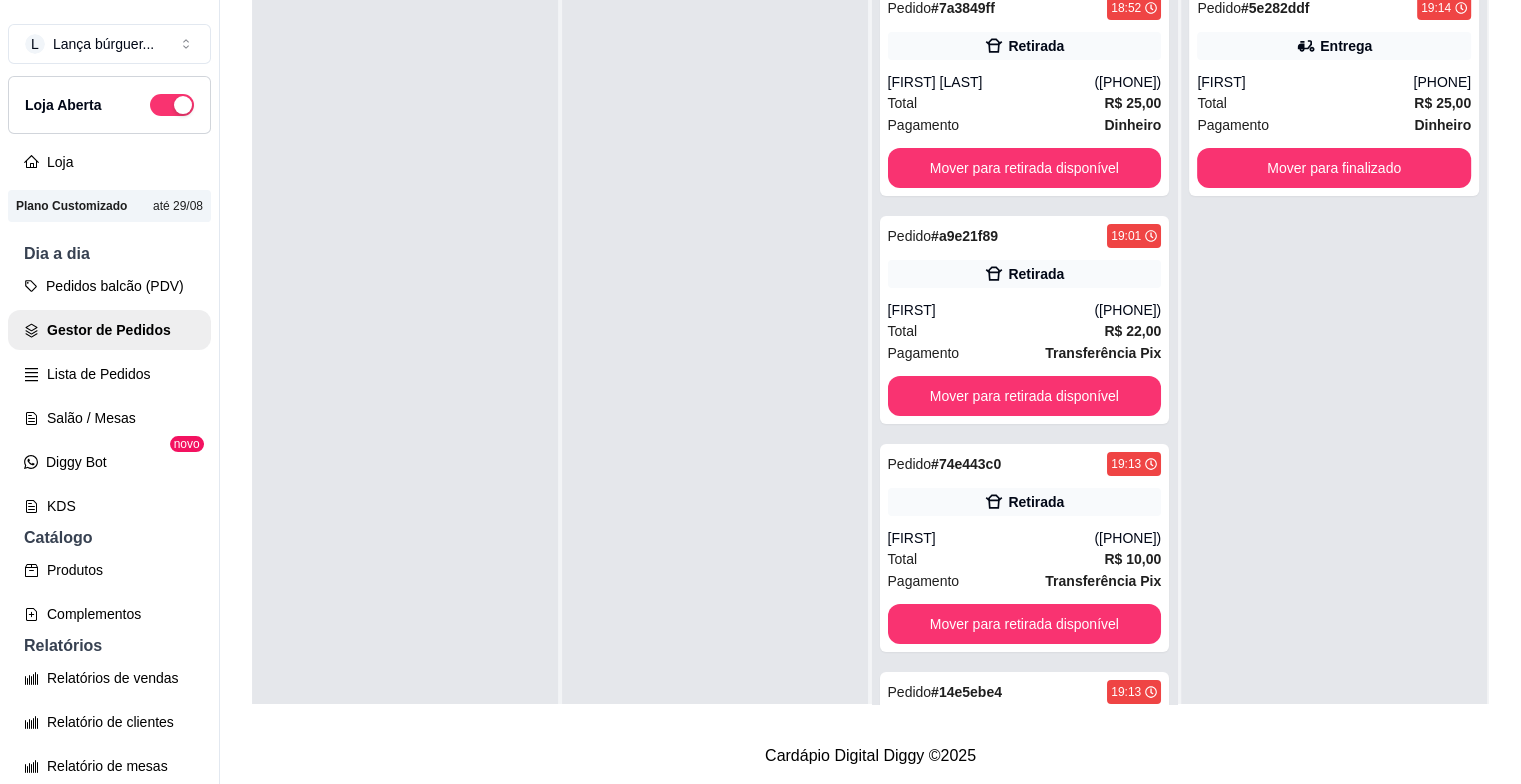 scroll, scrollTop: 0, scrollLeft: 0, axis: both 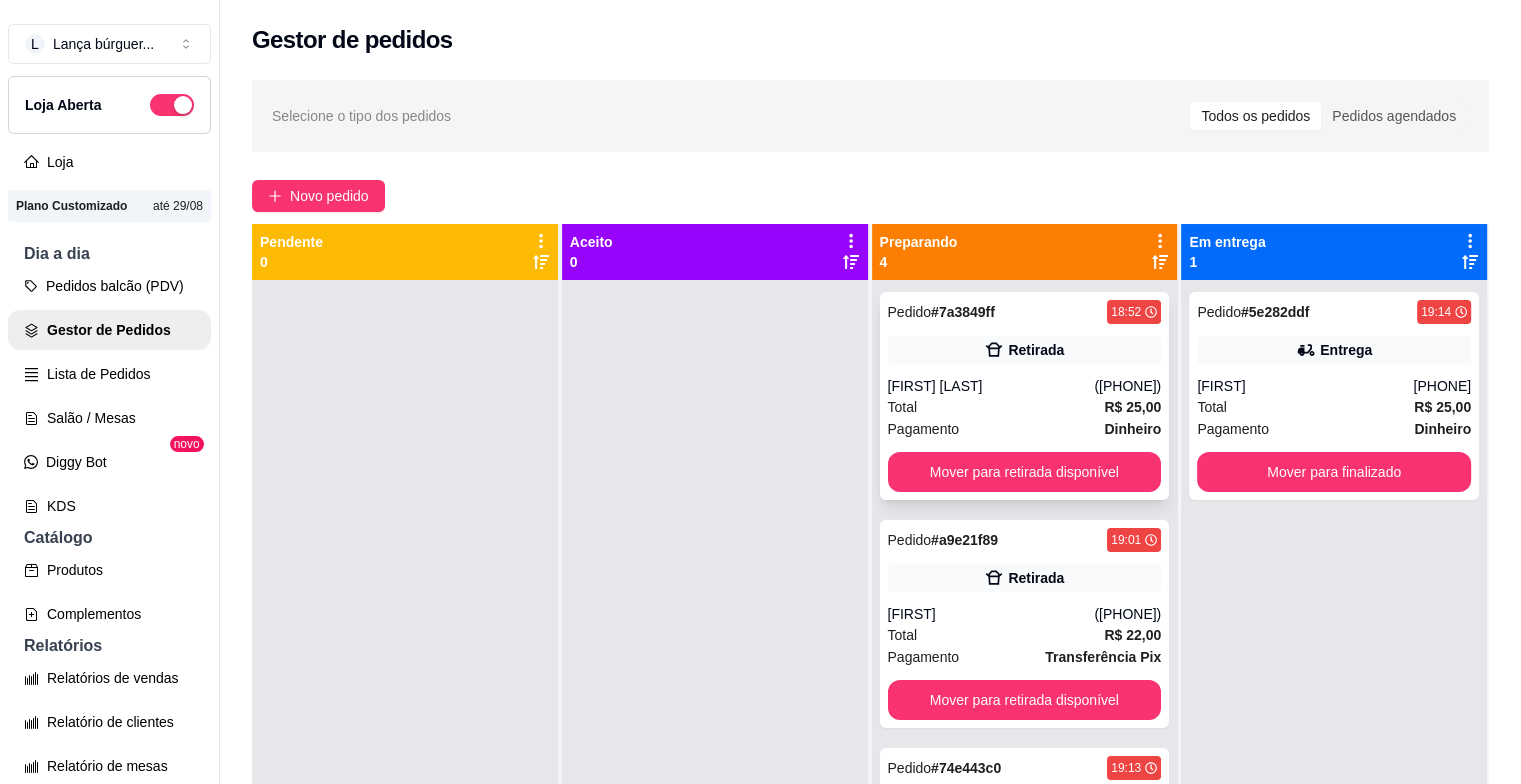 click on "Pedido  # 7a3849ff 18:52 Retirada [FIRST] [LAST] ([PHONE]) Total R$ 25,00 Pagamento Dinheiro Mover para retirada disponível" at bounding box center (1025, 396) 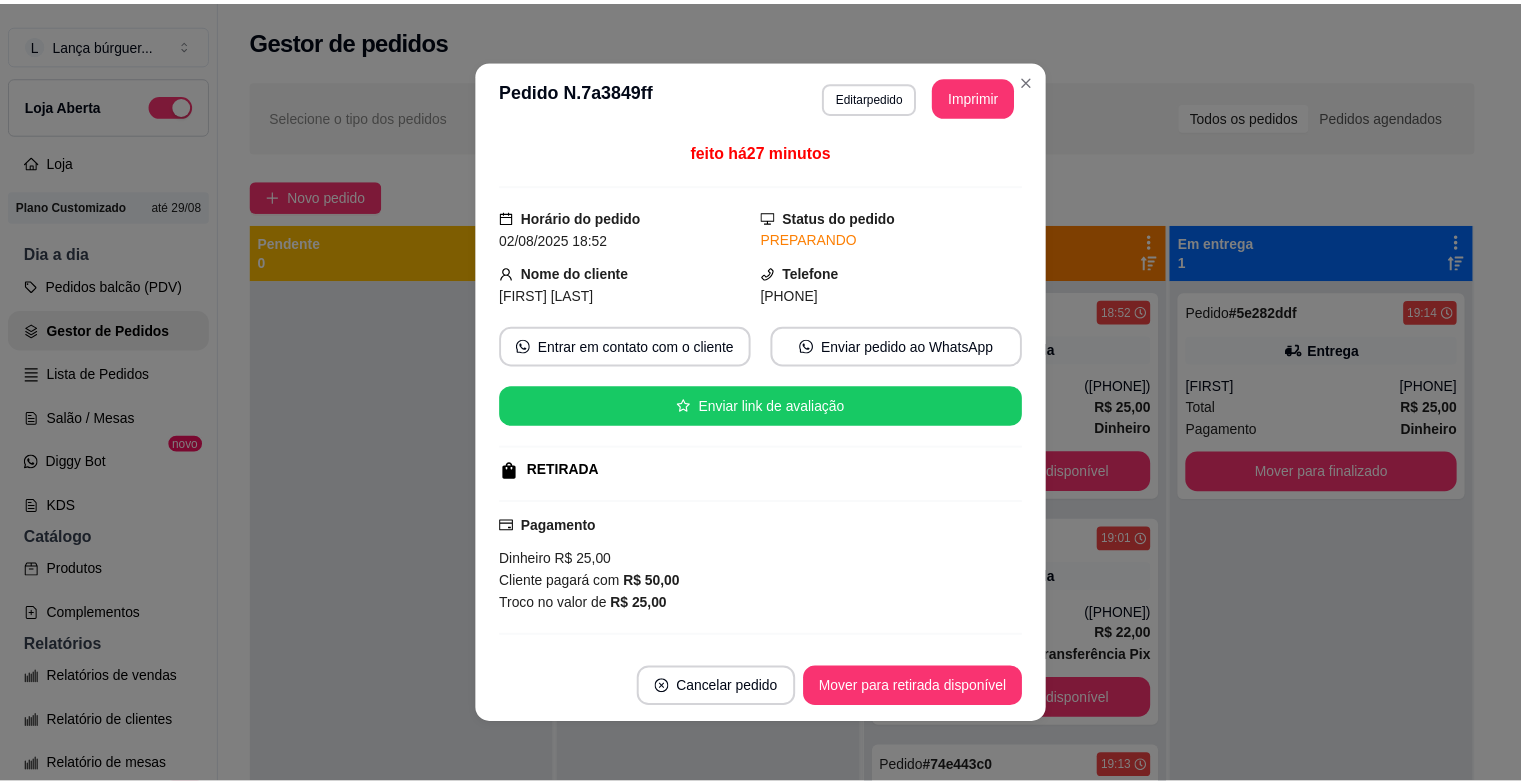scroll, scrollTop: 158, scrollLeft: 0, axis: vertical 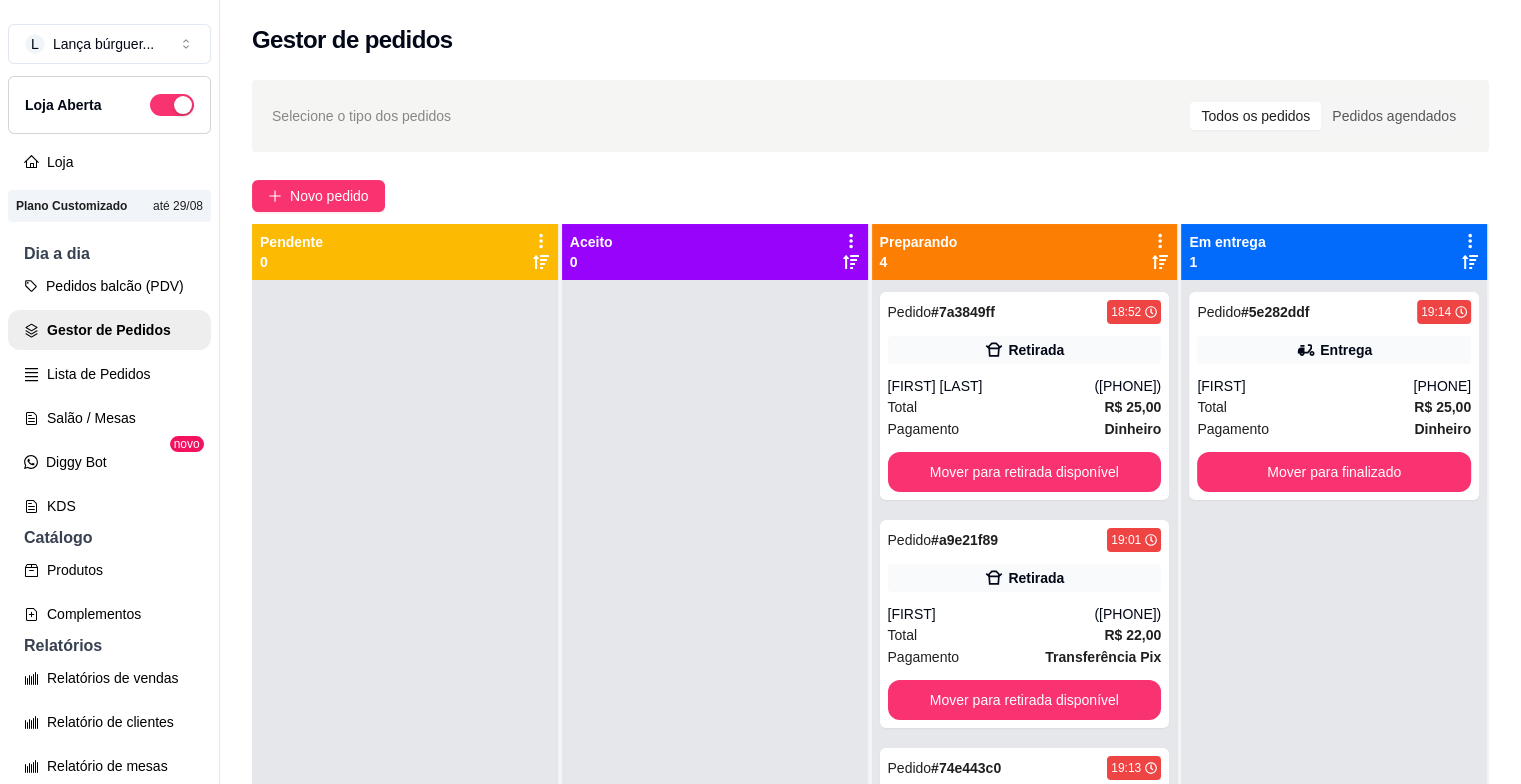 click on "Selecione o tipo dos pedidos Todos os pedidos Pedidos agendados Novo pedido Pendente 0 Aceito 0 Preparando 4 Pedido  # 7a3849ff 18:52 Retirada [FIRST] [LAST] ([PHONE]) Total R$ 25,00 Pagamento Dinheiro Mover para retirada disponível Pedido  # a9e21f89 19:01 Retirada [FIRST] [LAST] ([PHONE]) Total R$ 22,00 Pagamento Transferência Pix Mover para retirada disponível Pedido  # 74e443c0 19:13 Retirada [FIRST] [LAST] ([PHONE]) Total R$ 10,00 Pagamento Transferência Pix Mover para retirada disponível Pedido  # 14e5ebe4 19:13 Entrega [FIRST] [LAST] ([PHONE]) Total R$ 28,00 Pagamento Dinheiro Mover para entrega Em entrega 1 Pedido  # 5e282ddf 19:14 Entrega [FIRST] [LAST] ([PHONE]) Total R$ 25,00 Pagamento Dinheiro Mover para finalizado" at bounding box center (870, 550) 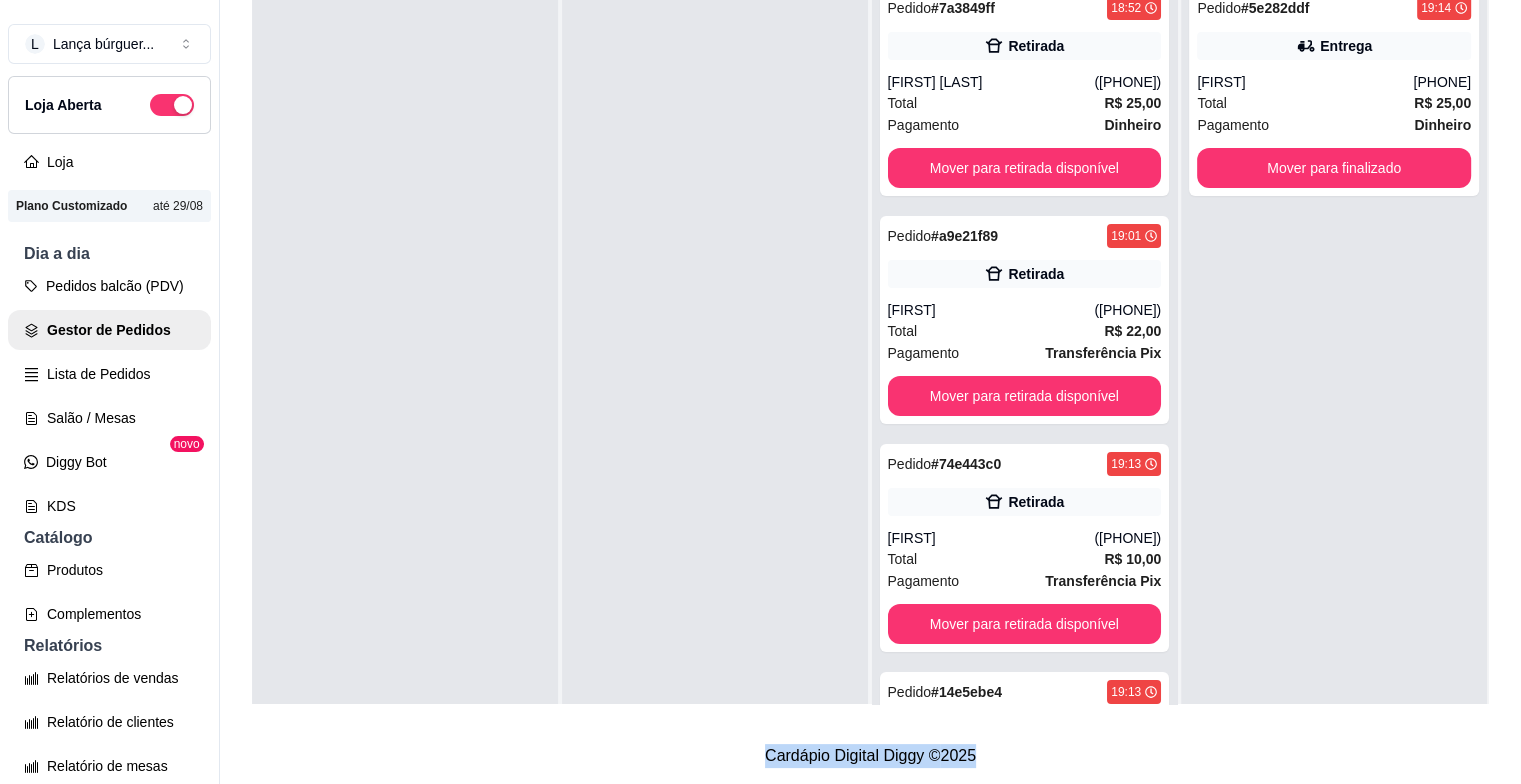 scroll, scrollTop: 319, scrollLeft: 0, axis: vertical 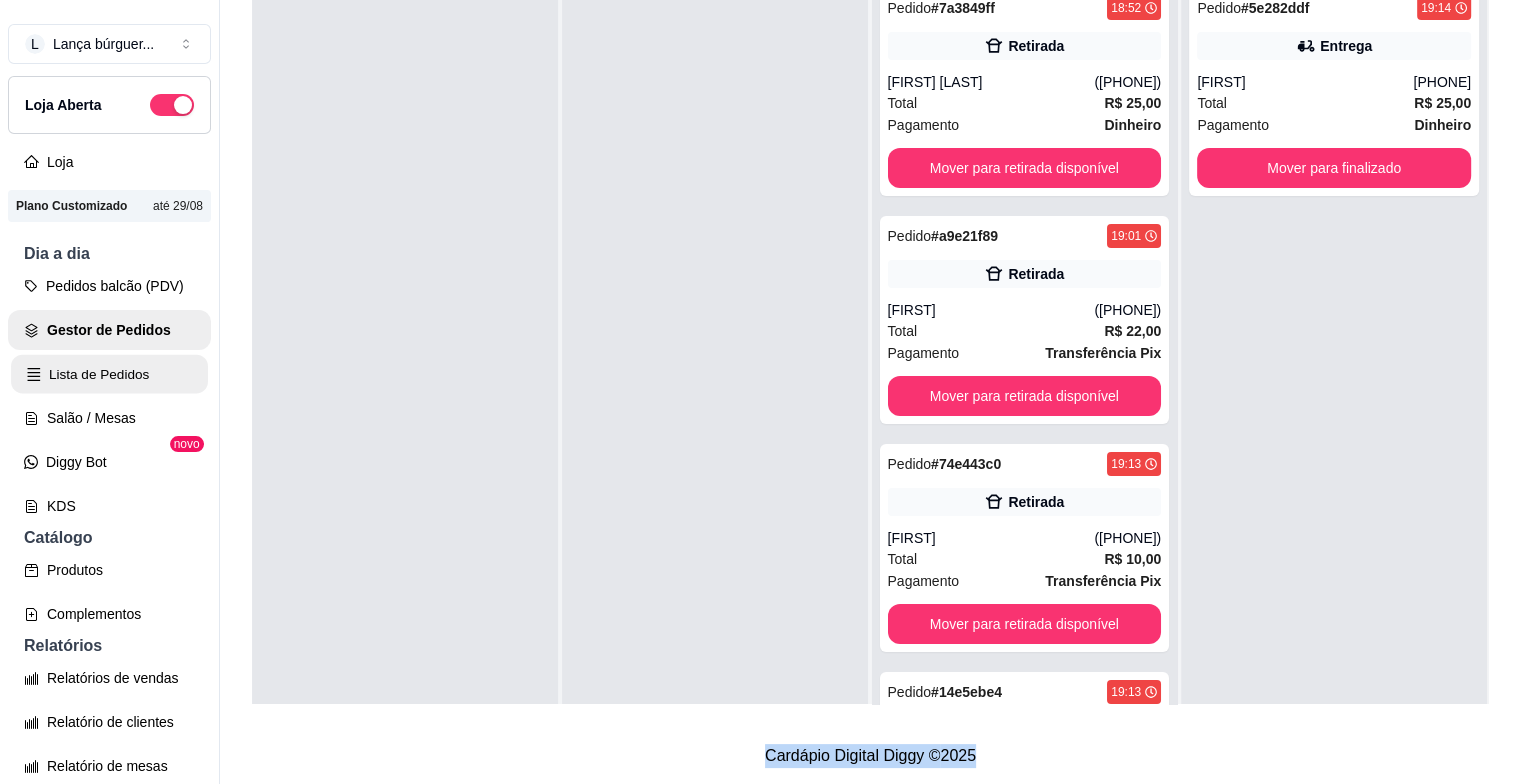 click on "Lista de Pedidos" at bounding box center (109, 374) 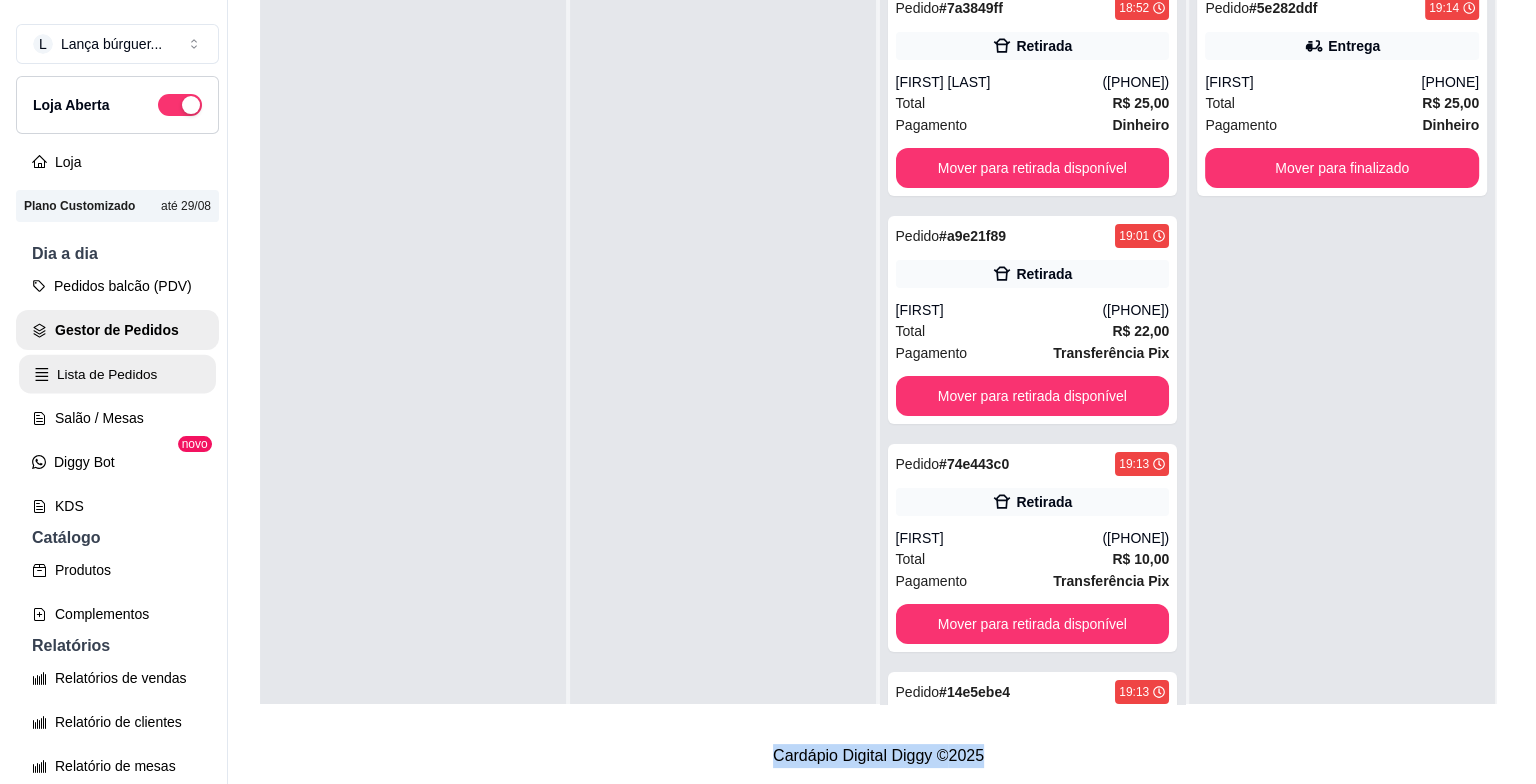 scroll, scrollTop: 0, scrollLeft: 0, axis: both 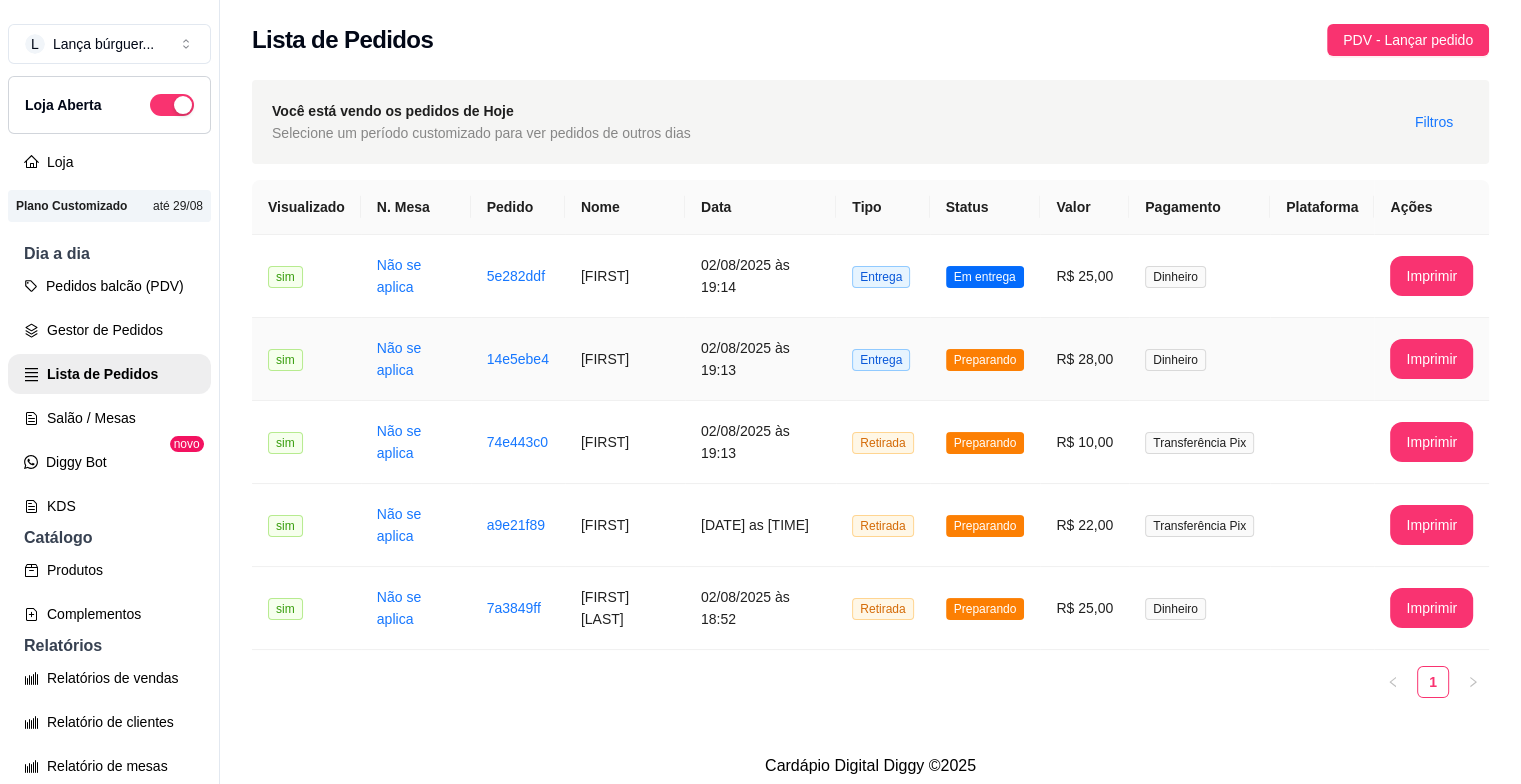 click on "02/08/2025 às 19:13" at bounding box center (760, 359) 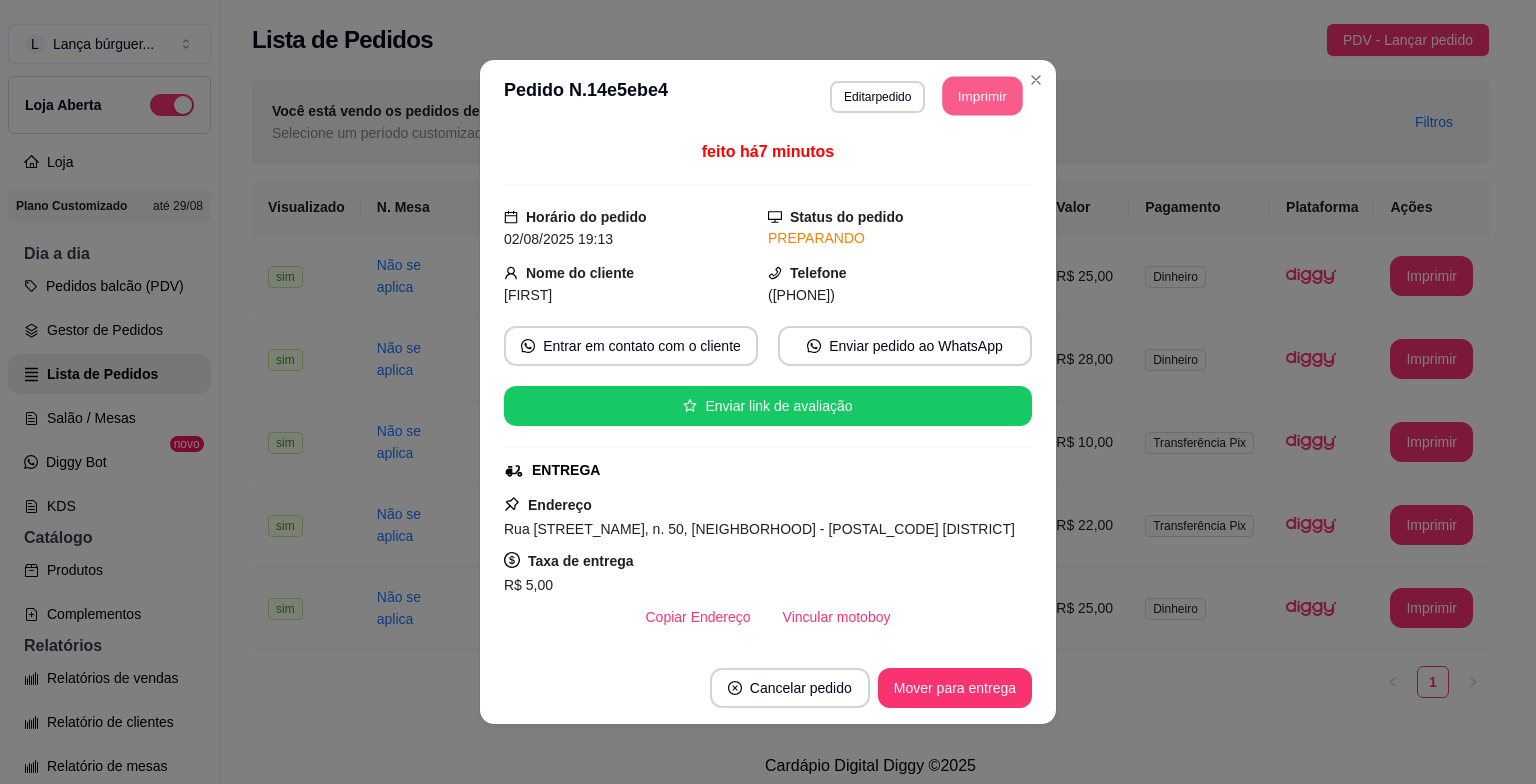 click on "Imprimir" at bounding box center (983, 96) 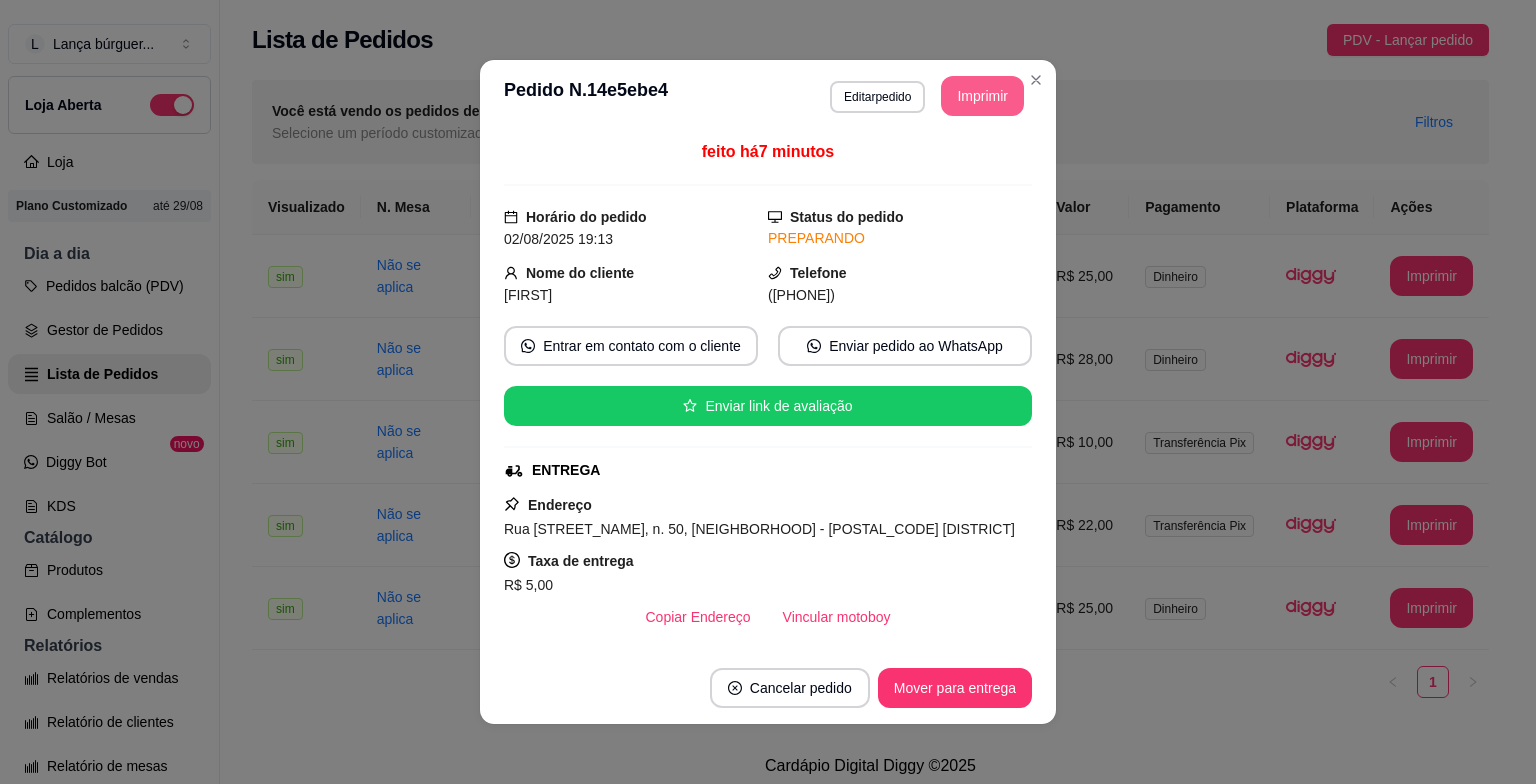 scroll, scrollTop: 0, scrollLeft: 0, axis: both 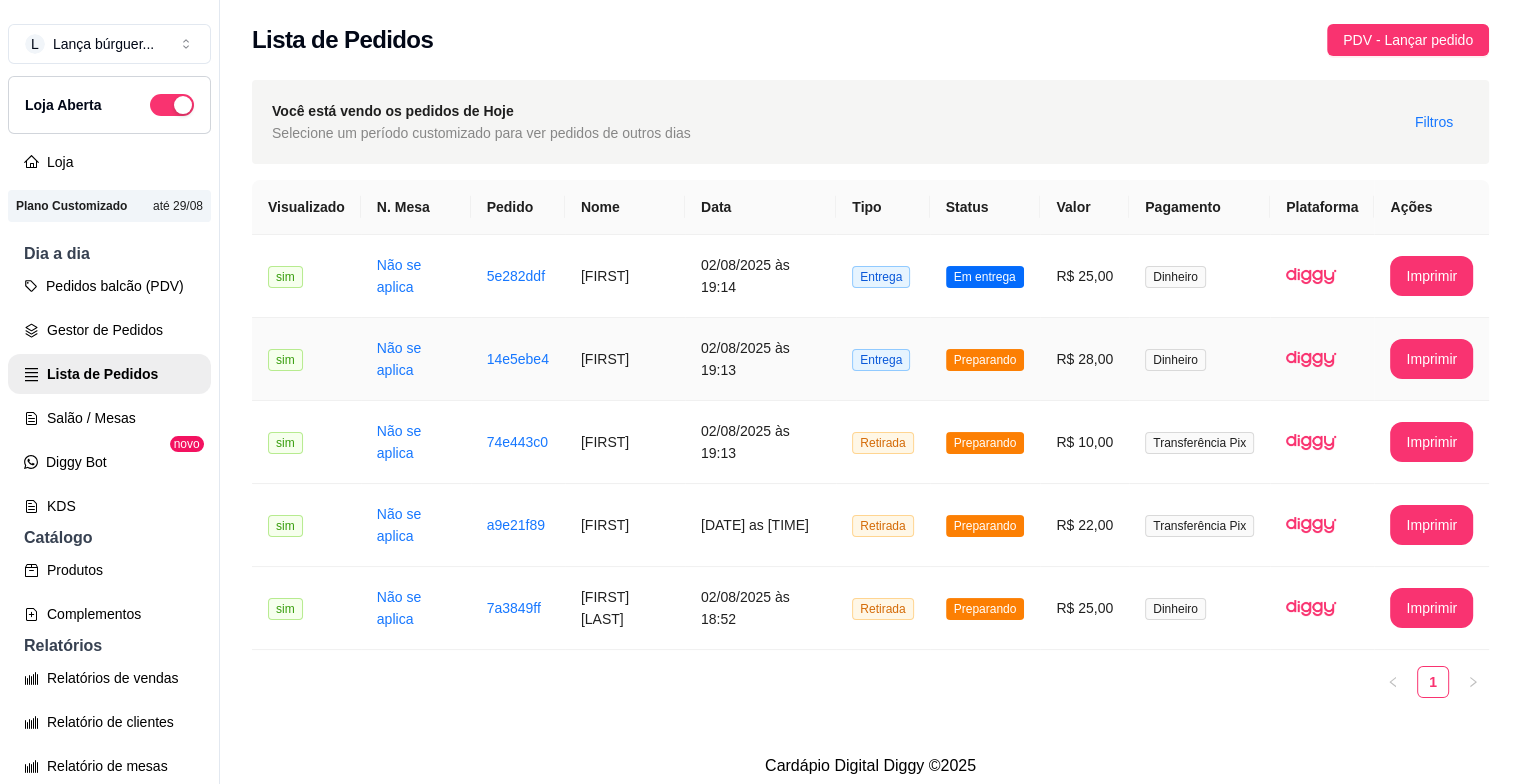 click on "Preparando" at bounding box center [985, 359] 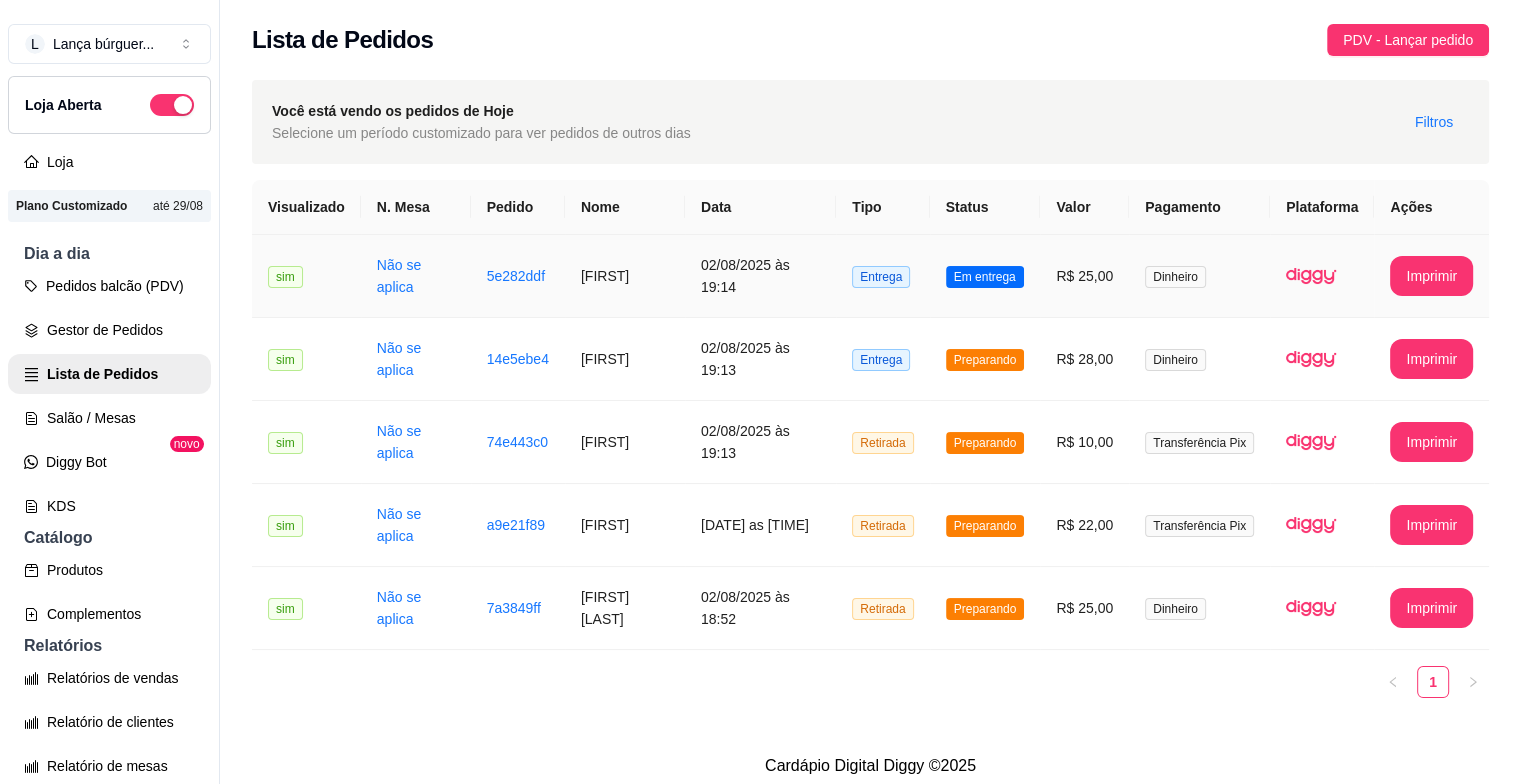 click on "02/08/2025 às 19:14" at bounding box center [760, 276] 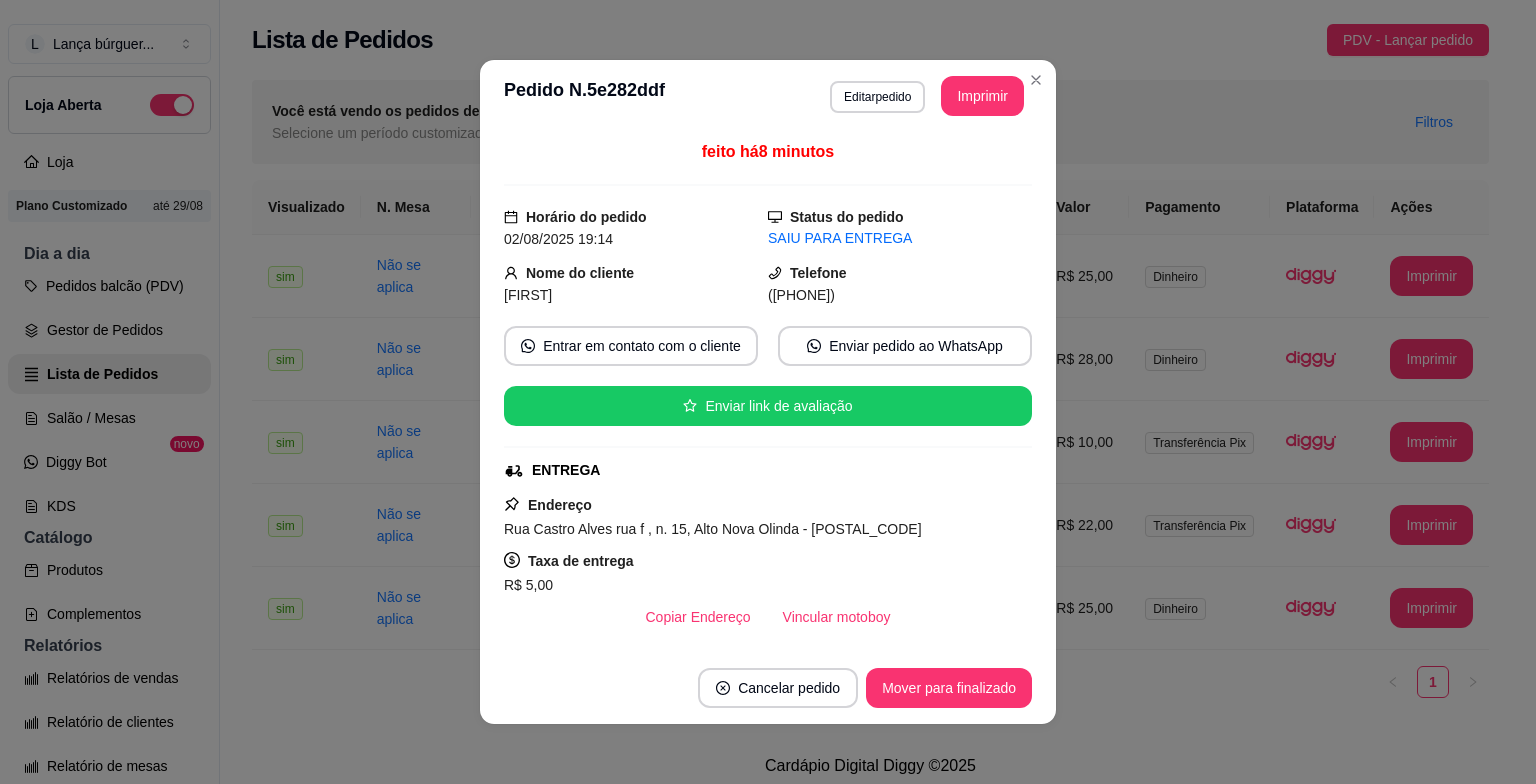 scroll, scrollTop: 440, scrollLeft: 0, axis: vertical 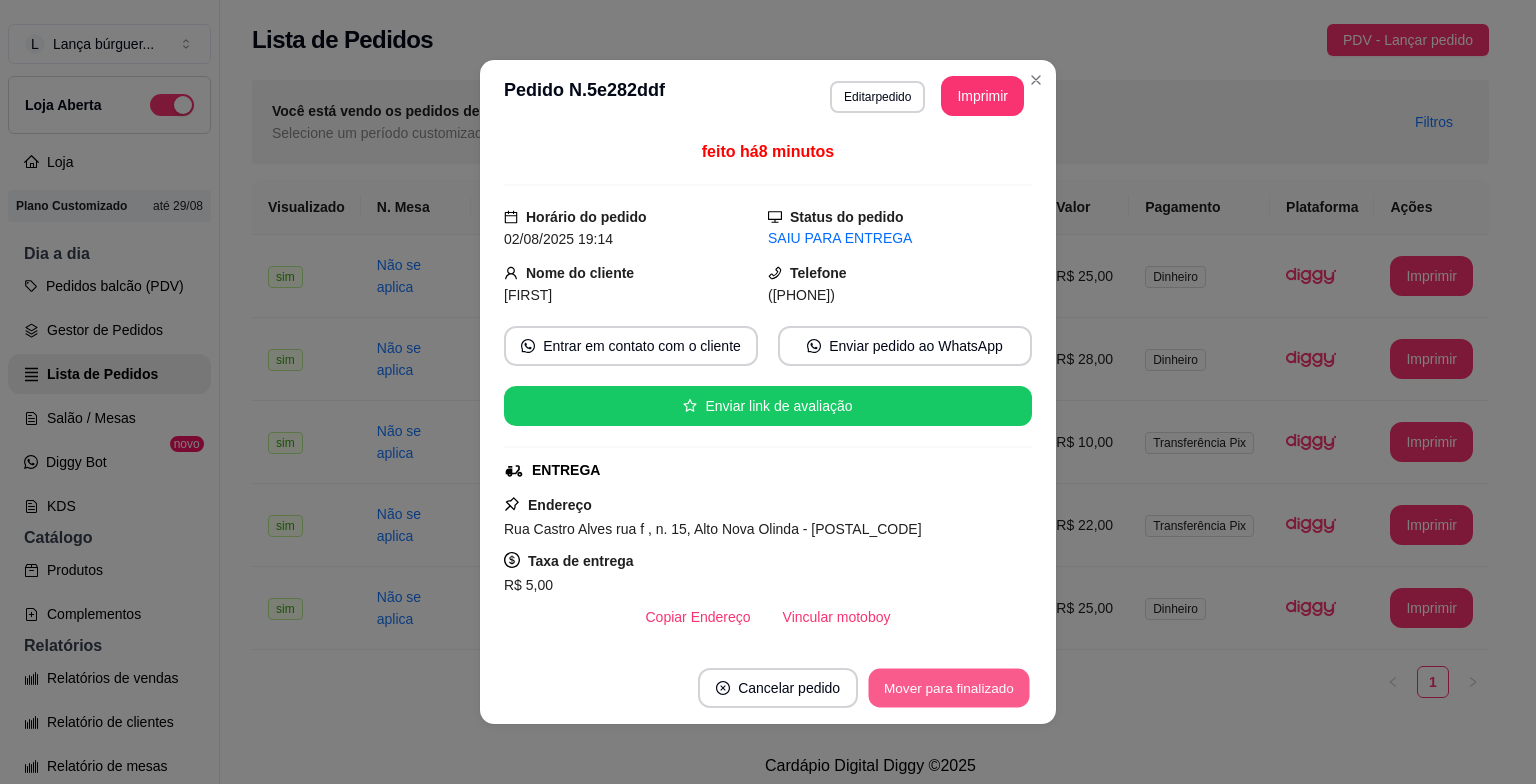 click on "Mover para finalizado" at bounding box center (949, 688) 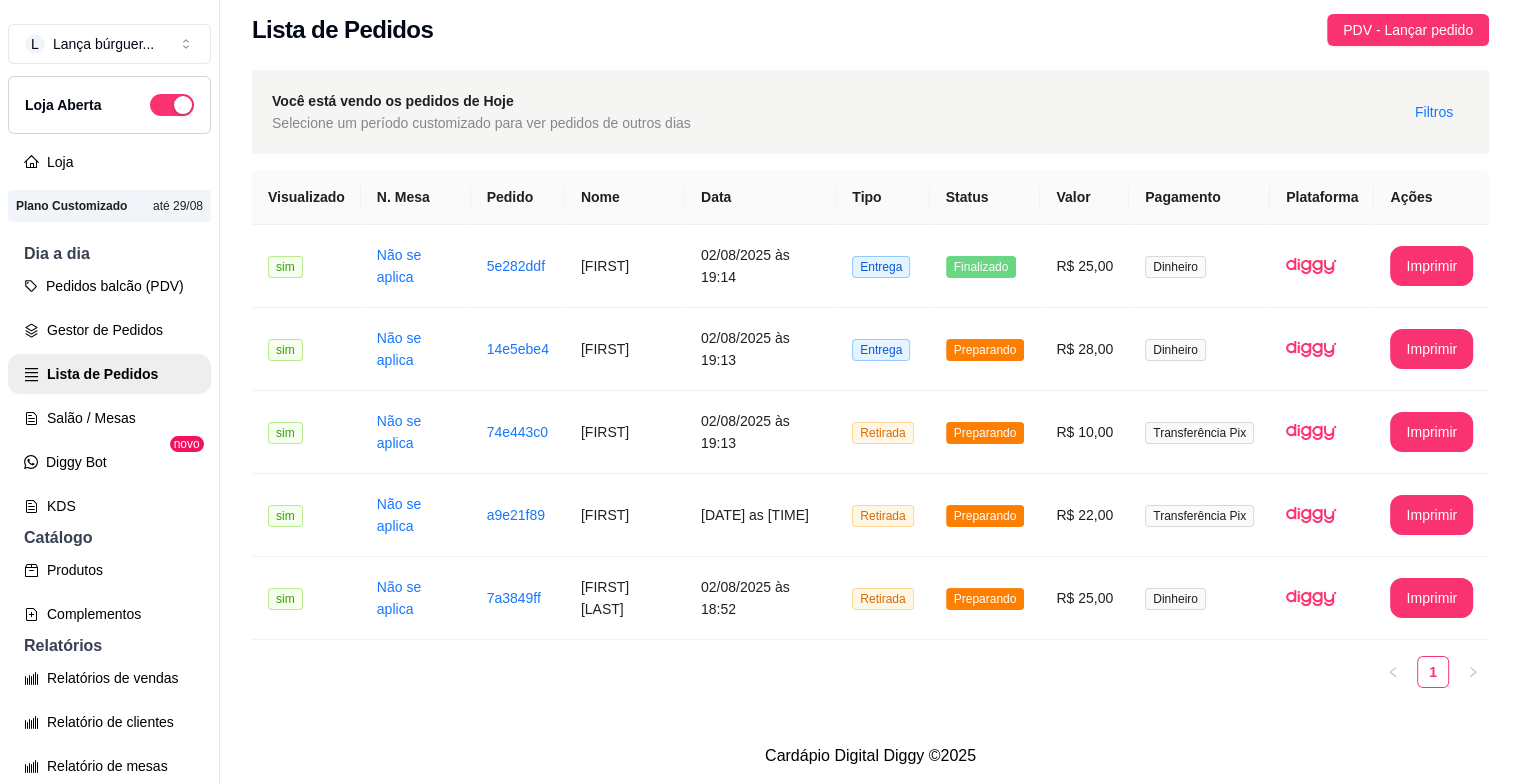 scroll, scrollTop: 24, scrollLeft: 0, axis: vertical 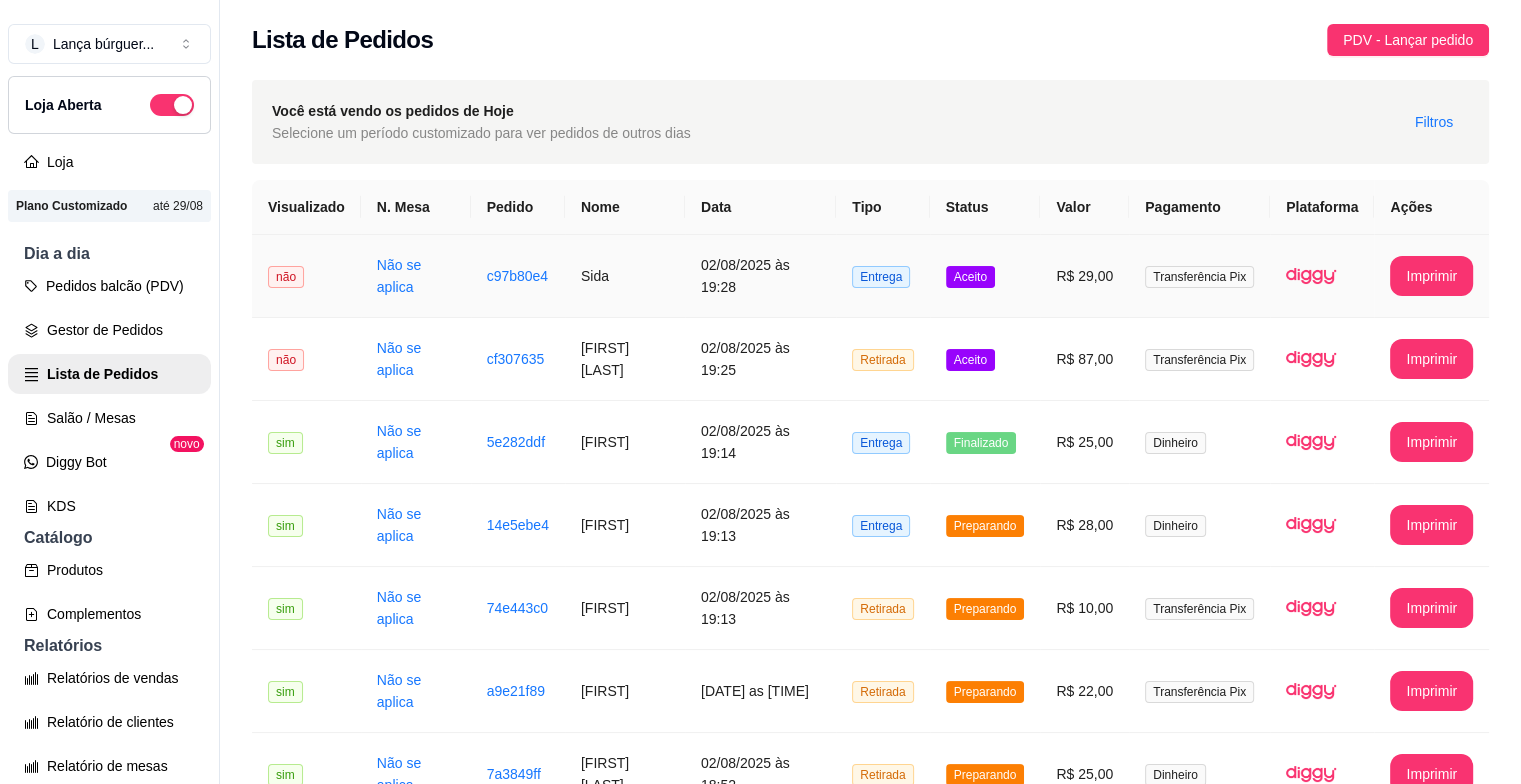 click on "02/08/2025 às 19:28" at bounding box center [760, 276] 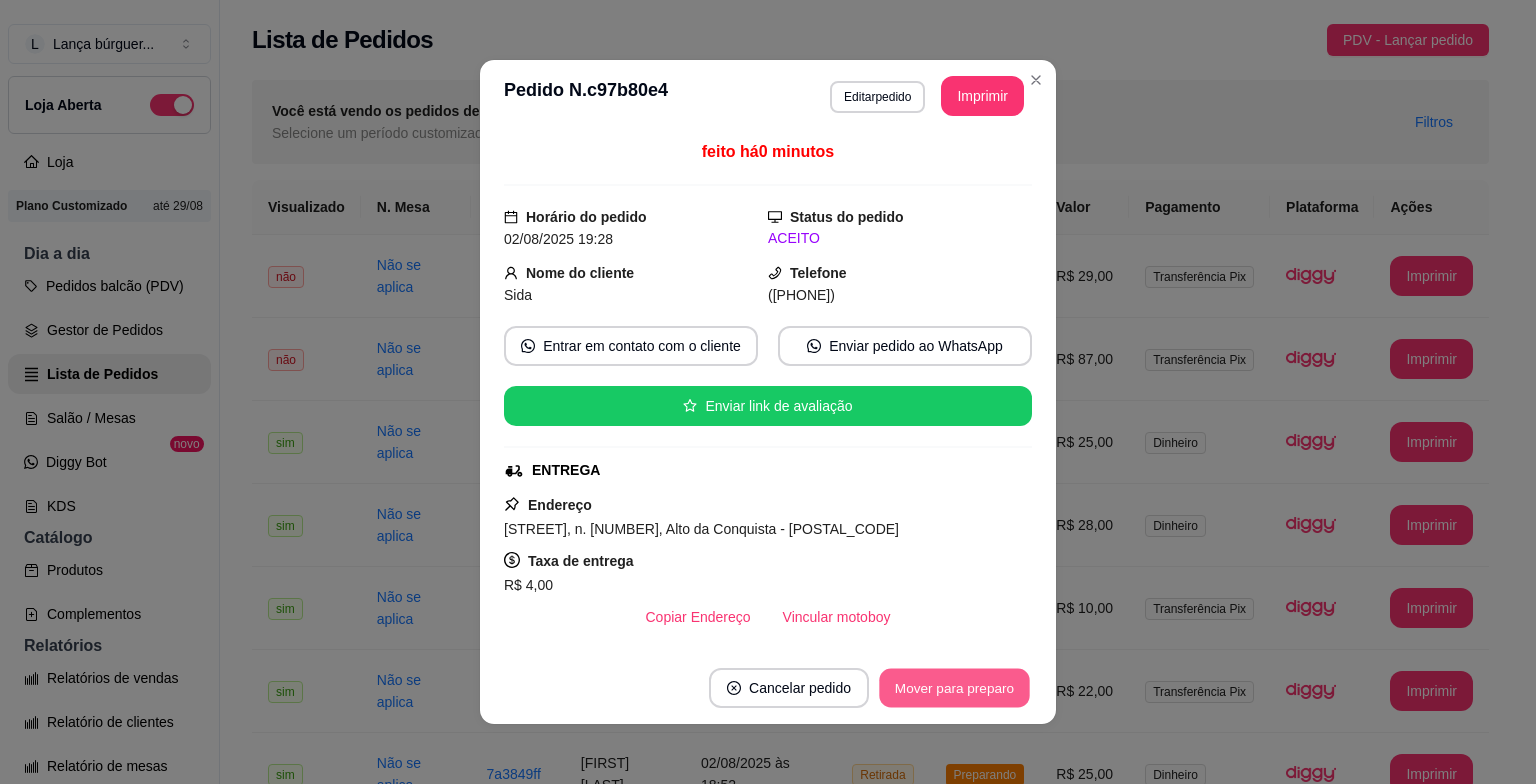 click on "Mover para preparo" at bounding box center (954, 688) 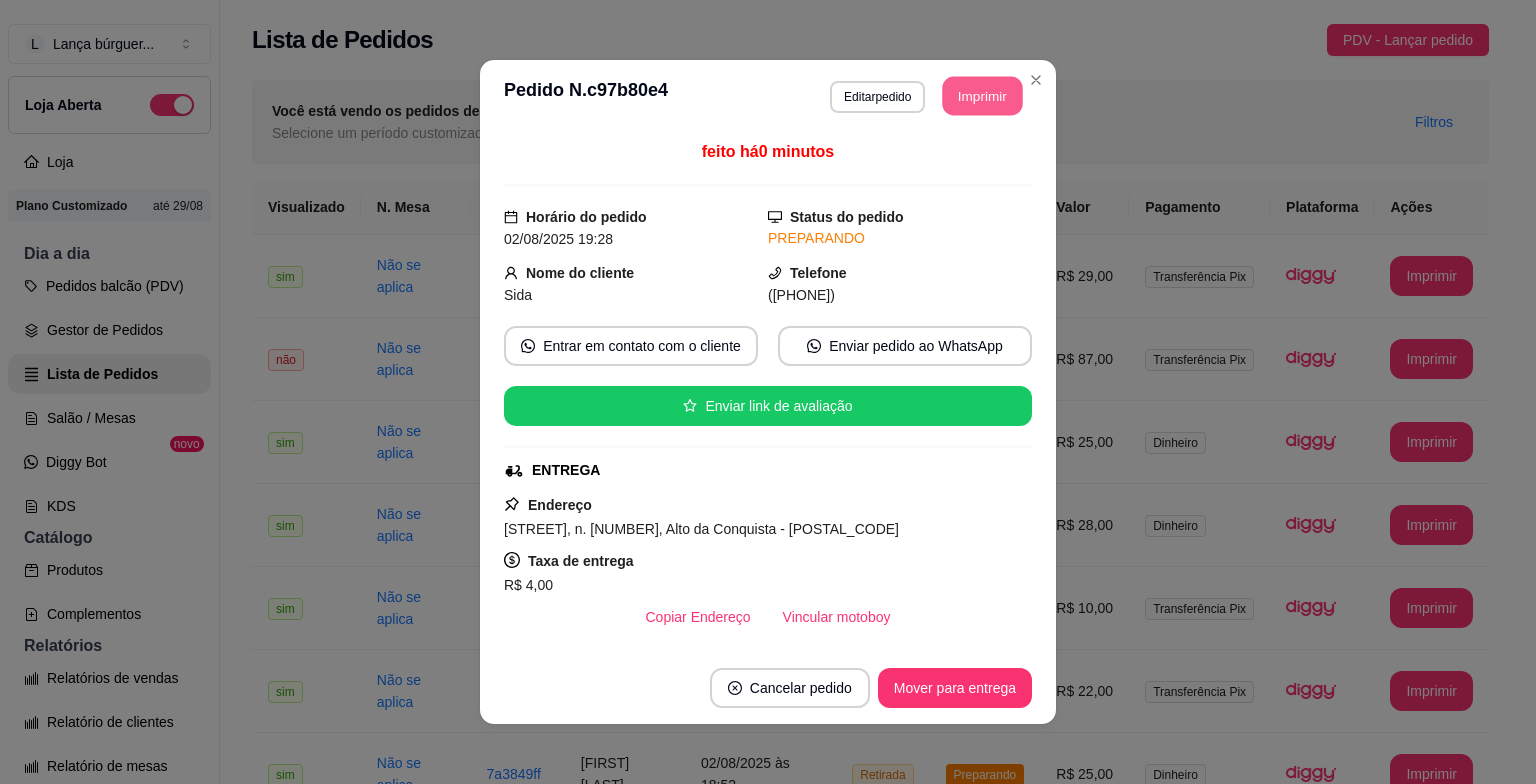 click on "Imprimir" at bounding box center (983, 96) 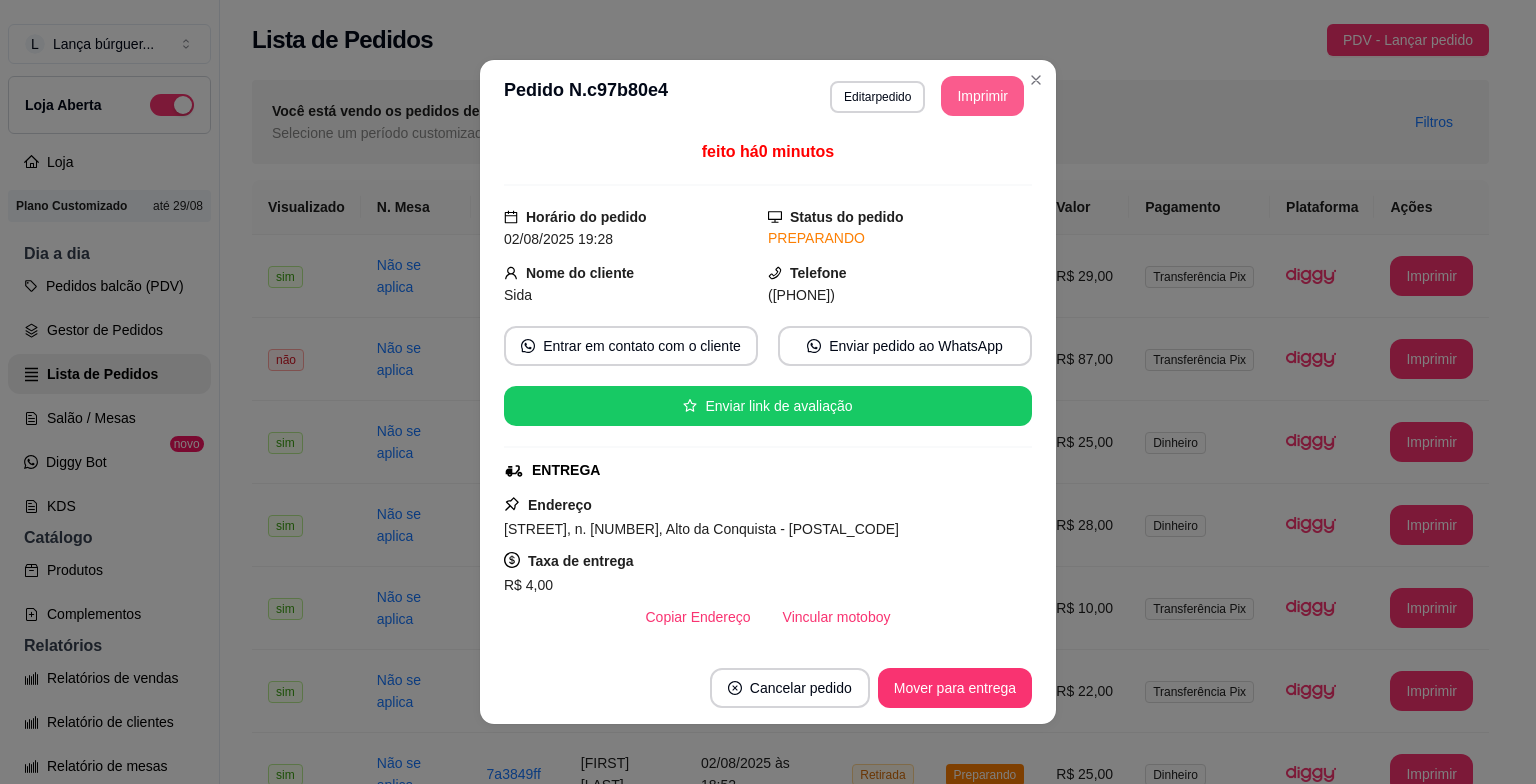 scroll, scrollTop: 0, scrollLeft: 0, axis: both 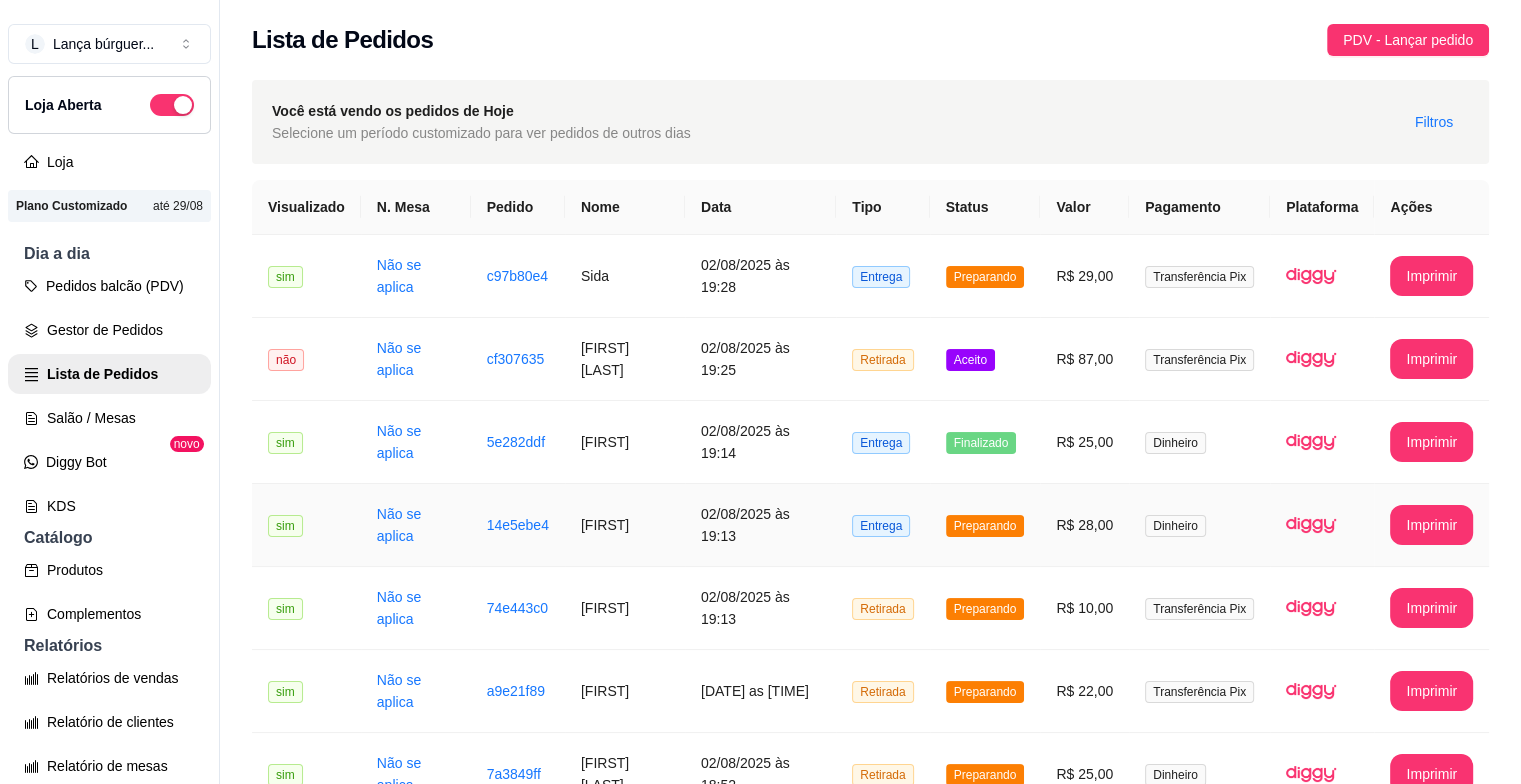 click on "02/08/2025 às 19:13" at bounding box center (760, 525) 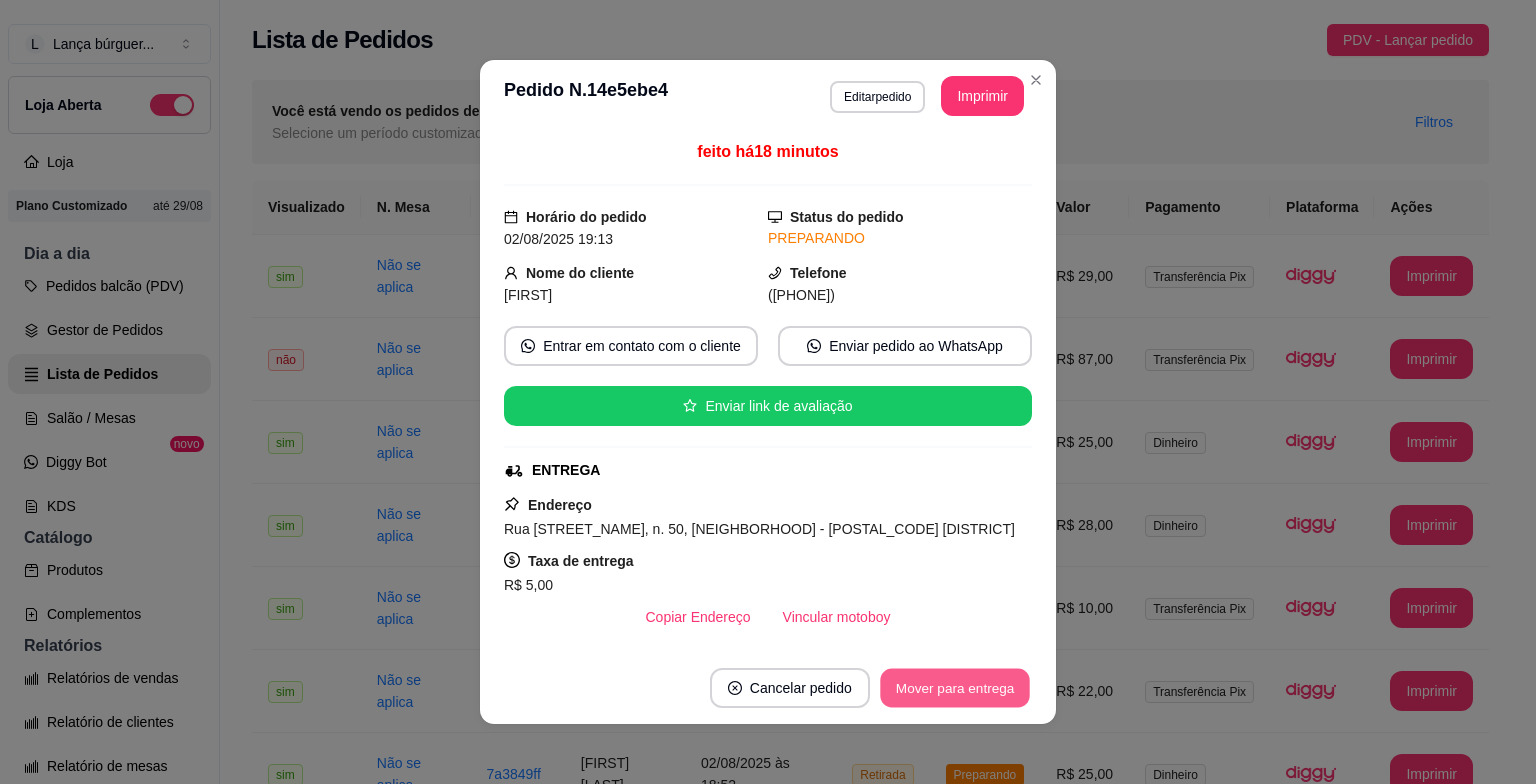 click on "Mover para entrega" at bounding box center [955, 688] 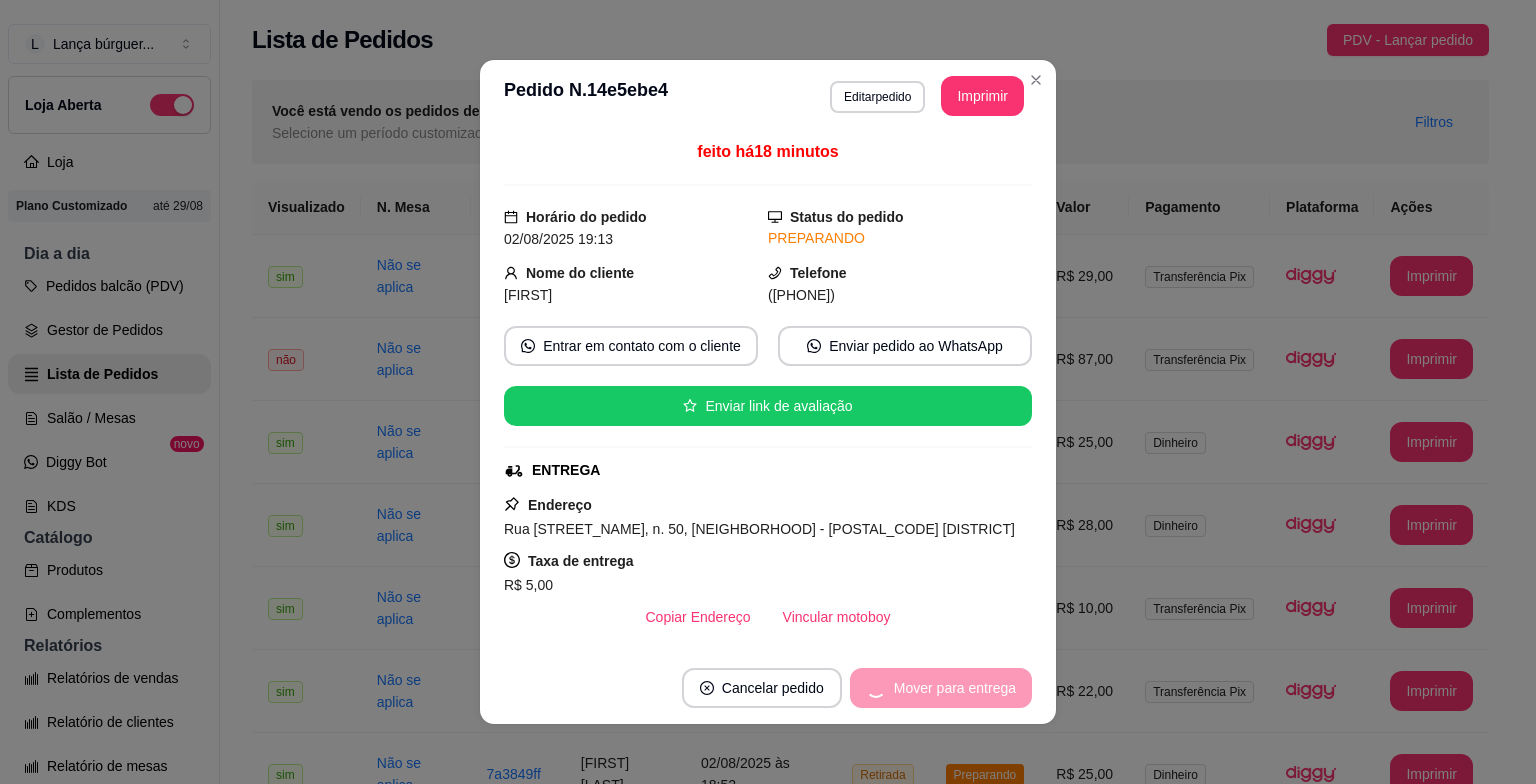 click on "Mover para entrega" at bounding box center [941, 688] 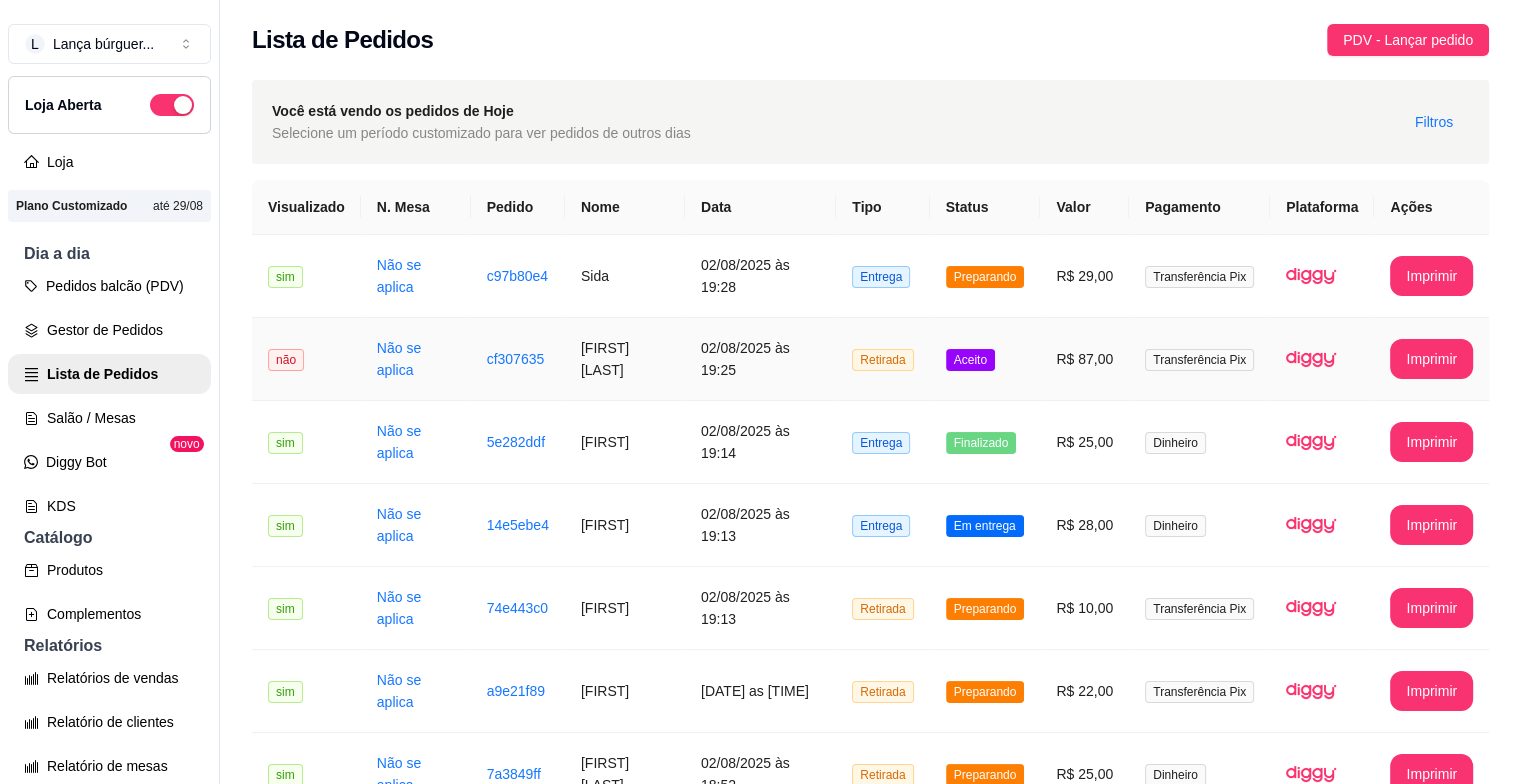 click on "[FIRST] [LAST]" at bounding box center (625, 359) 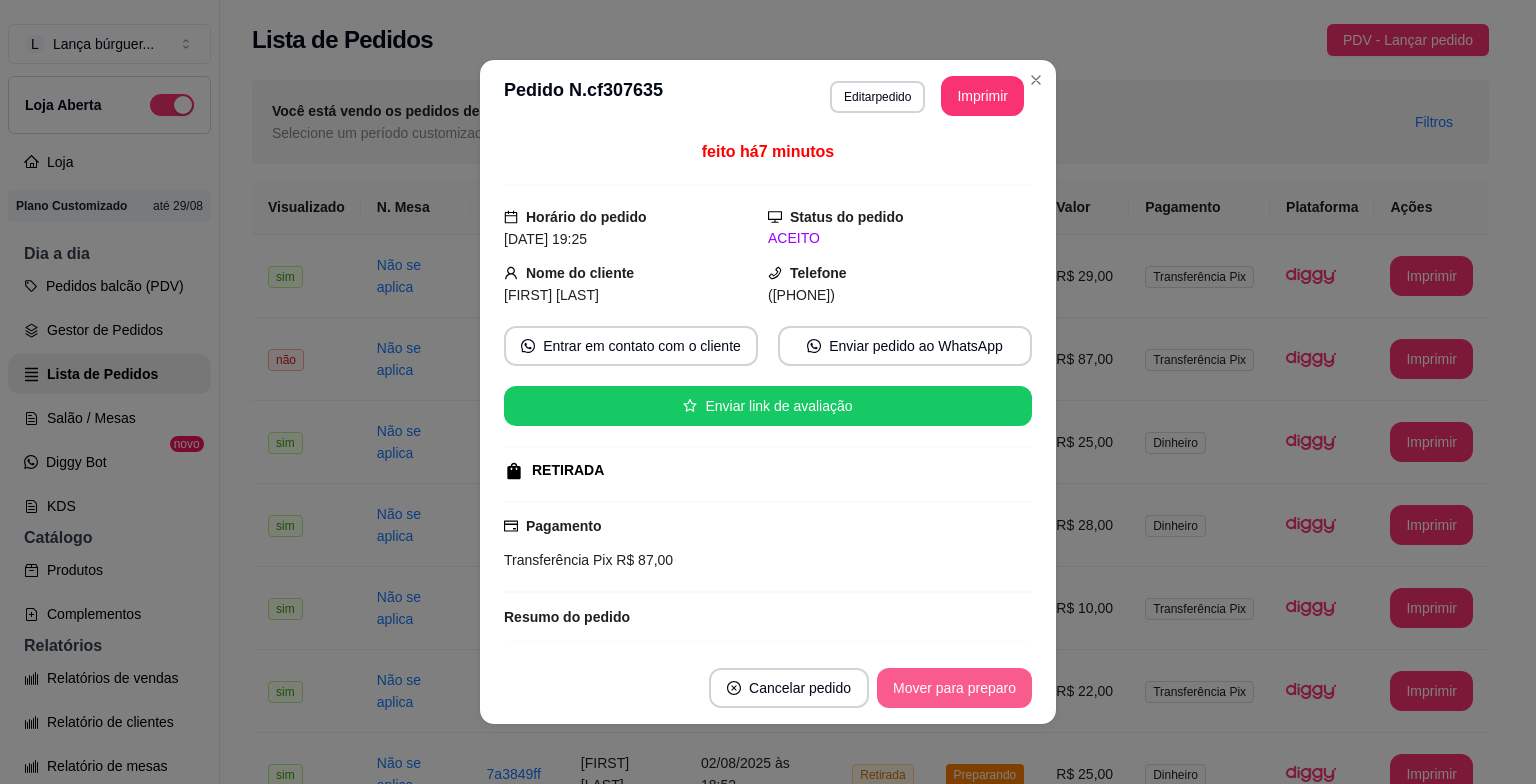 click on "Mover para preparo" at bounding box center (954, 688) 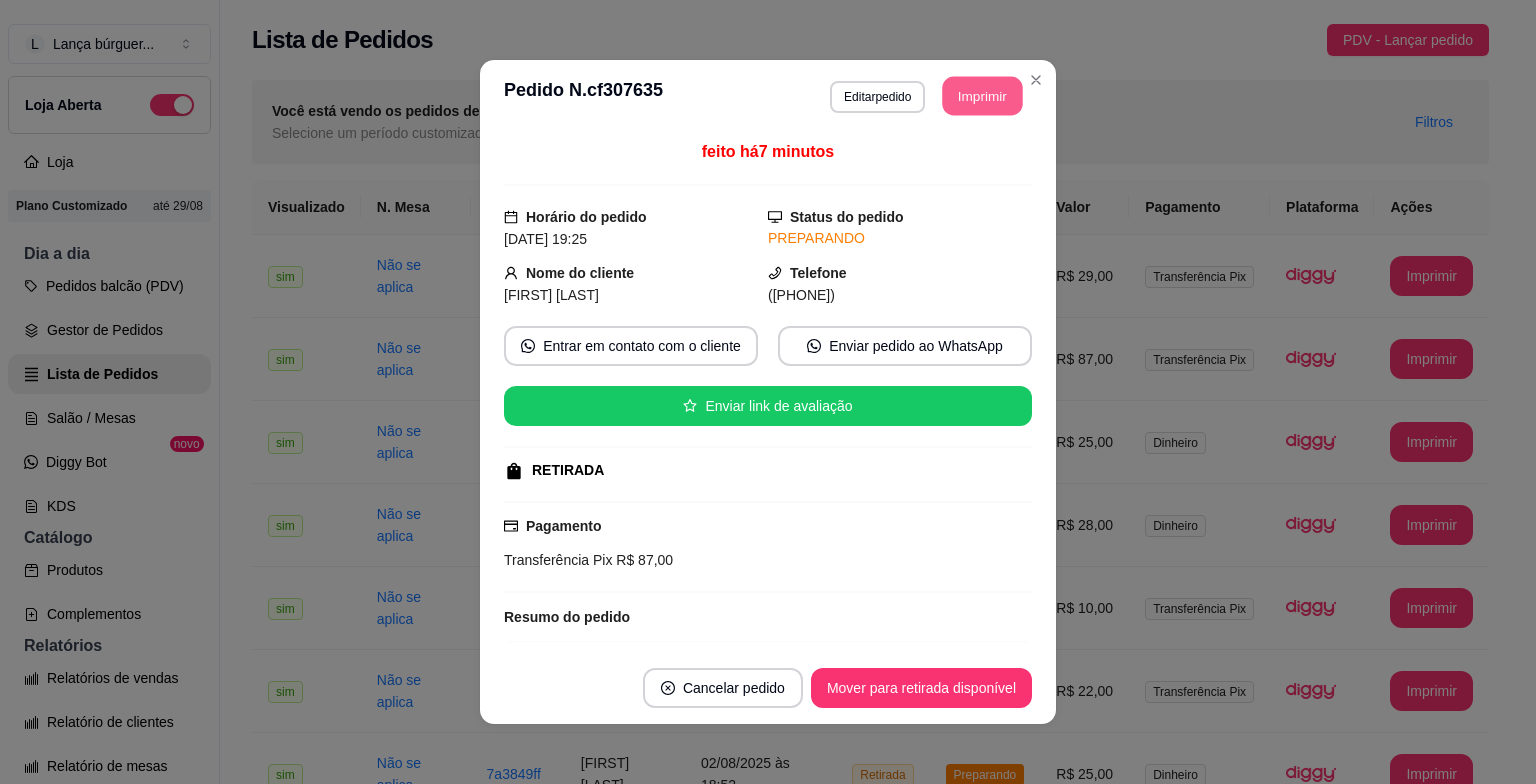 click on "Imprimir" at bounding box center [983, 96] 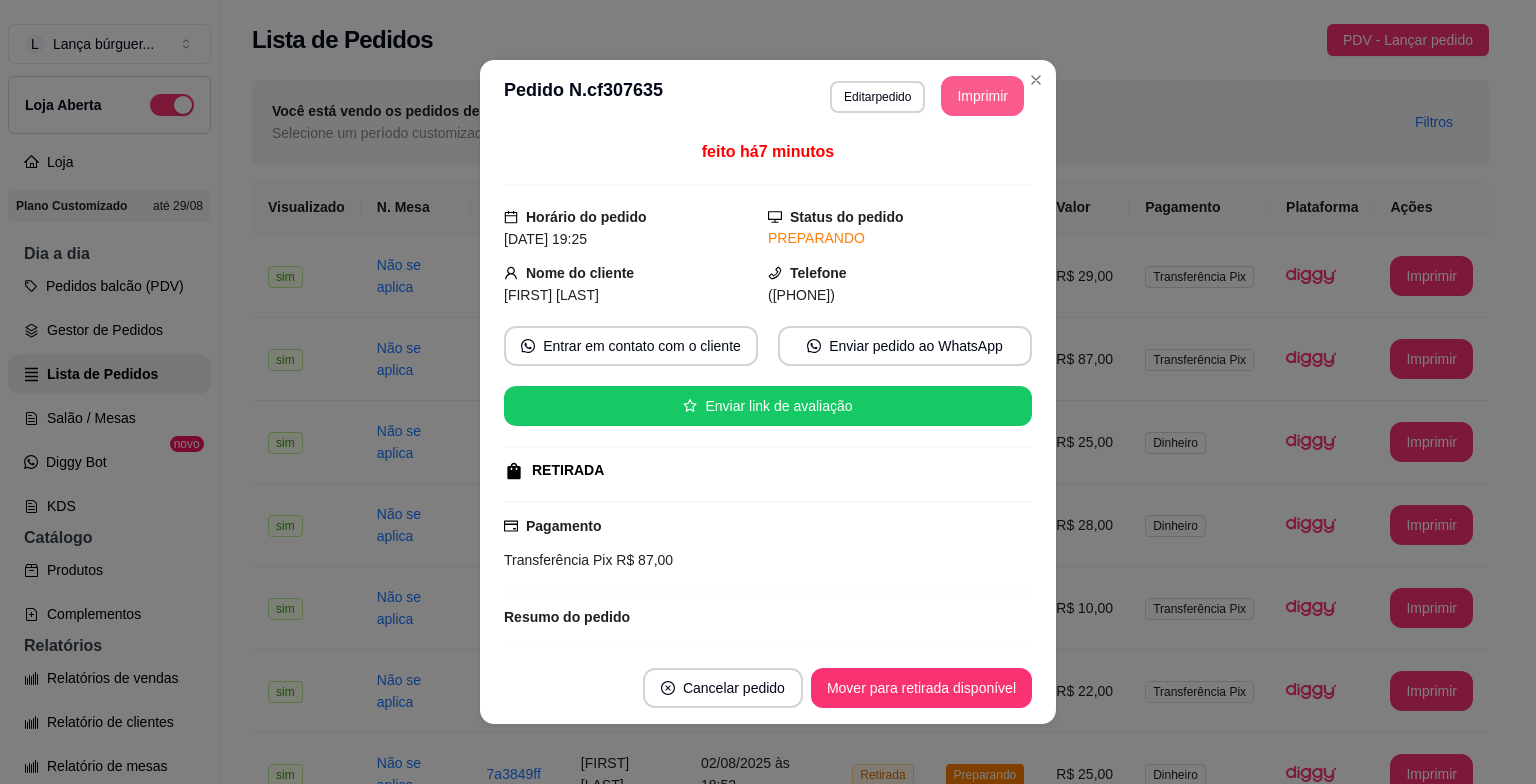 scroll, scrollTop: 0, scrollLeft: 0, axis: both 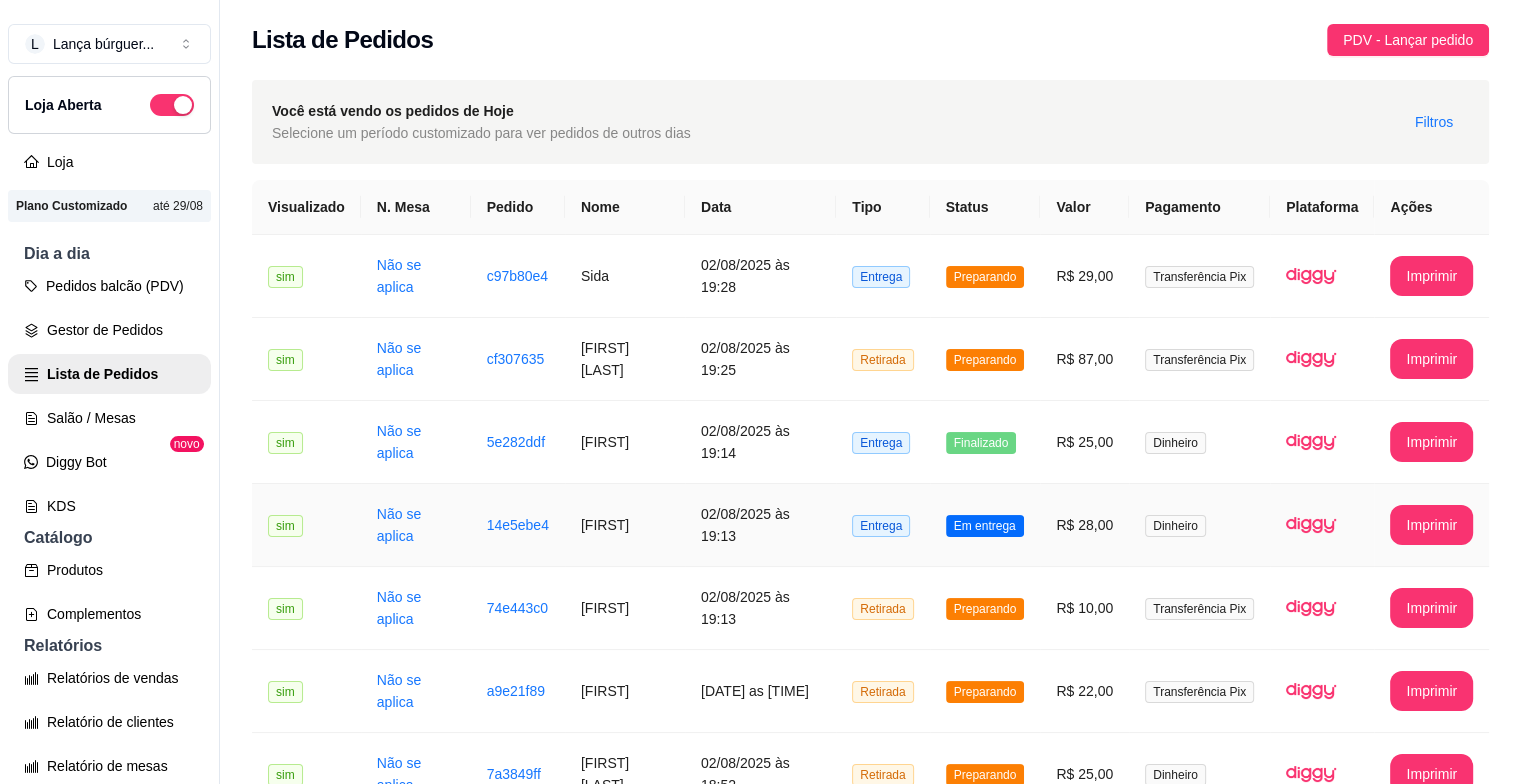 click on "[FIRST]" at bounding box center (625, 525) 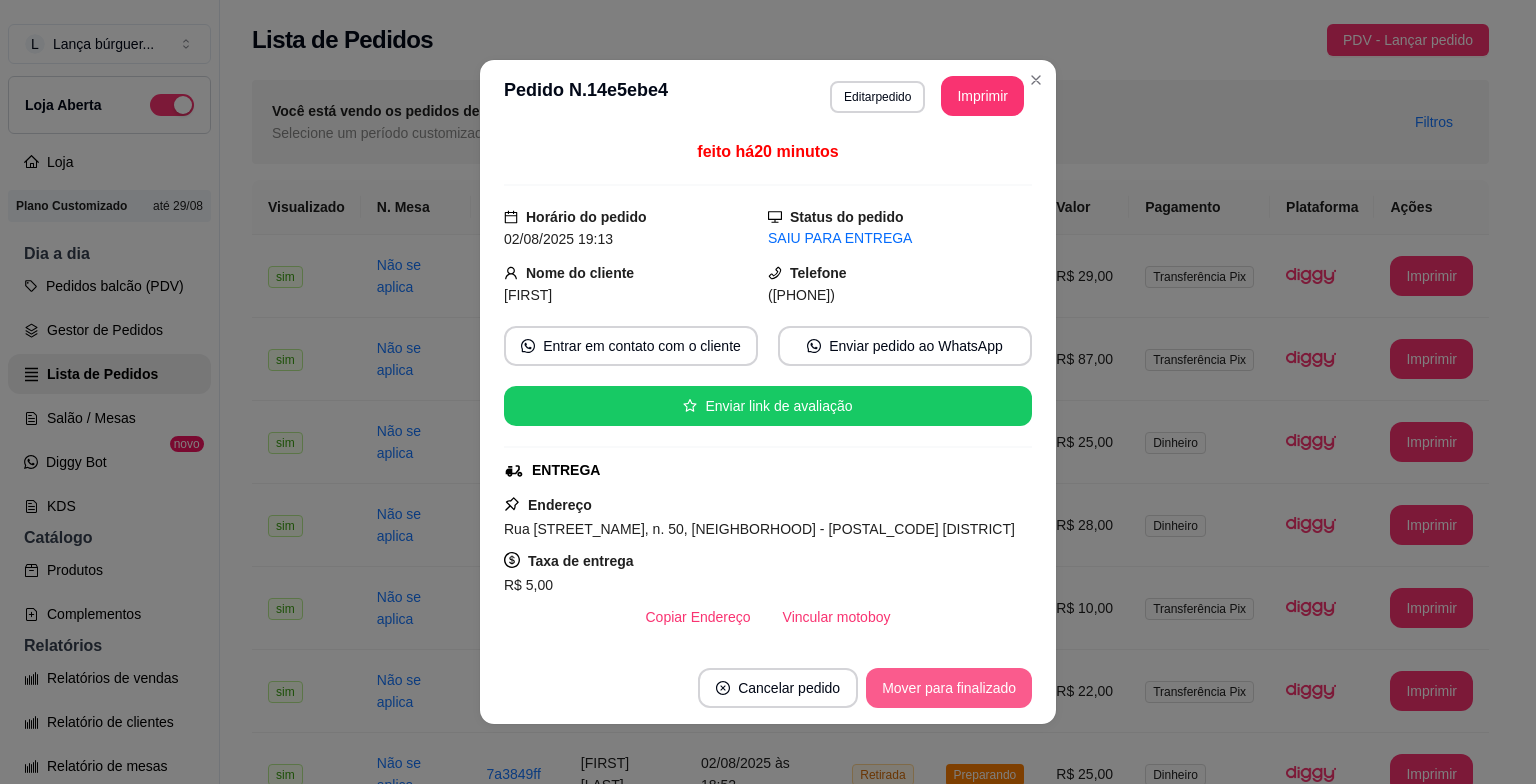 click on "Mover para finalizado" at bounding box center (949, 688) 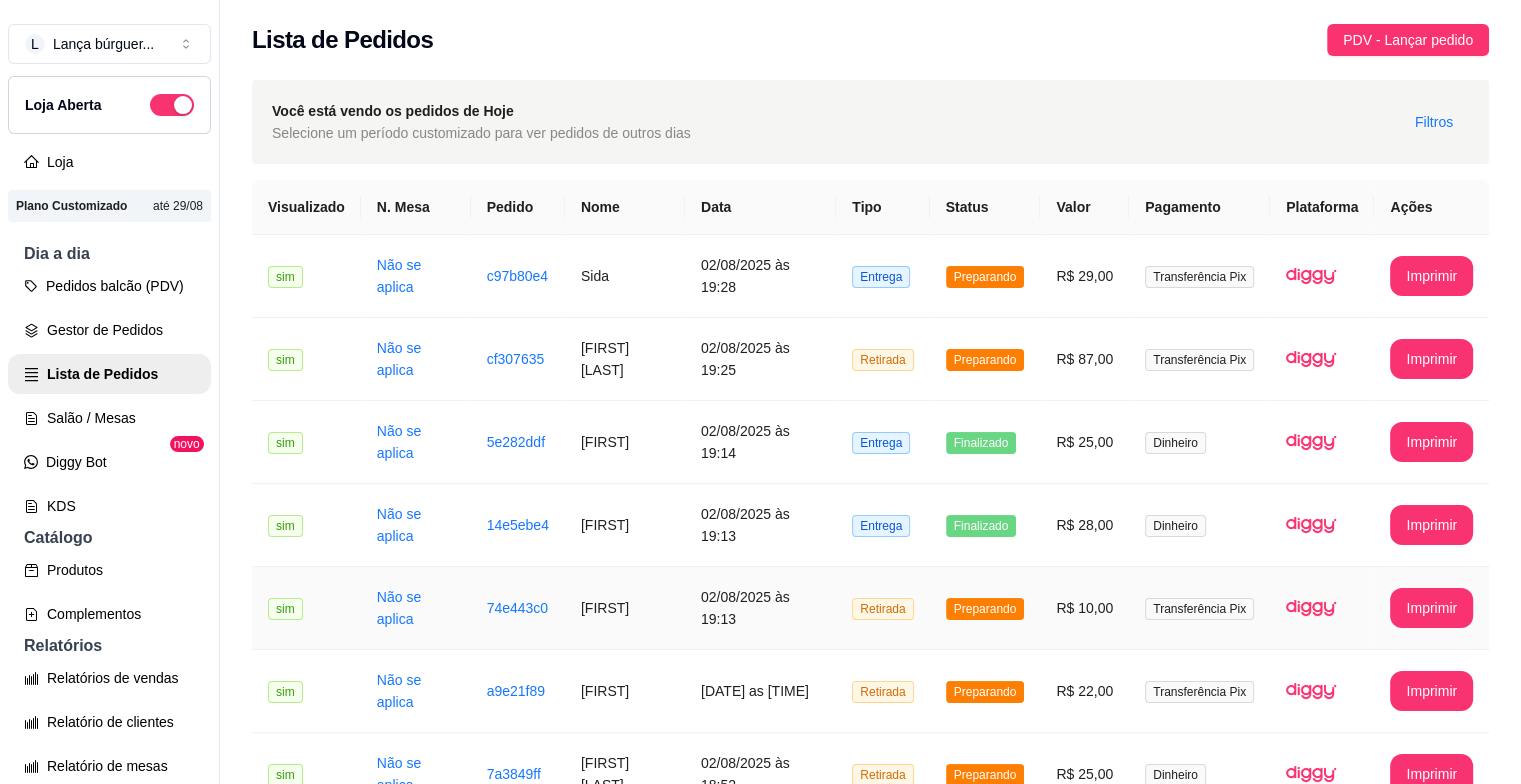 click on "[FIRST]" at bounding box center [625, 608] 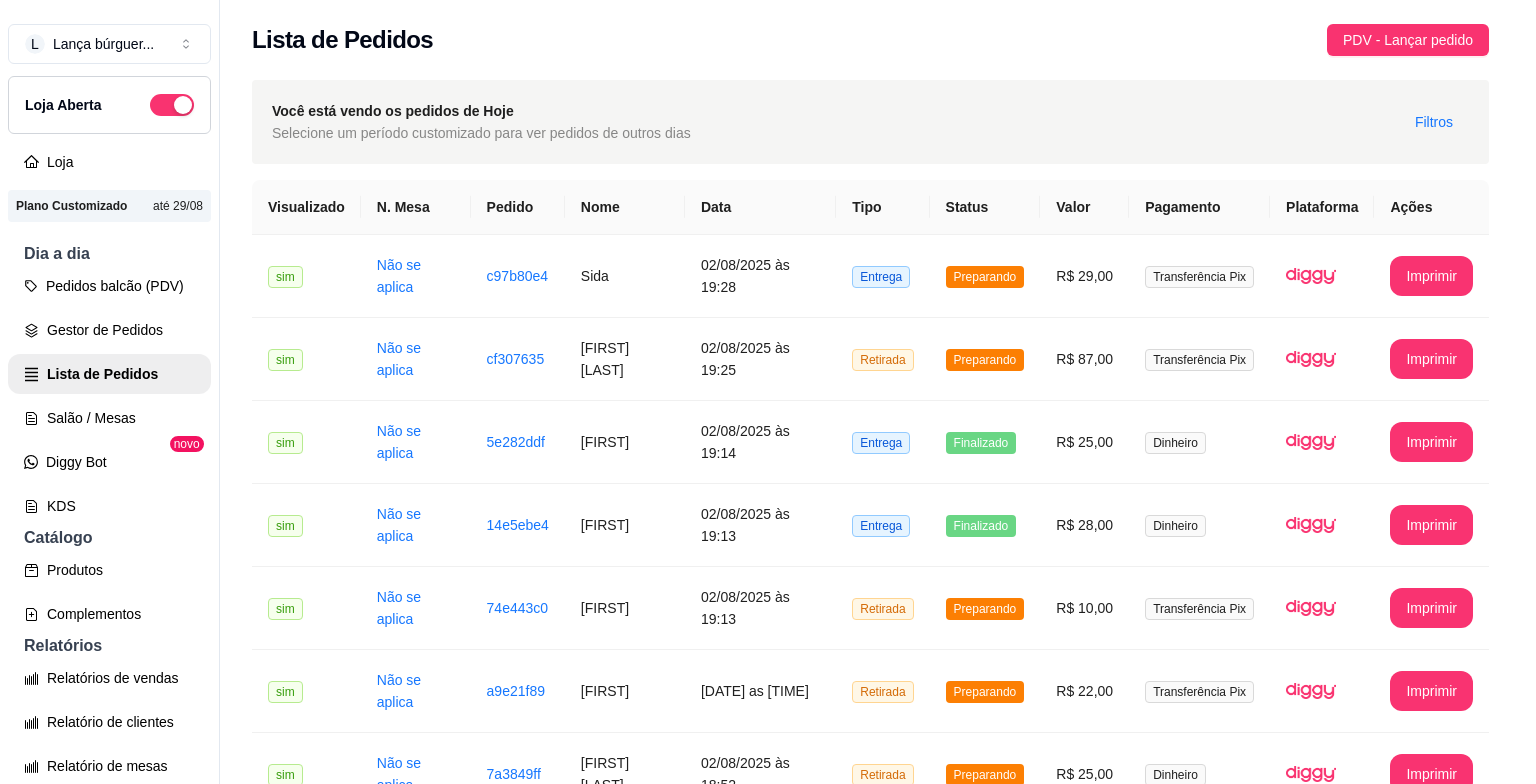click on "Resumo do pedido" at bounding box center (767, 620) 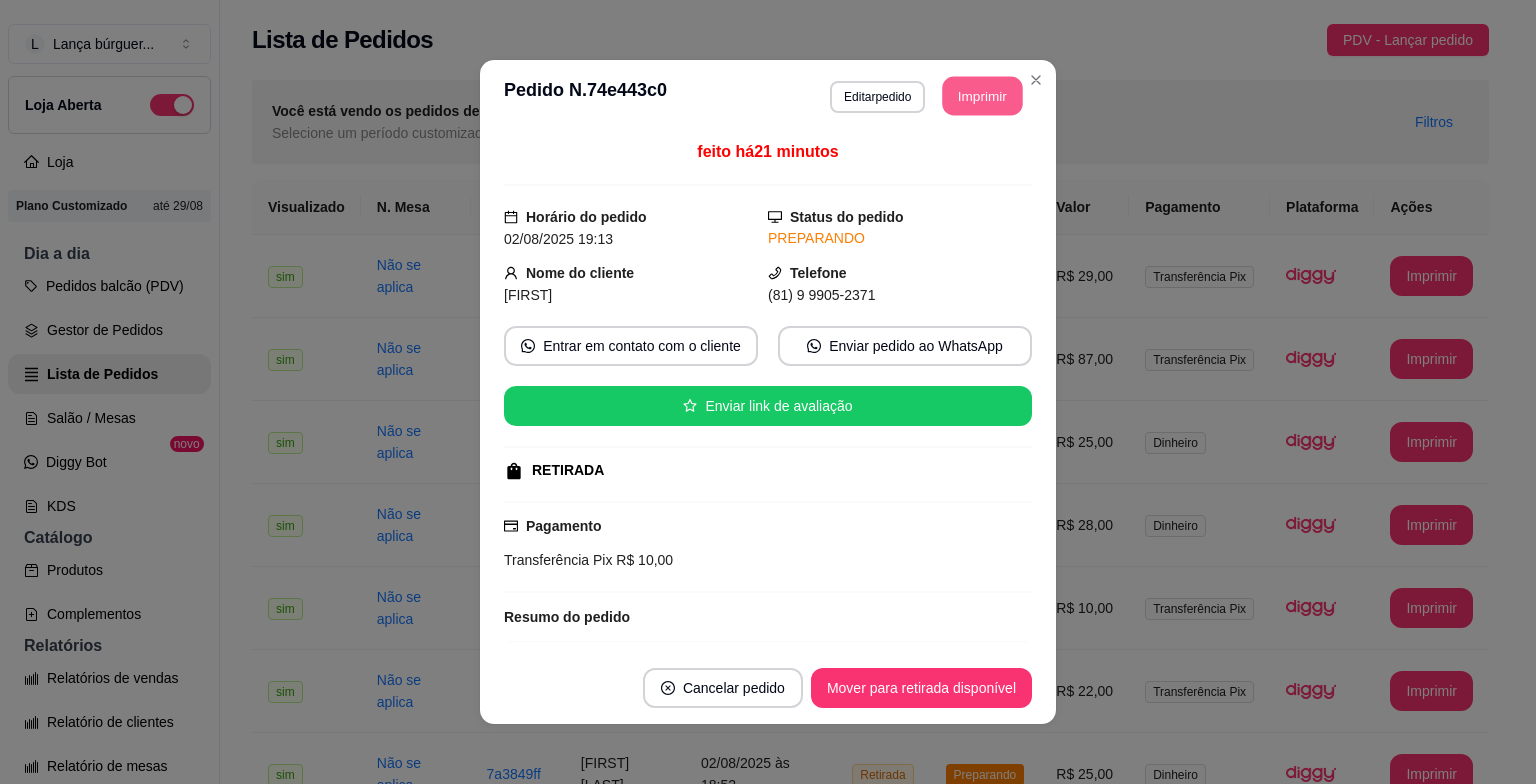 click on "Imprimir" at bounding box center (983, 96) 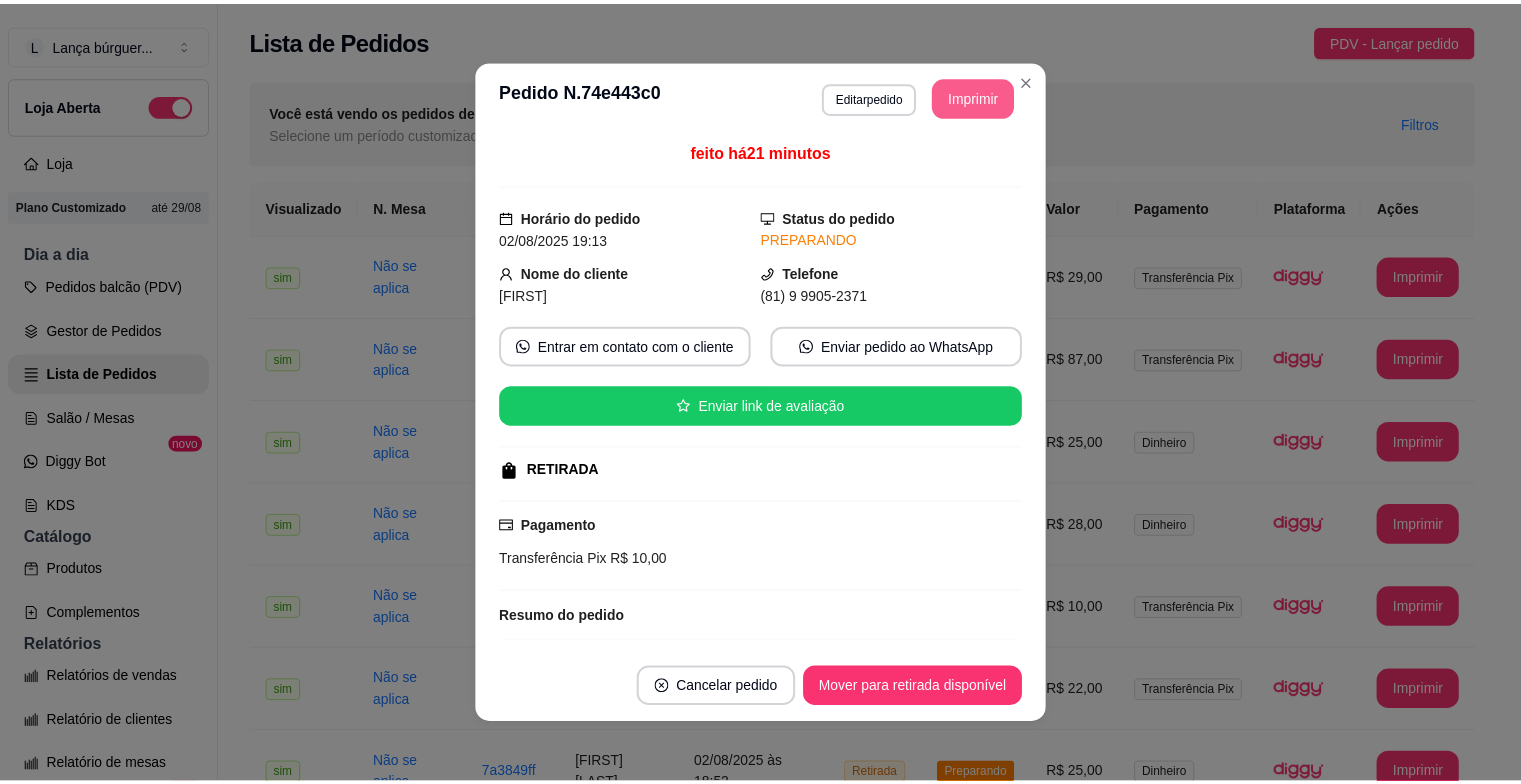scroll, scrollTop: 0, scrollLeft: 0, axis: both 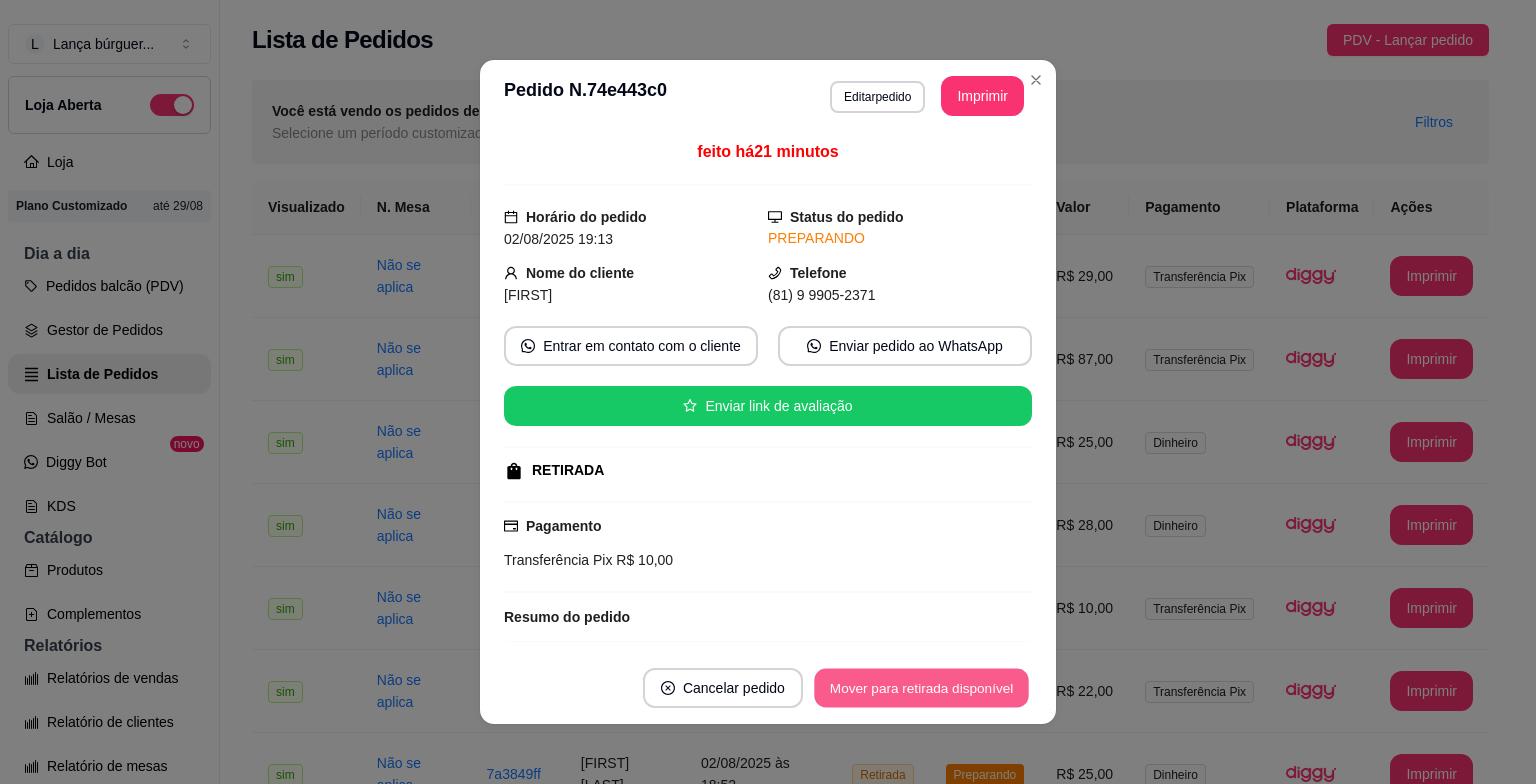 click on "Mover para retirada disponível" at bounding box center [921, 688] 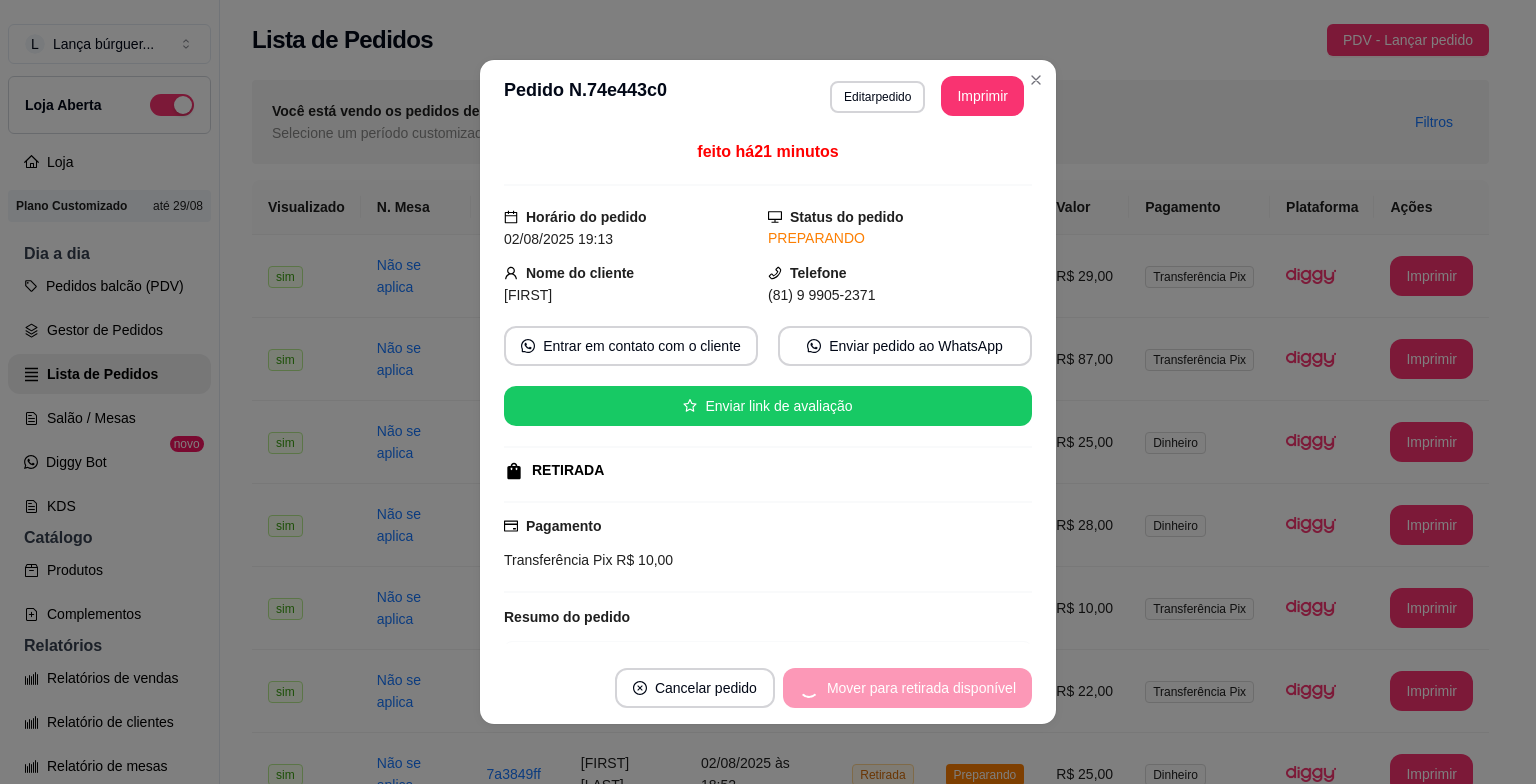 click on "Mover para retirada disponível" at bounding box center [907, 688] 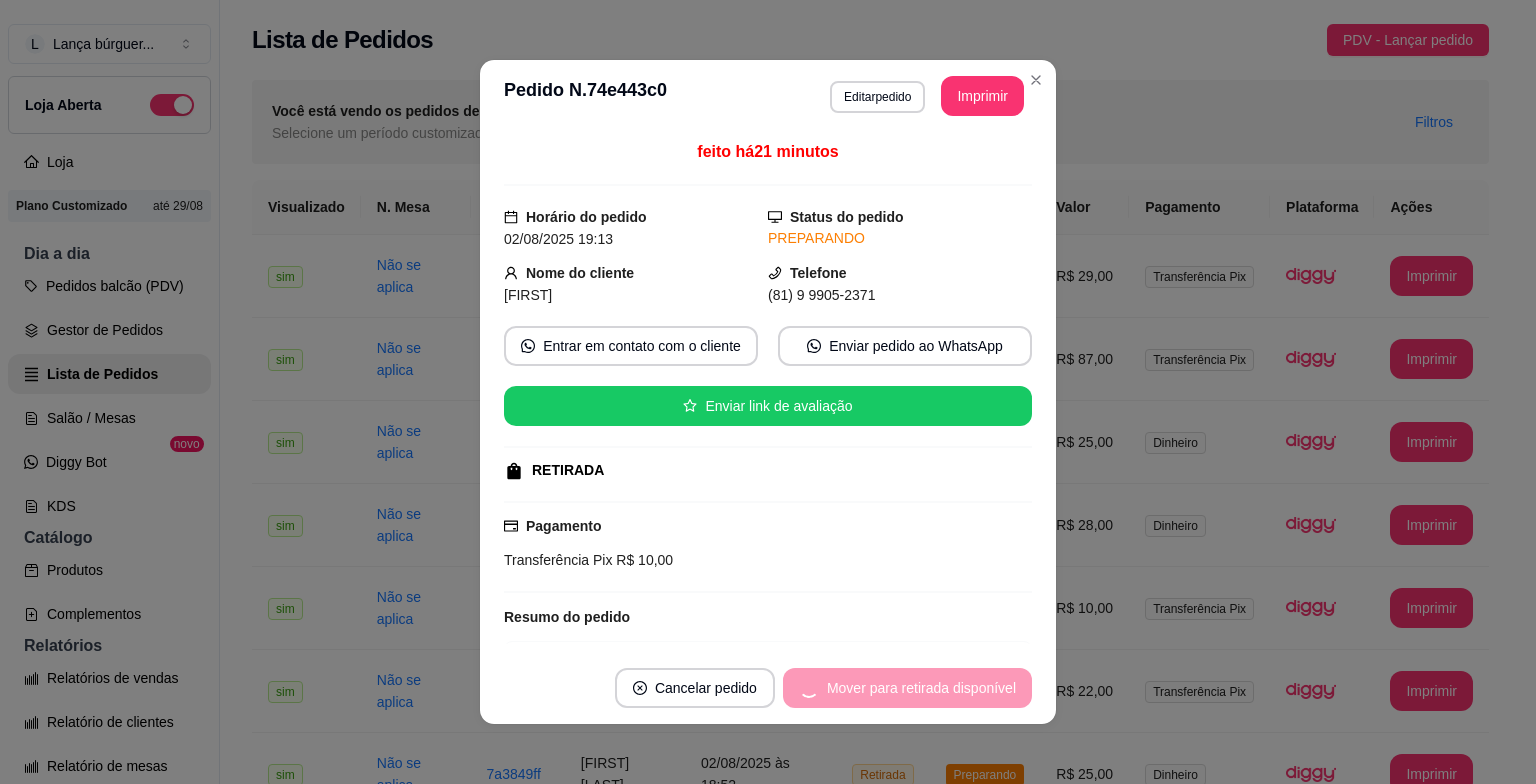 click on "Mover para retirada disponível" at bounding box center [907, 688] 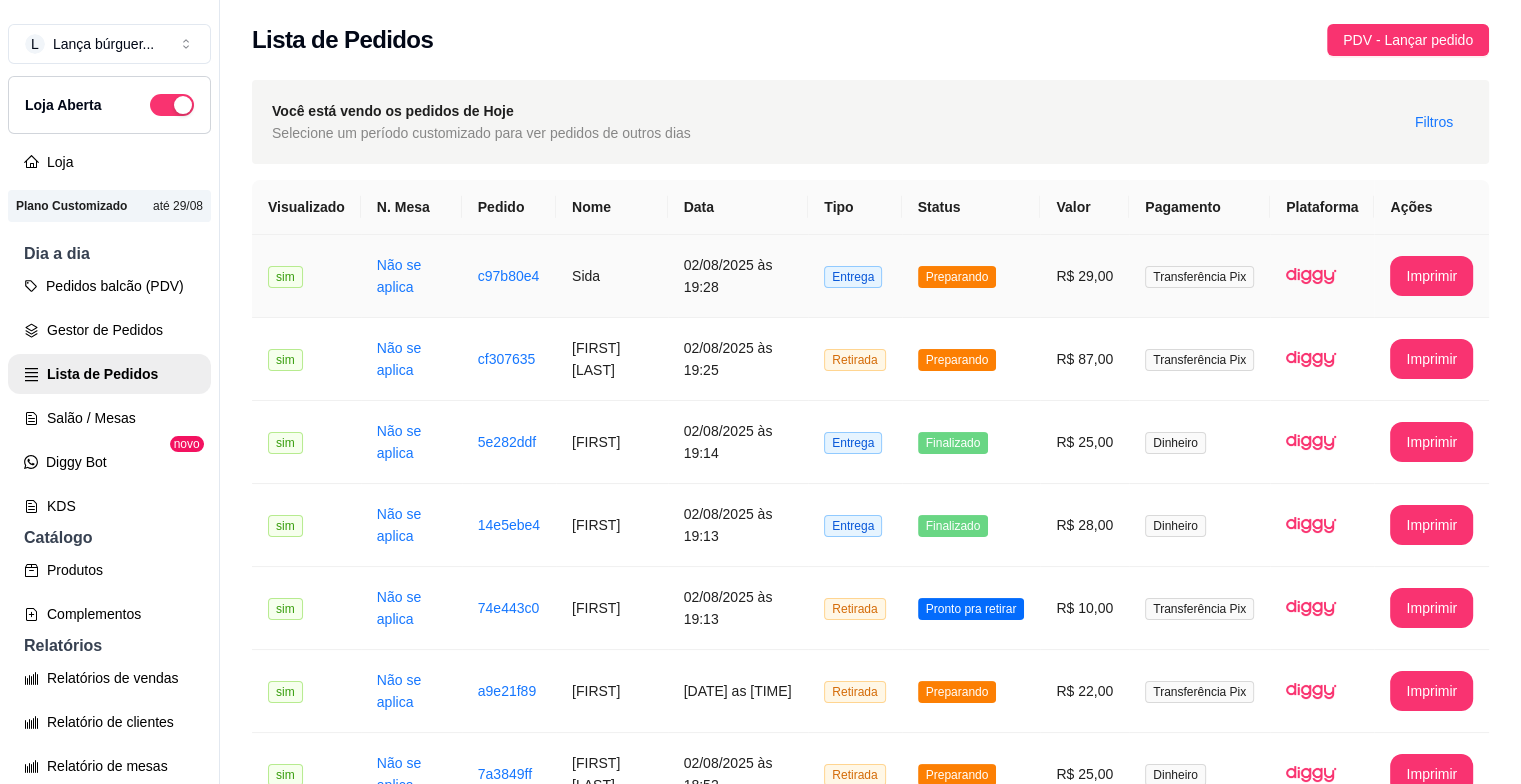 click on "02/08/2025 às 19:28" at bounding box center (738, 276) 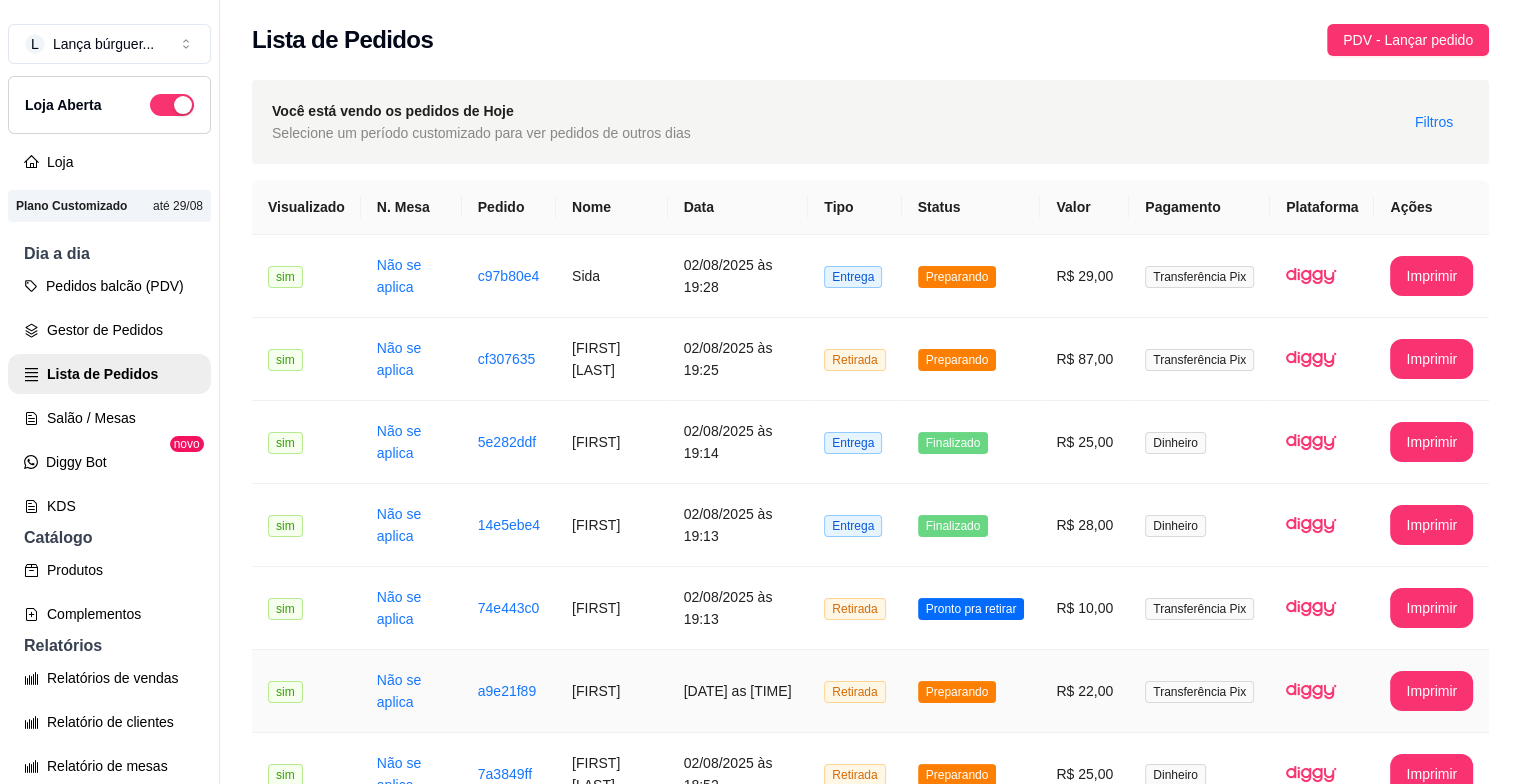 click on "[FIRST]" at bounding box center (612, 691) 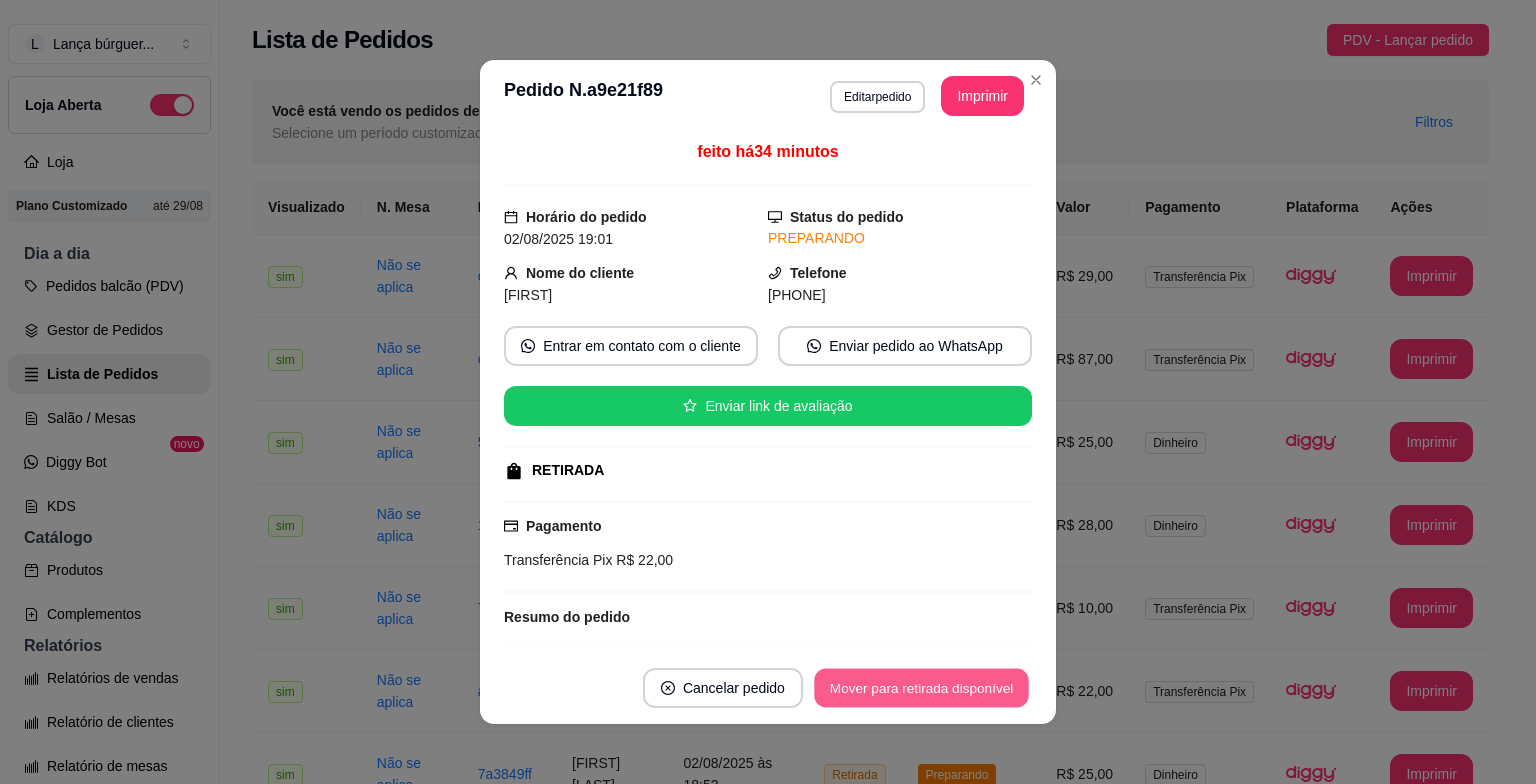 click on "Mover para retirada disponível" at bounding box center (921, 688) 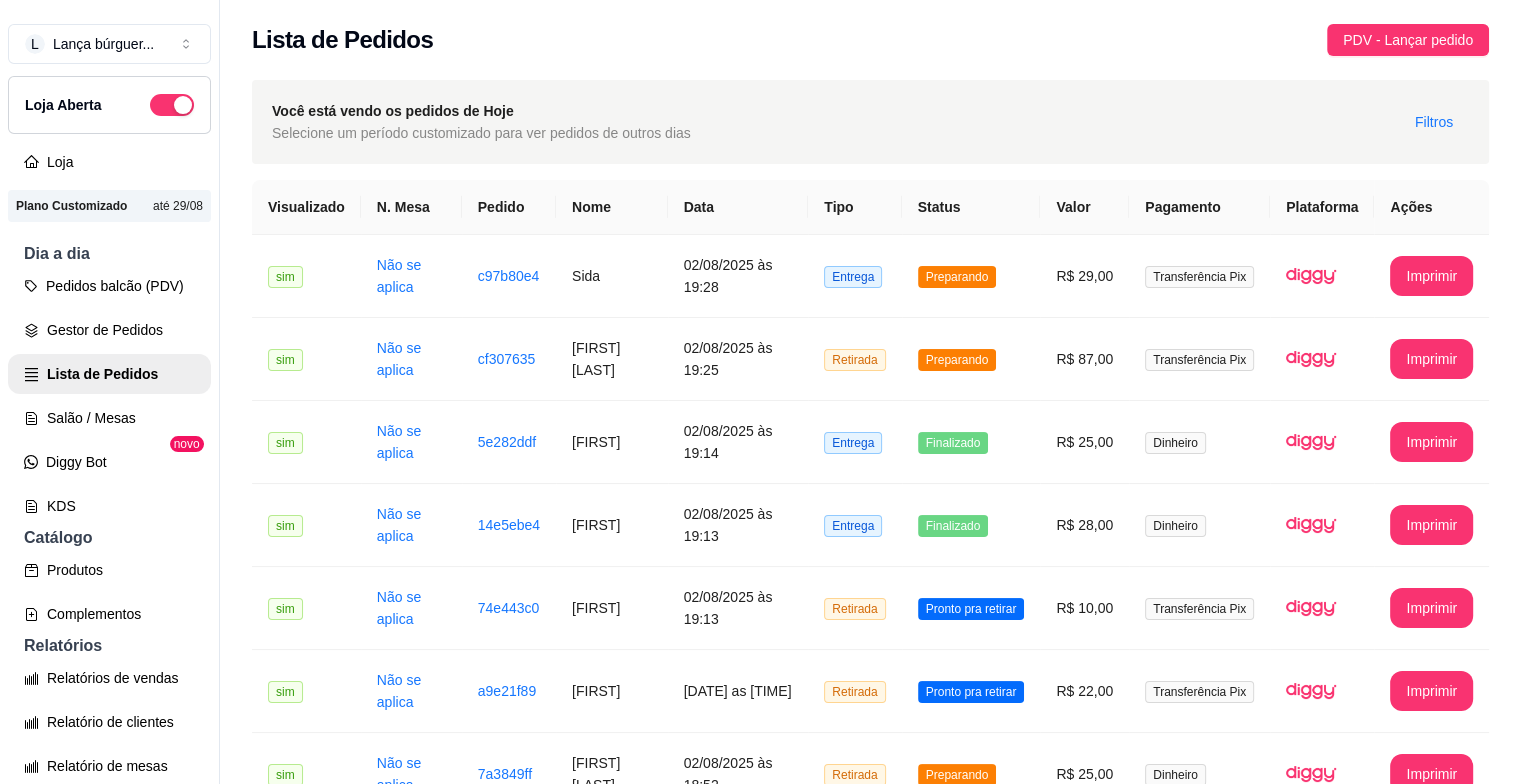 scroll, scrollTop: 189, scrollLeft: 0, axis: vertical 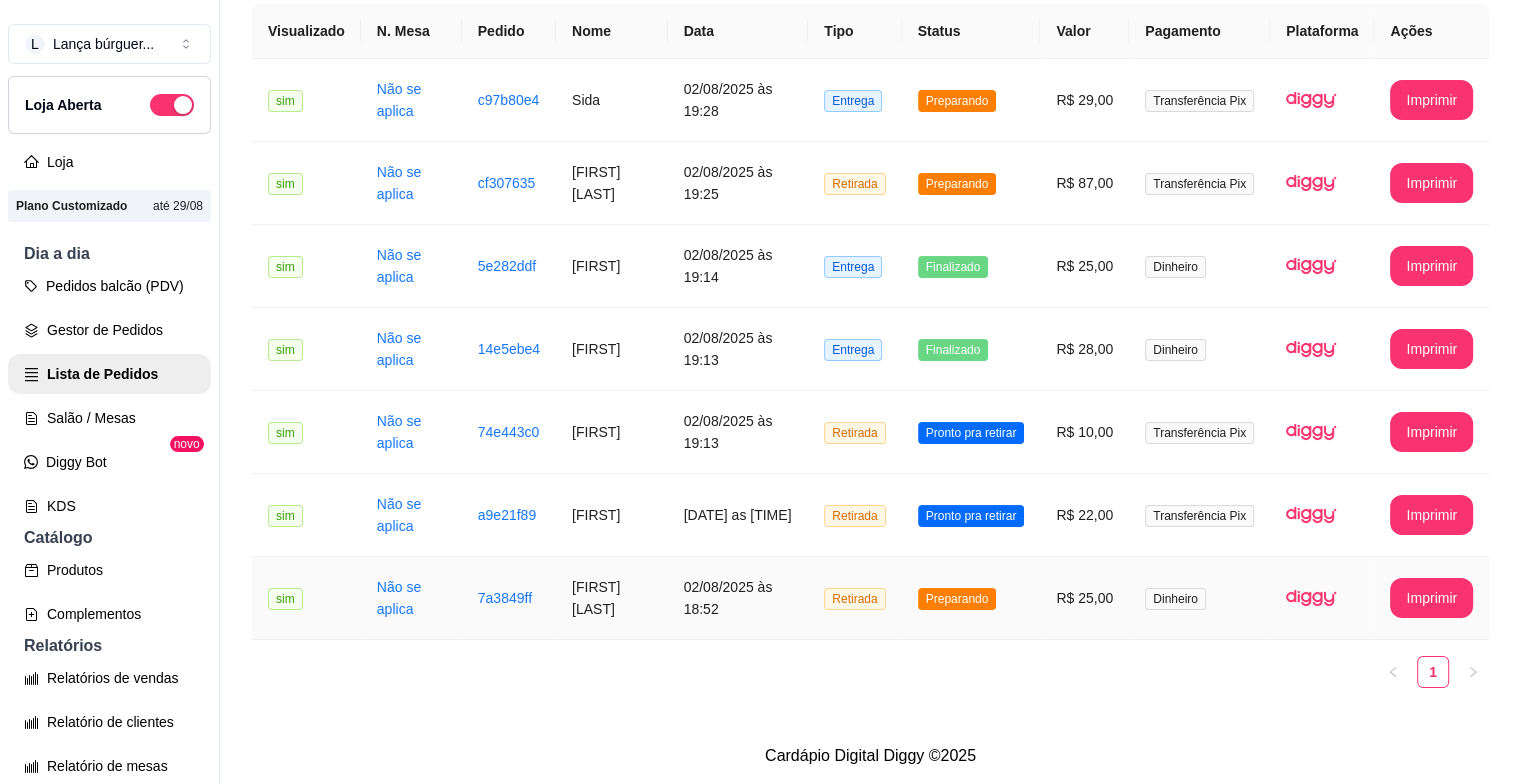 click on "[FIRST] [LAST]" at bounding box center (612, 598) 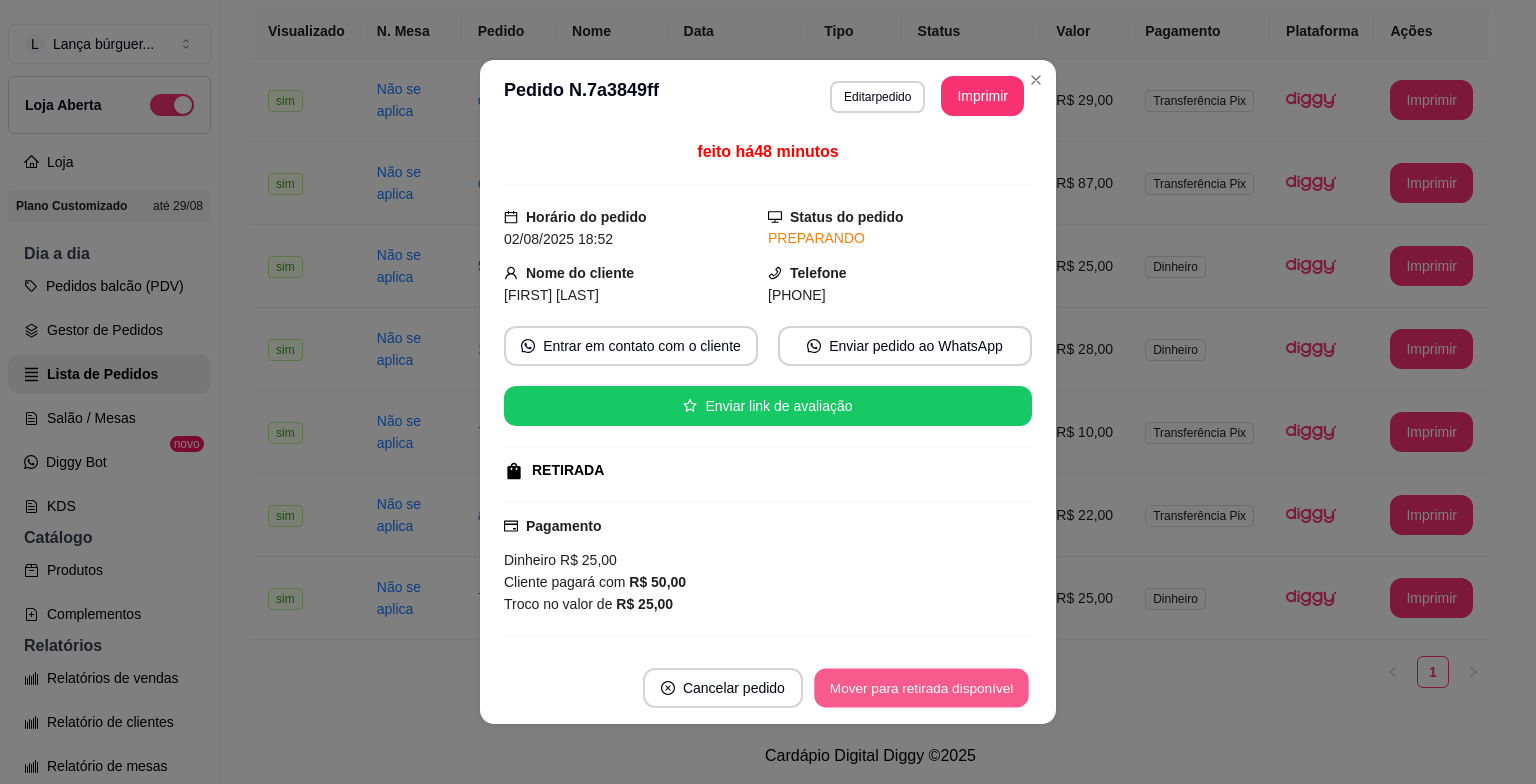 click on "Mover para retirada disponível" at bounding box center (921, 688) 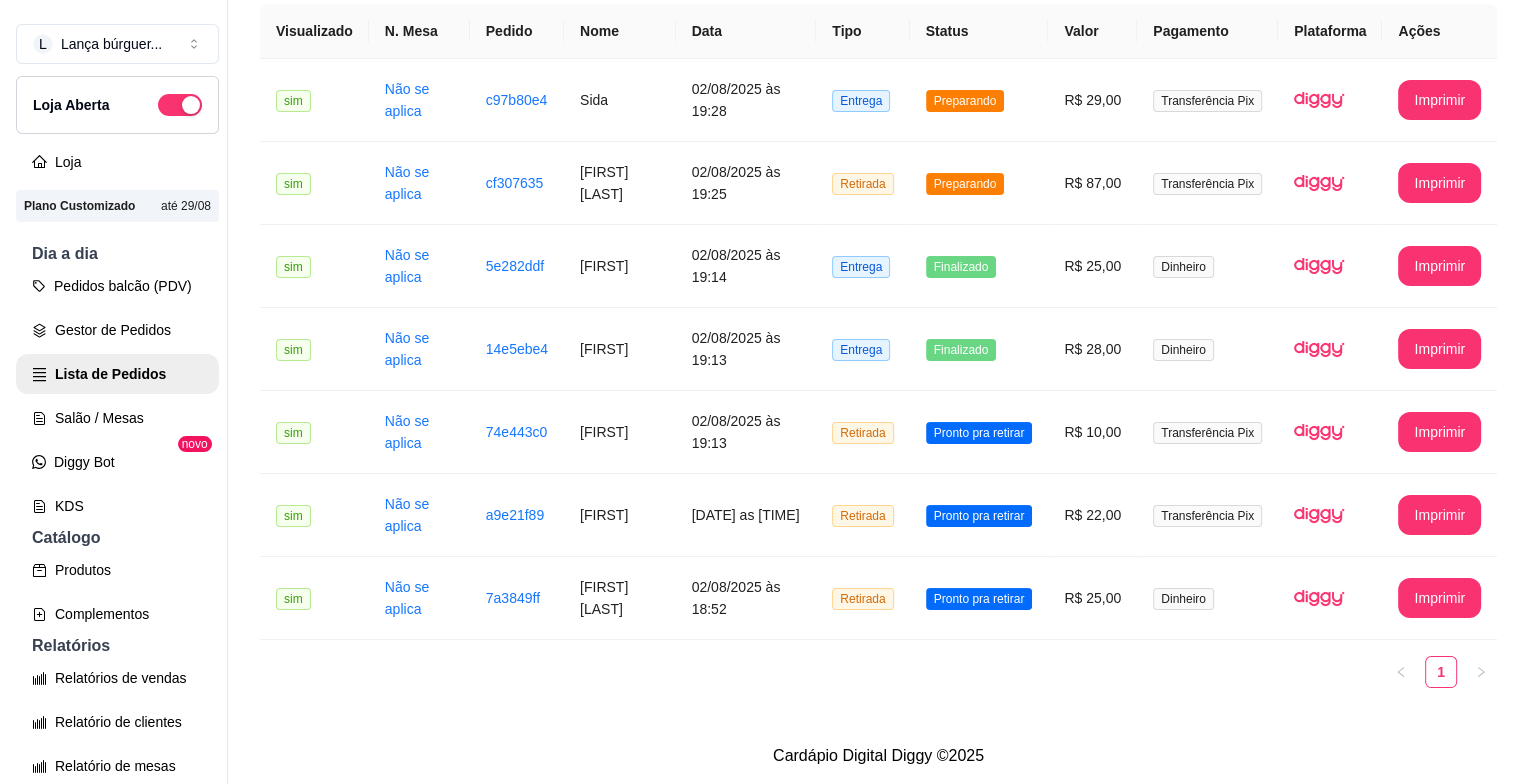 scroll, scrollTop: 0, scrollLeft: 0, axis: both 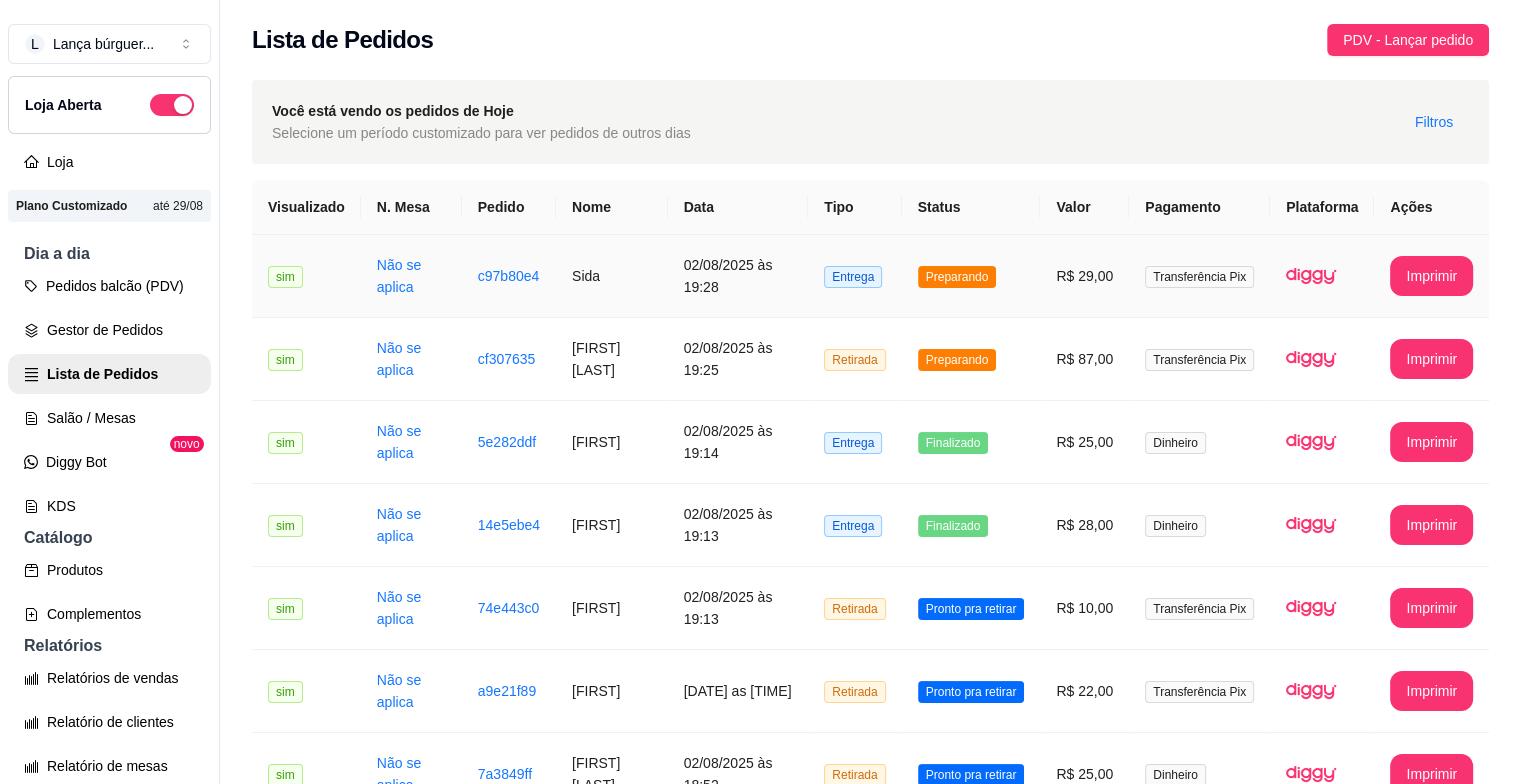 click on "Preparando" at bounding box center [971, 276] 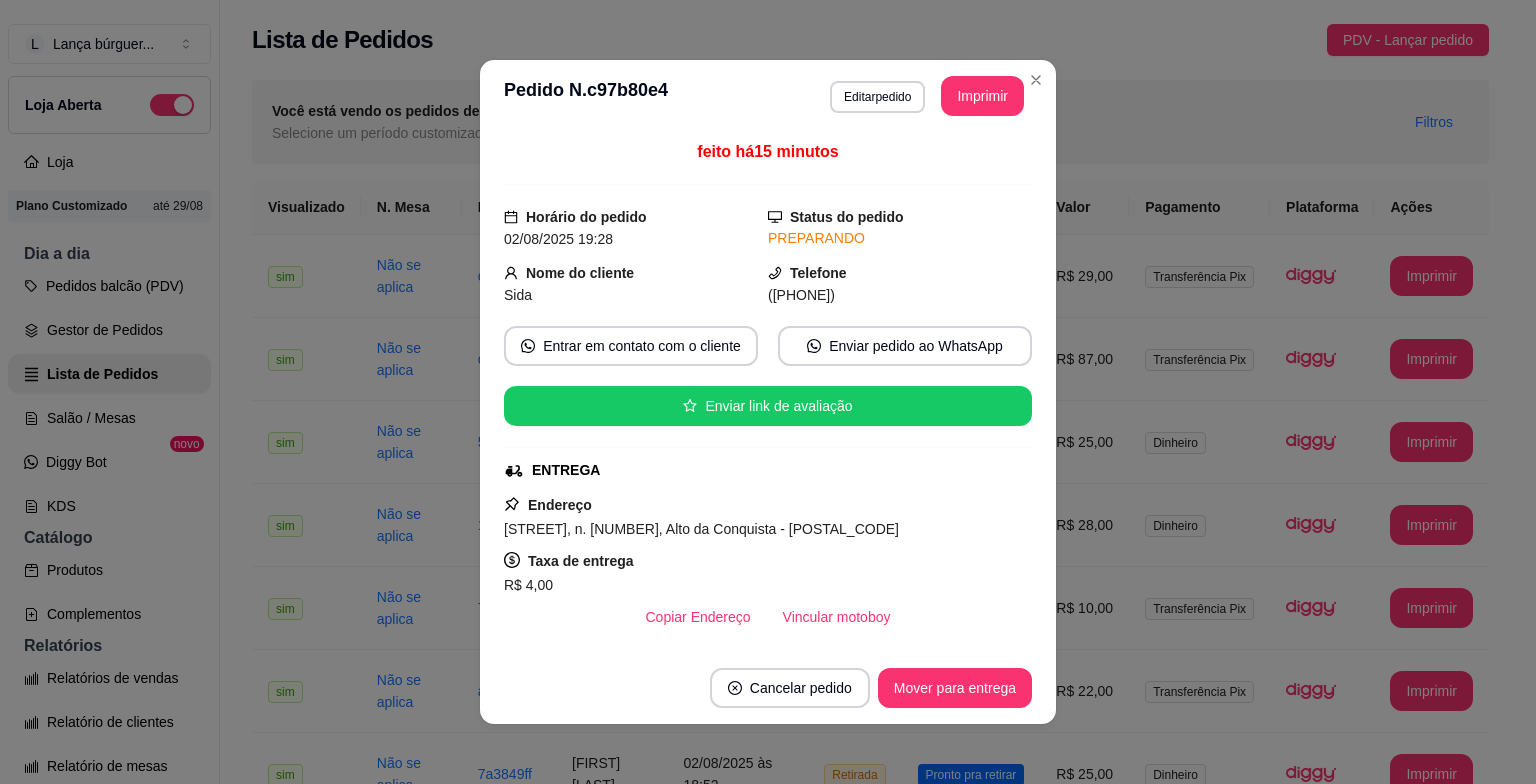 scroll, scrollTop: 440, scrollLeft: 0, axis: vertical 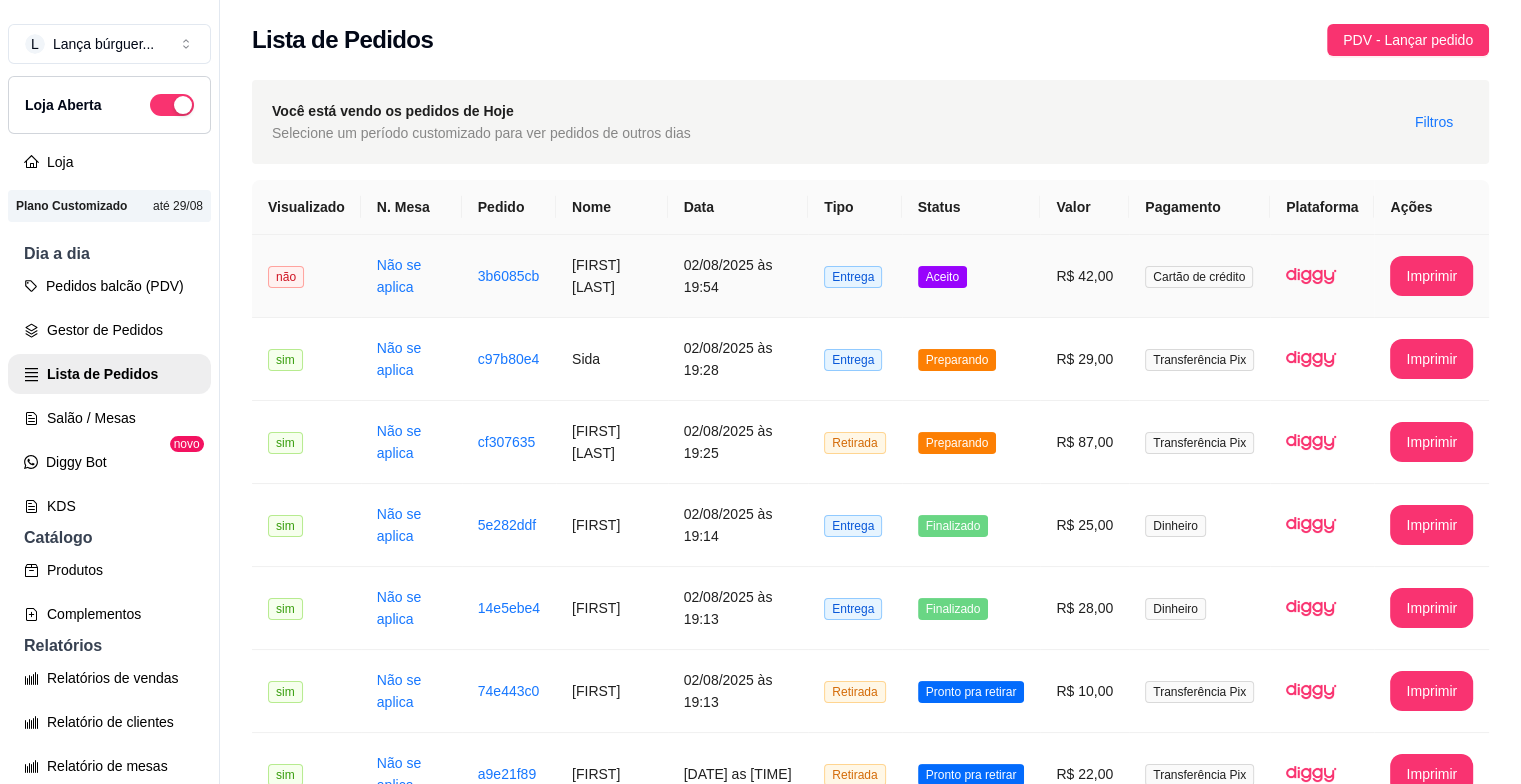 click on "02/08/2025 às 19:54" at bounding box center [738, 276] 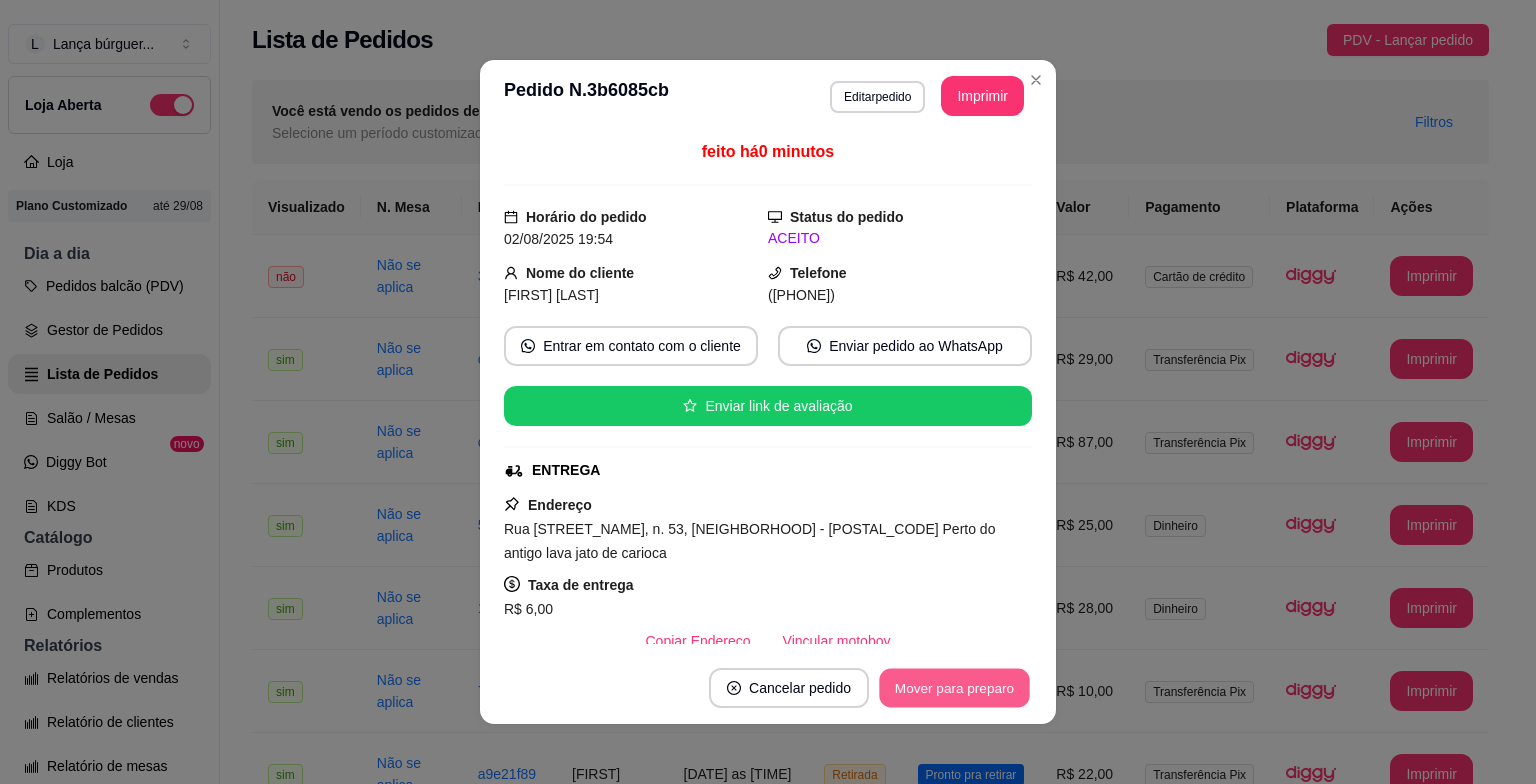 click on "Mover para preparo" at bounding box center [954, 688] 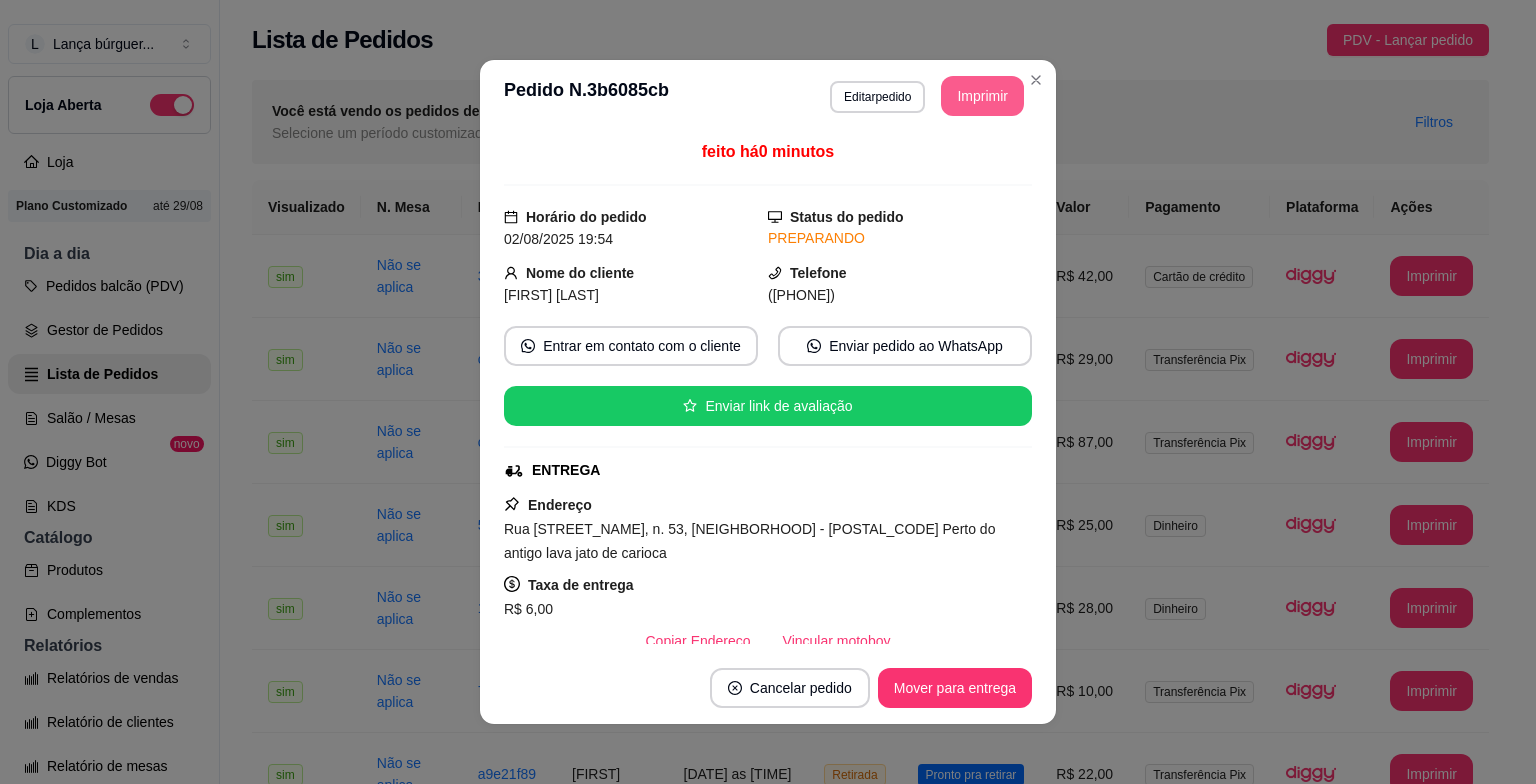 click on "Imprimir" at bounding box center [982, 96] 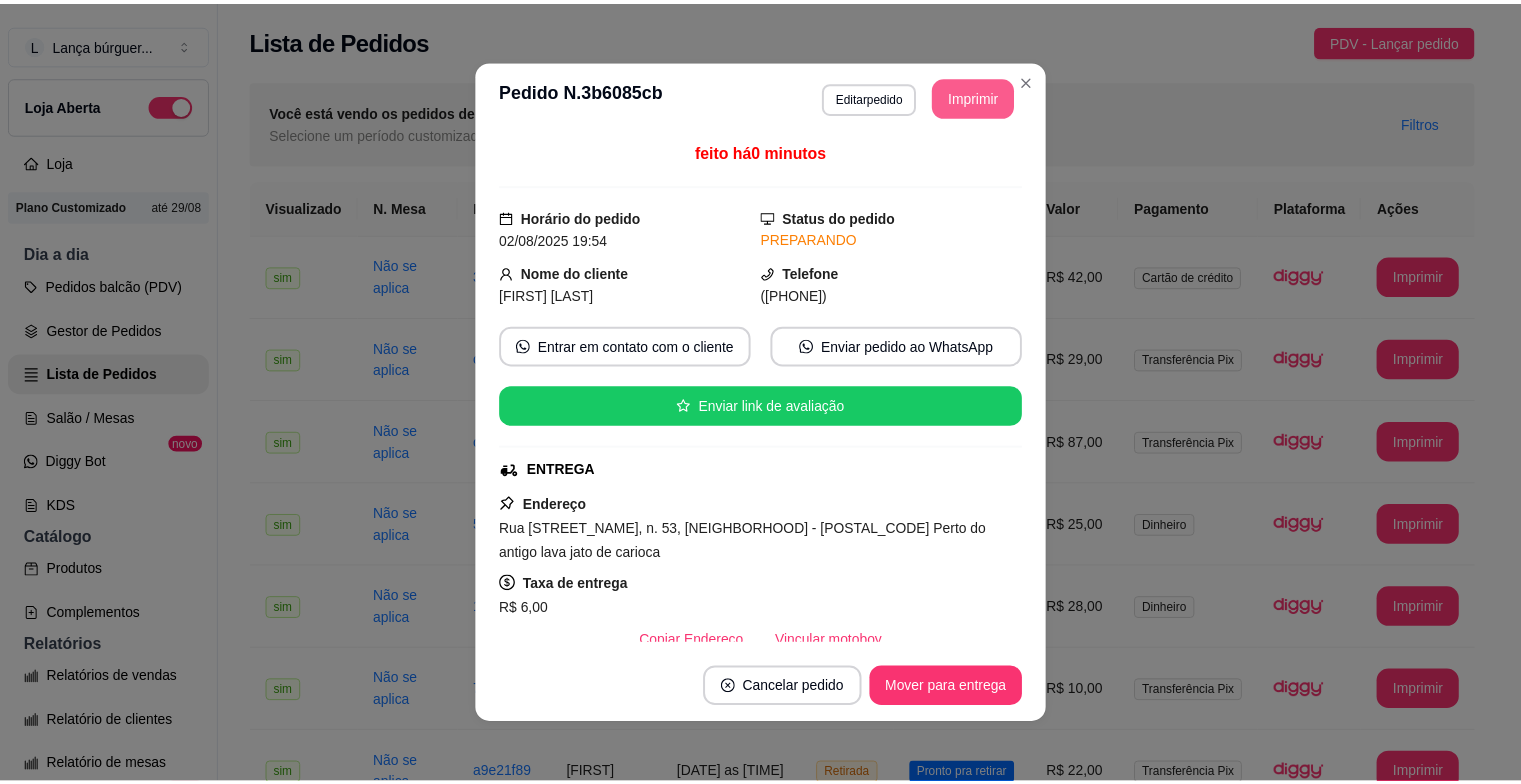 scroll, scrollTop: 0, scrollLeft: 0, axis: both 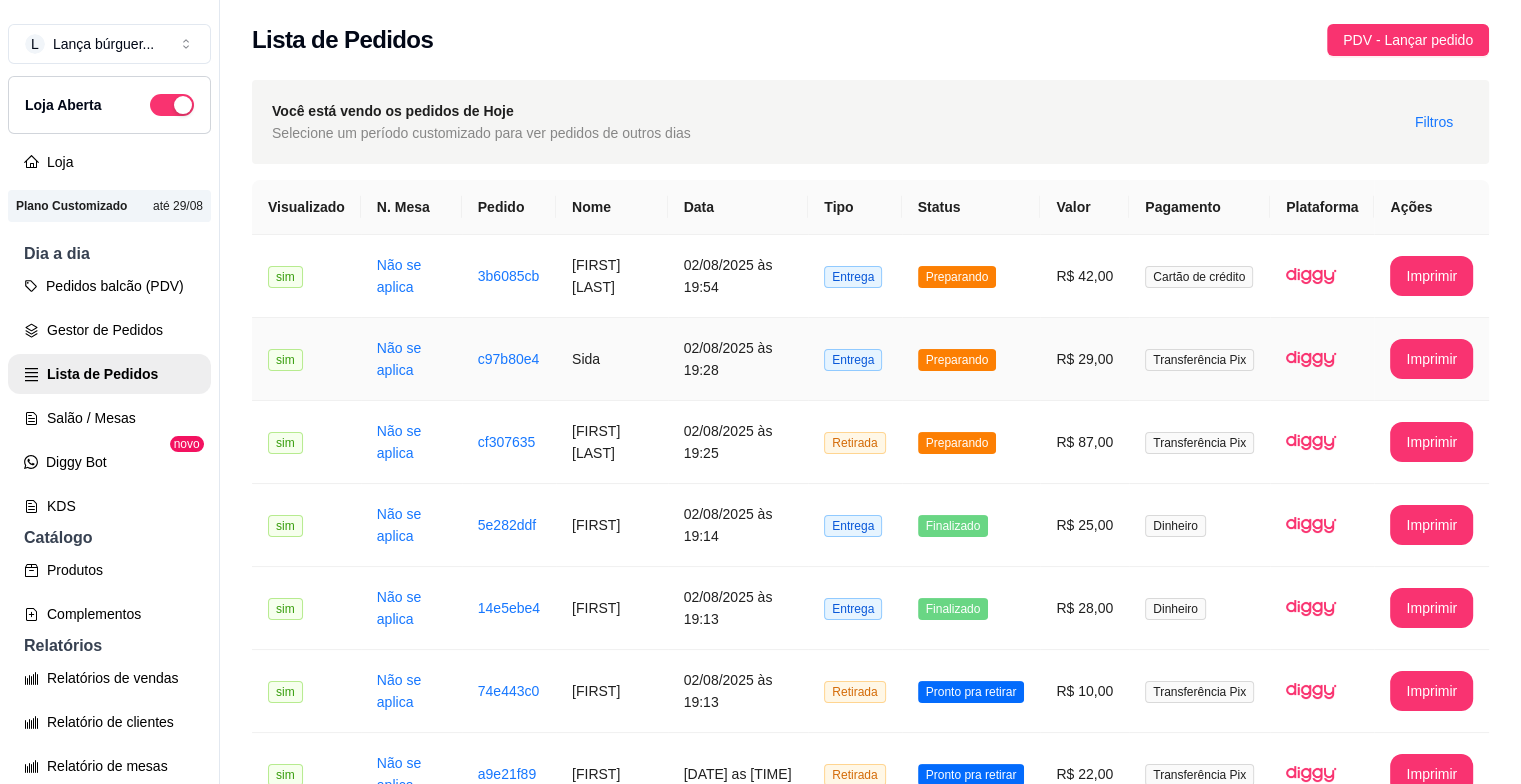 click on "Sida" at bounding box center [612, 359] 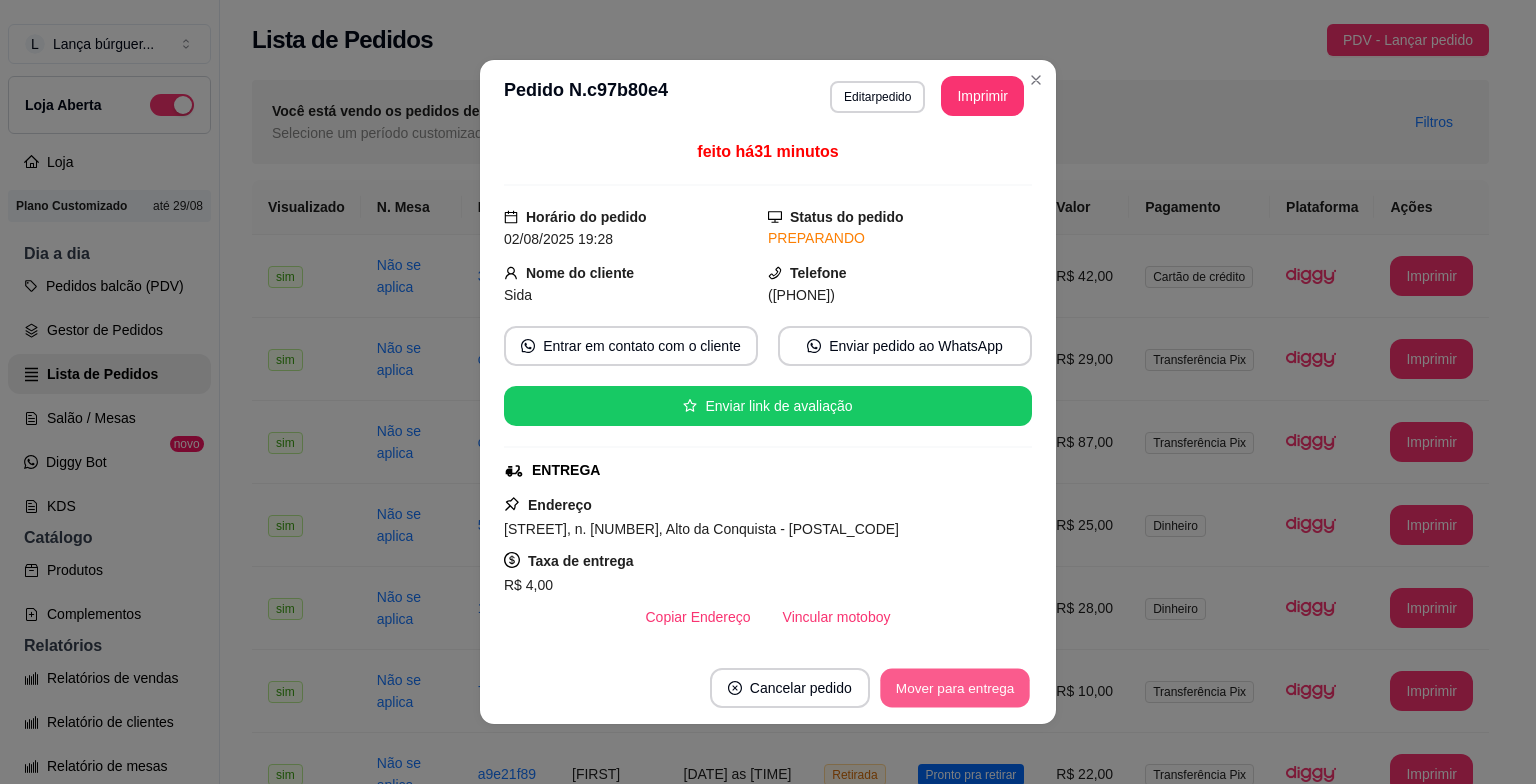 click on "Mover para entrega" at bounding box center [955, 688] 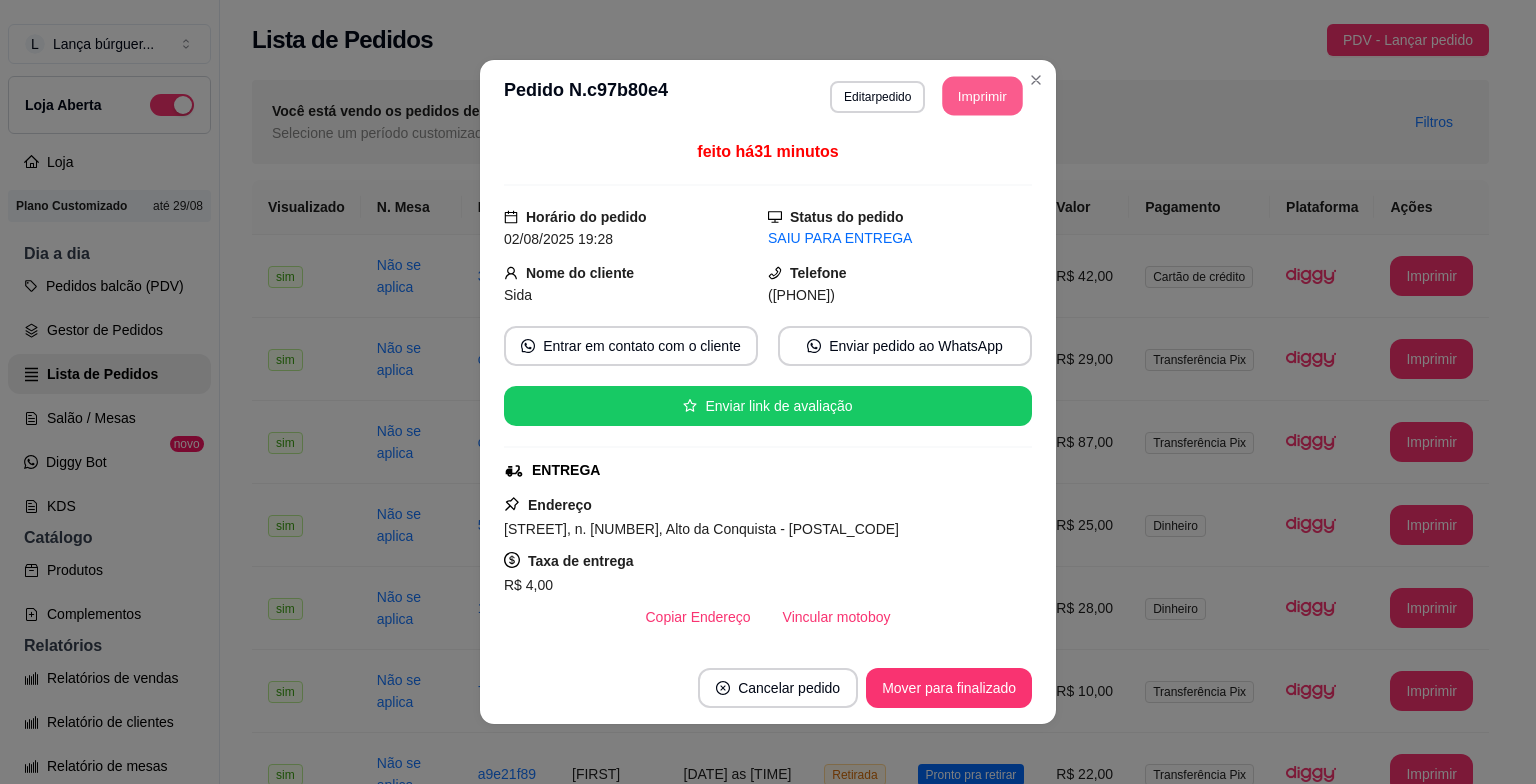 click on "Imprimir" at bounding box center [983, 96] 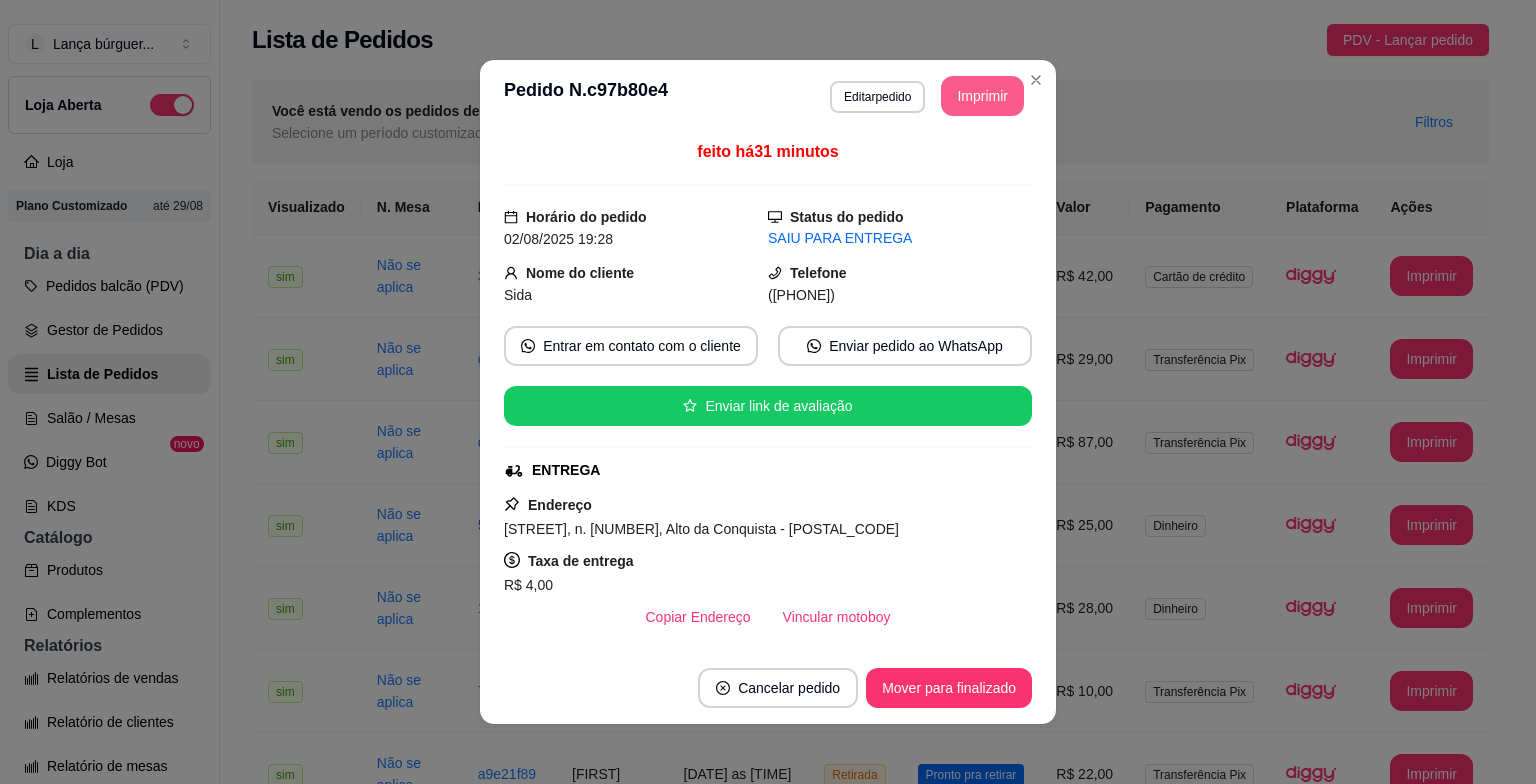 scroll, scrollTop: 0, scrollLeft: 0, axis: both 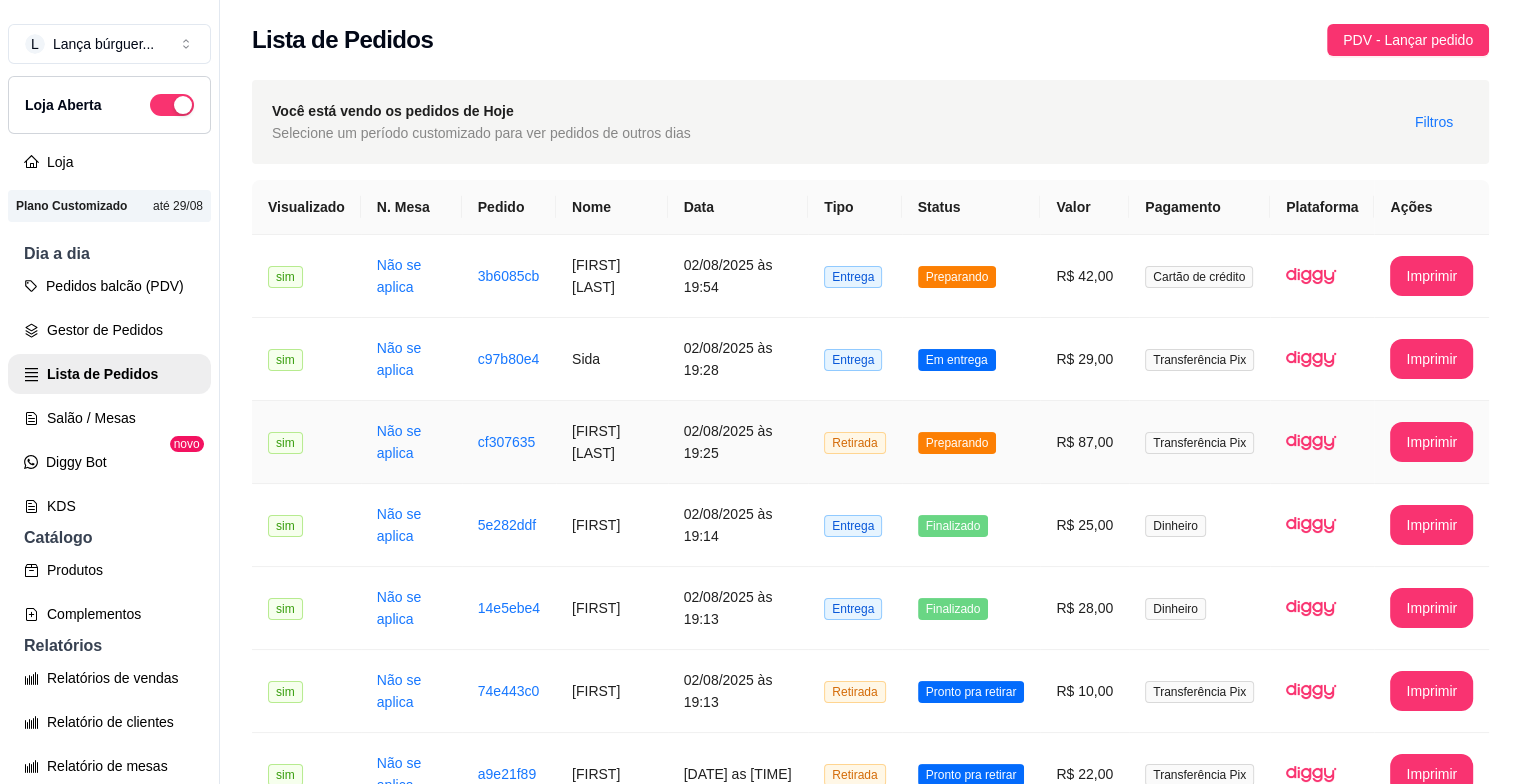 click on "[FIRST] [LAST]" at bounding box center [612, 442] 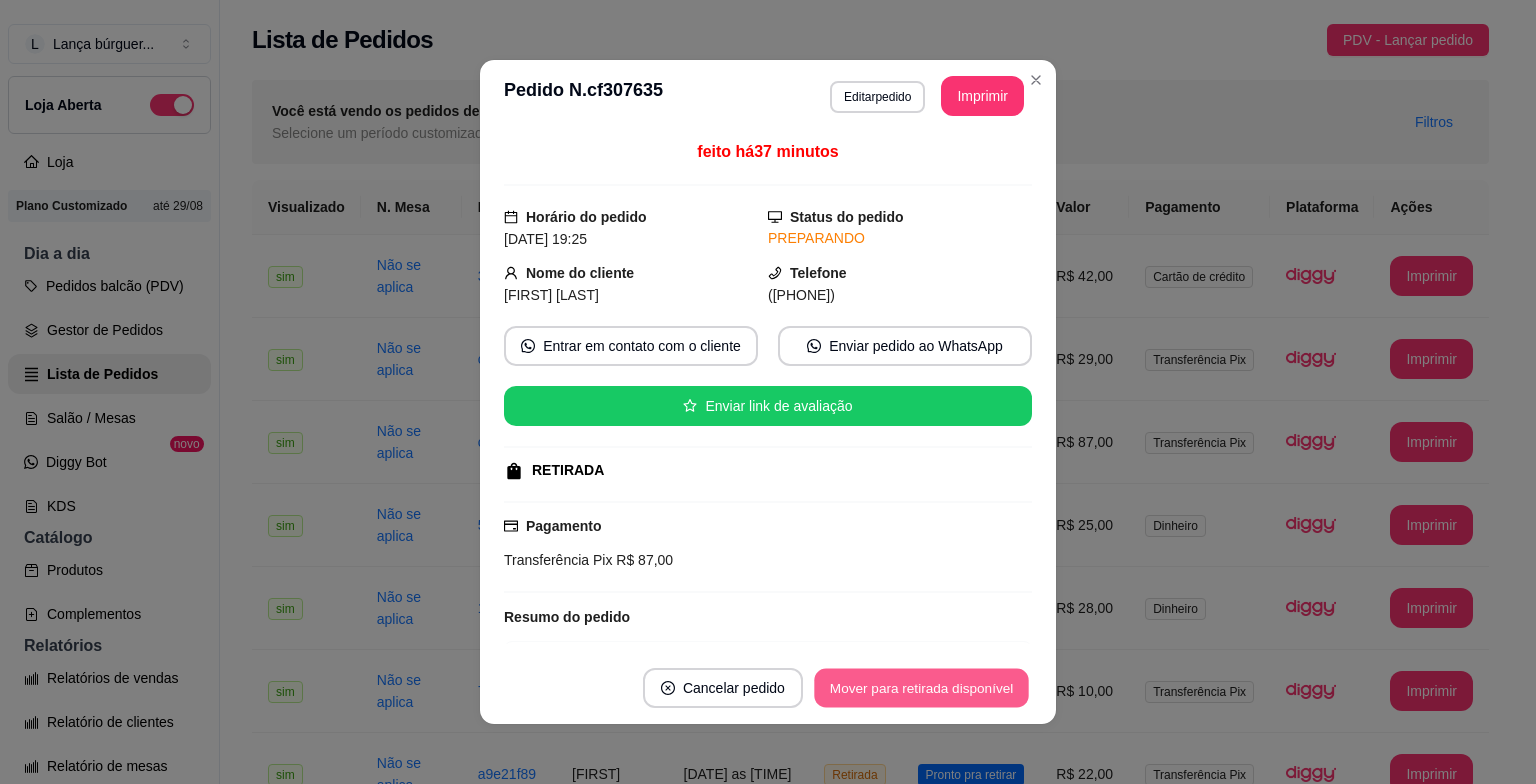 click on "Mover para retirada disponível" at bounding box center [921, 688] 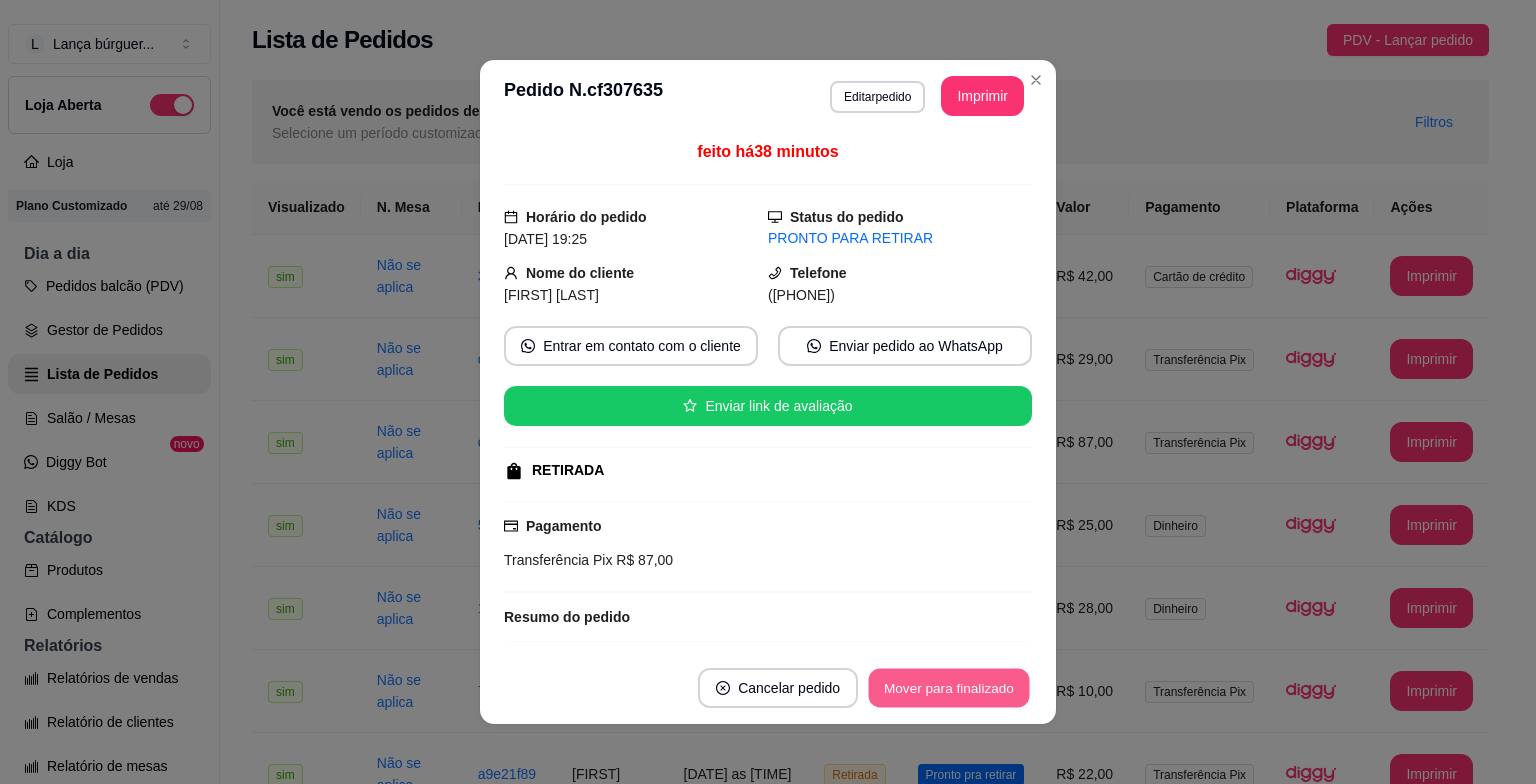 click on "Mover para finalizado" at bounding box center [949, 688] 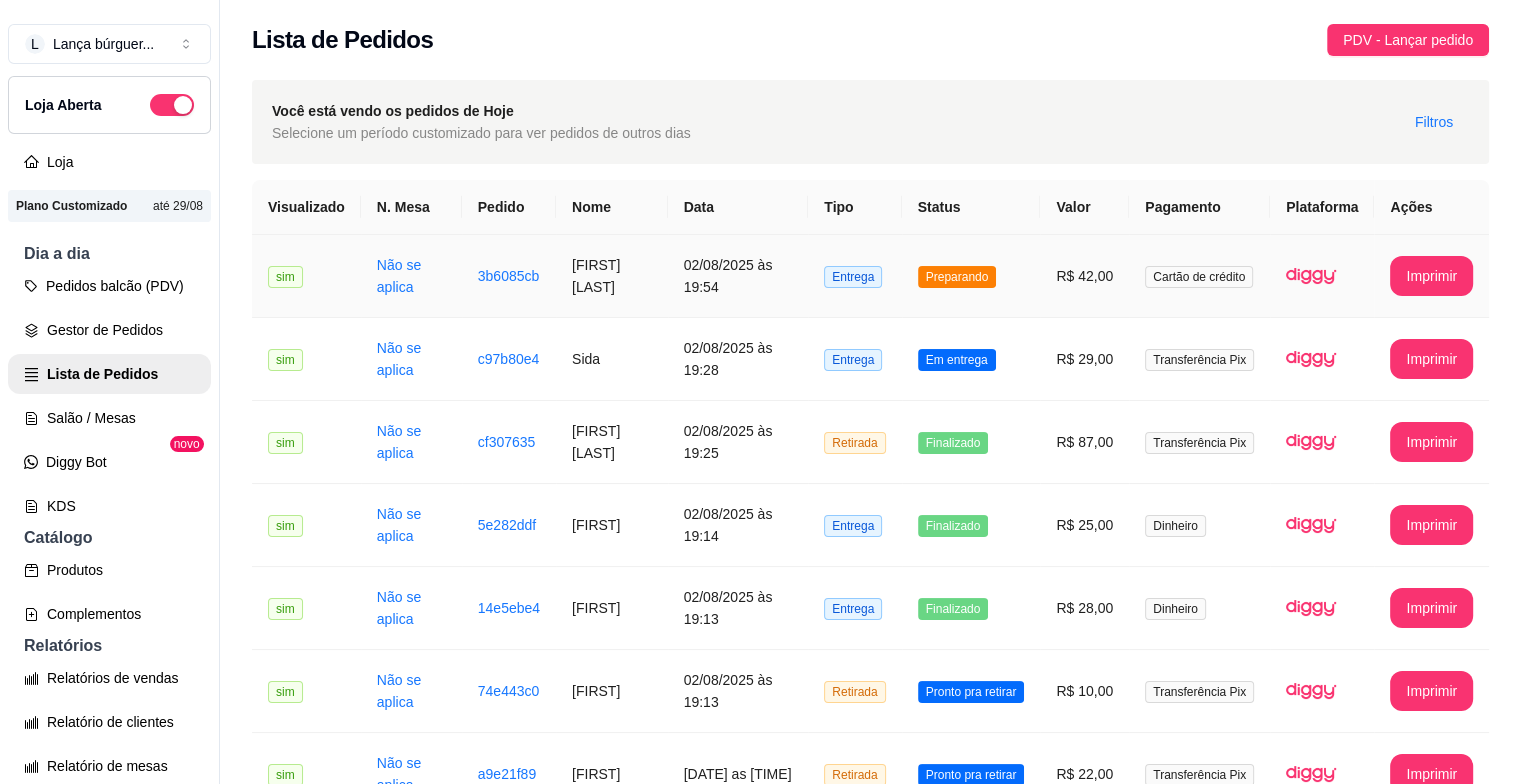 click on "[FIRST] [LAST]" at bounding box center (612, 276) 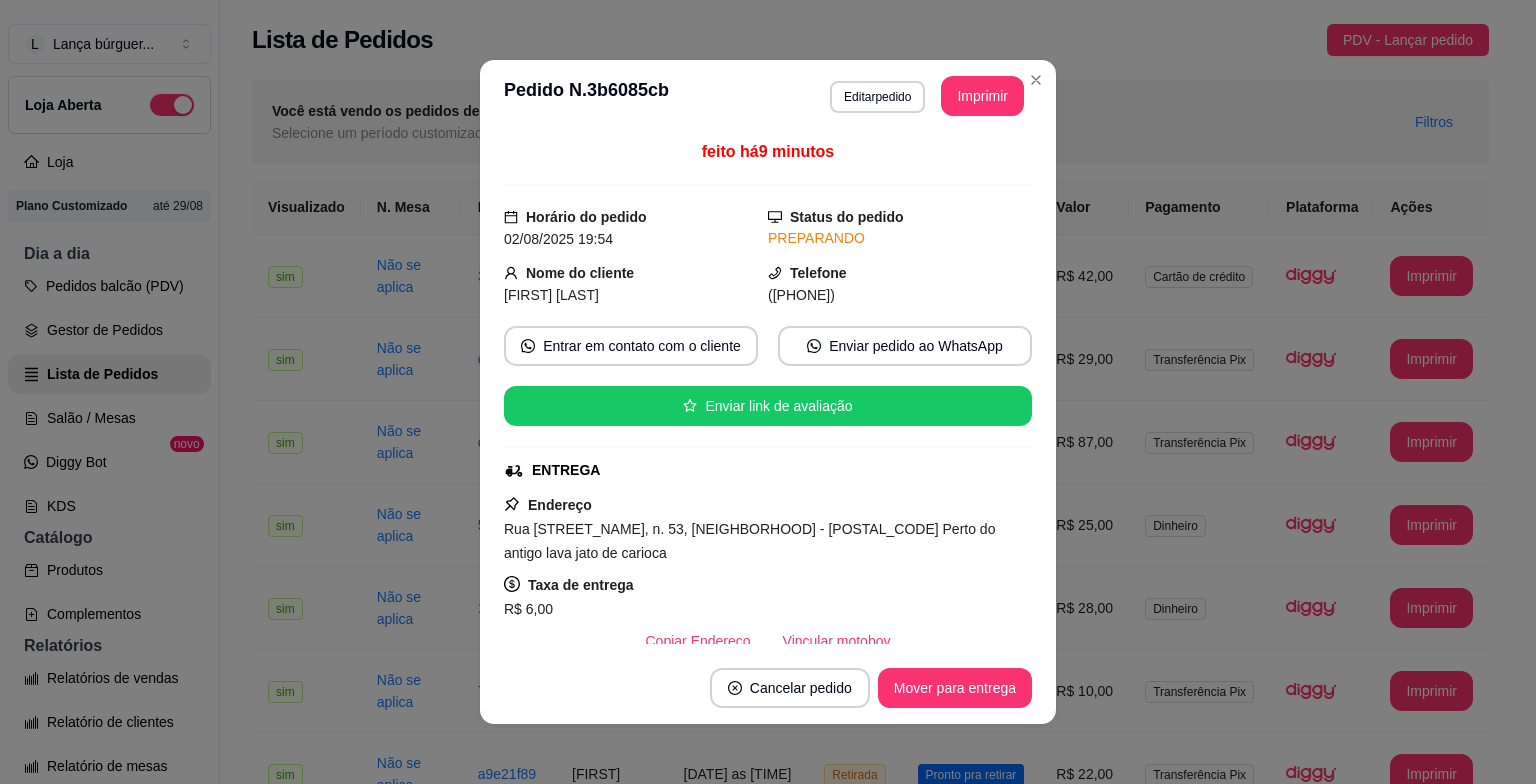 scroll, scrollTop: 440, scrollLeft: 0, axis: vertical 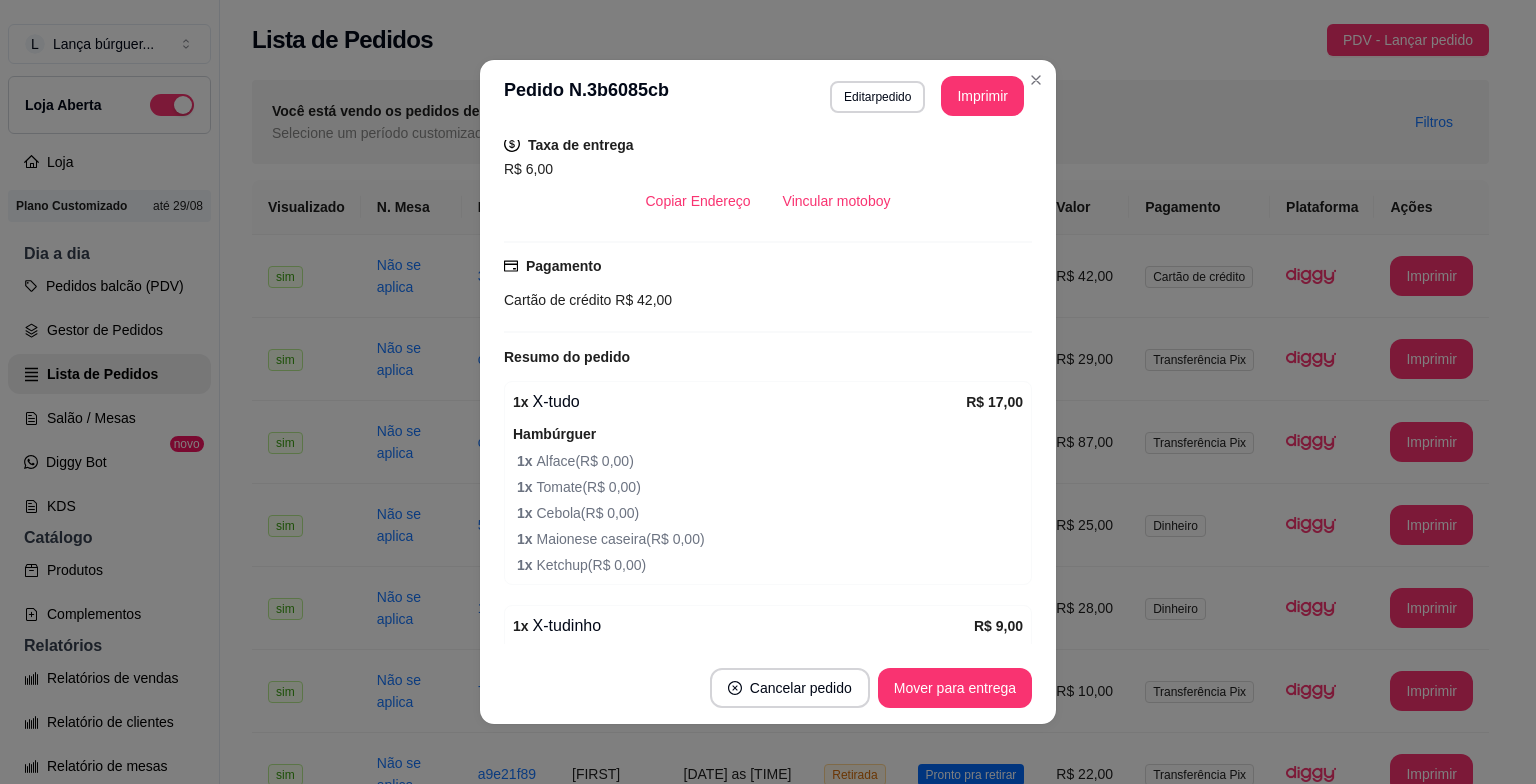 click on "feito há  9   minutos Horário do pedido 02/08/2025 19:54 Status do pedido PREPARANDO Nome do cliente [FIRST] [LAST]  Telefone (81) [PHONE] Entrar em contato com o cliente Enviar pedido ao WhatsApp Enviar link de avaliação ENTREGA Endereço  Rua Caracas, n. 53, Alto Sol Nascente - 53200310 Perto do antigo lava jato de carioca  Taxa de entrega  R$ 6,00 Copiar Endereço Vincular motoboy Pagamento Cartão de crédito   R$ 42,00 Resumo do pedido 1 x     X-tudo R$ 17,00 Hambúrguer    1 x   Alface   ( R$ 0,00 )   1 x   Tomate   ( R$ 0,00 )   1 x   Cebola   ( R$ 0,00 )   1 x   Maionese caseira   ( R$ 0,00 )   1 x   Ketchup   ( R$ 0,00 ) 1 x     X-tudinho R$ 9,00 Hambúrguer    1 x   Alface   ( R$ 0,00 )   1 x   Tomate   ( R$ 0,00 )   1 x   Ketchup   ( R$ 0,00 )   1 x   Maionese caseira   ( R$ 0,00 ) 1 x     Monte seu pastel  R$ 10,00 Pastel    1 x   Queijo mussarela   ( R$ 0,00 )   1 x   Carne de Sol   ( R$ 0,00 )   1 x   Charque   ( R$ 0,00 )   1 x   Bacon   ( R$ 0,00 )   1 x    ( R$ 0,00 )" at bounding box center (768, 392) 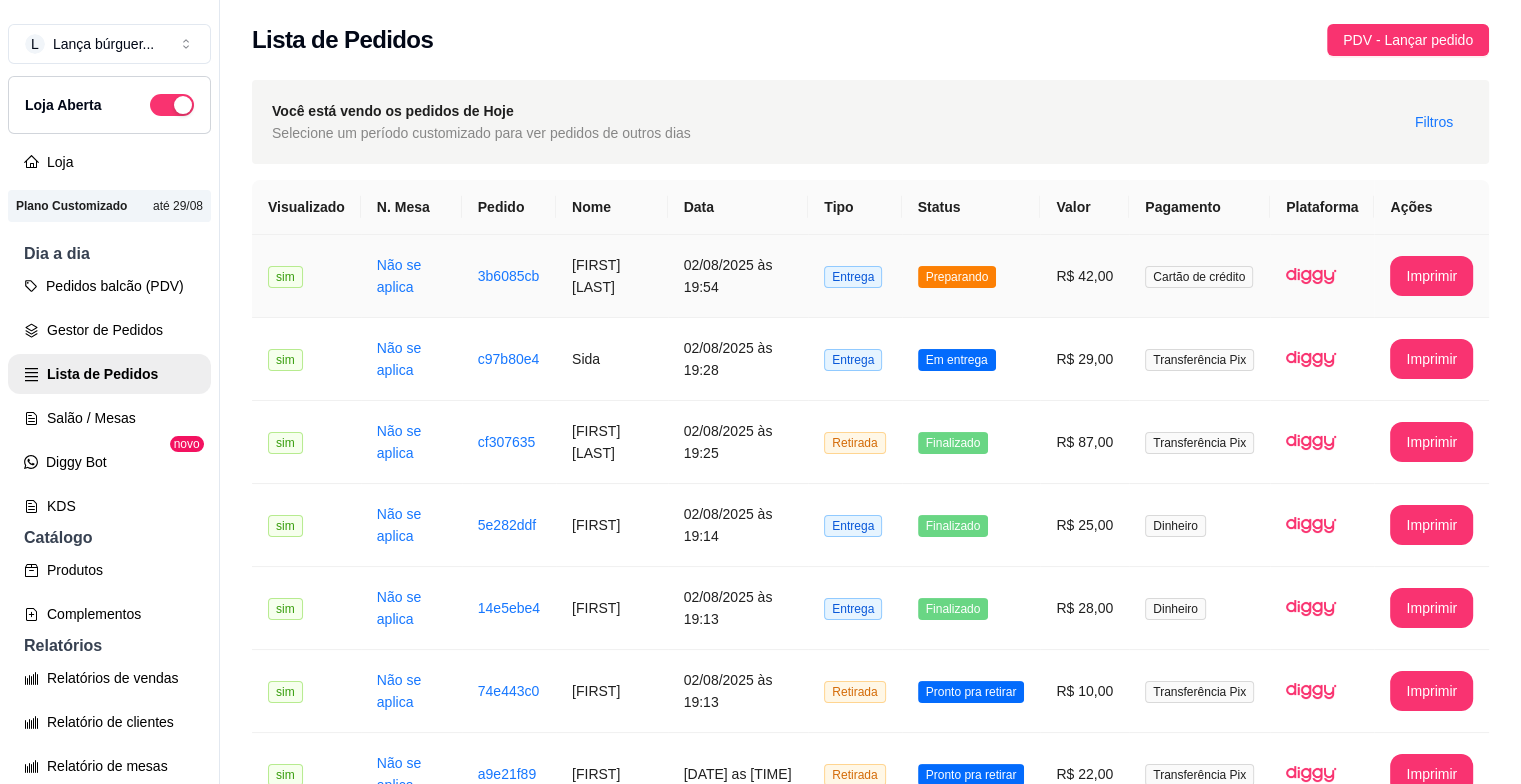 click on "[FIRST] [LAST]" at bounding box center [612, 276] 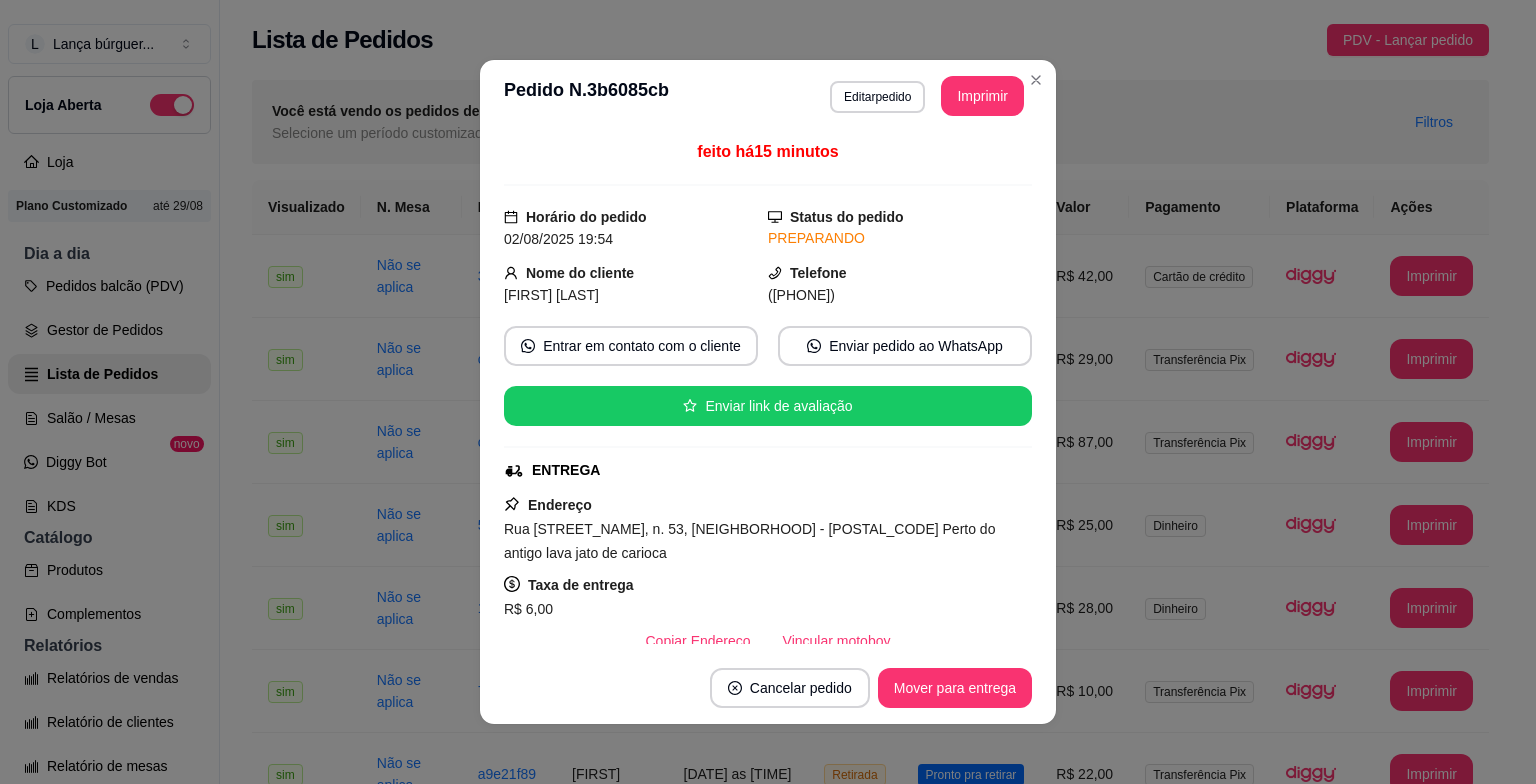 scroll, scrollTop: 440, scrollLeft: 0, axis: vertical 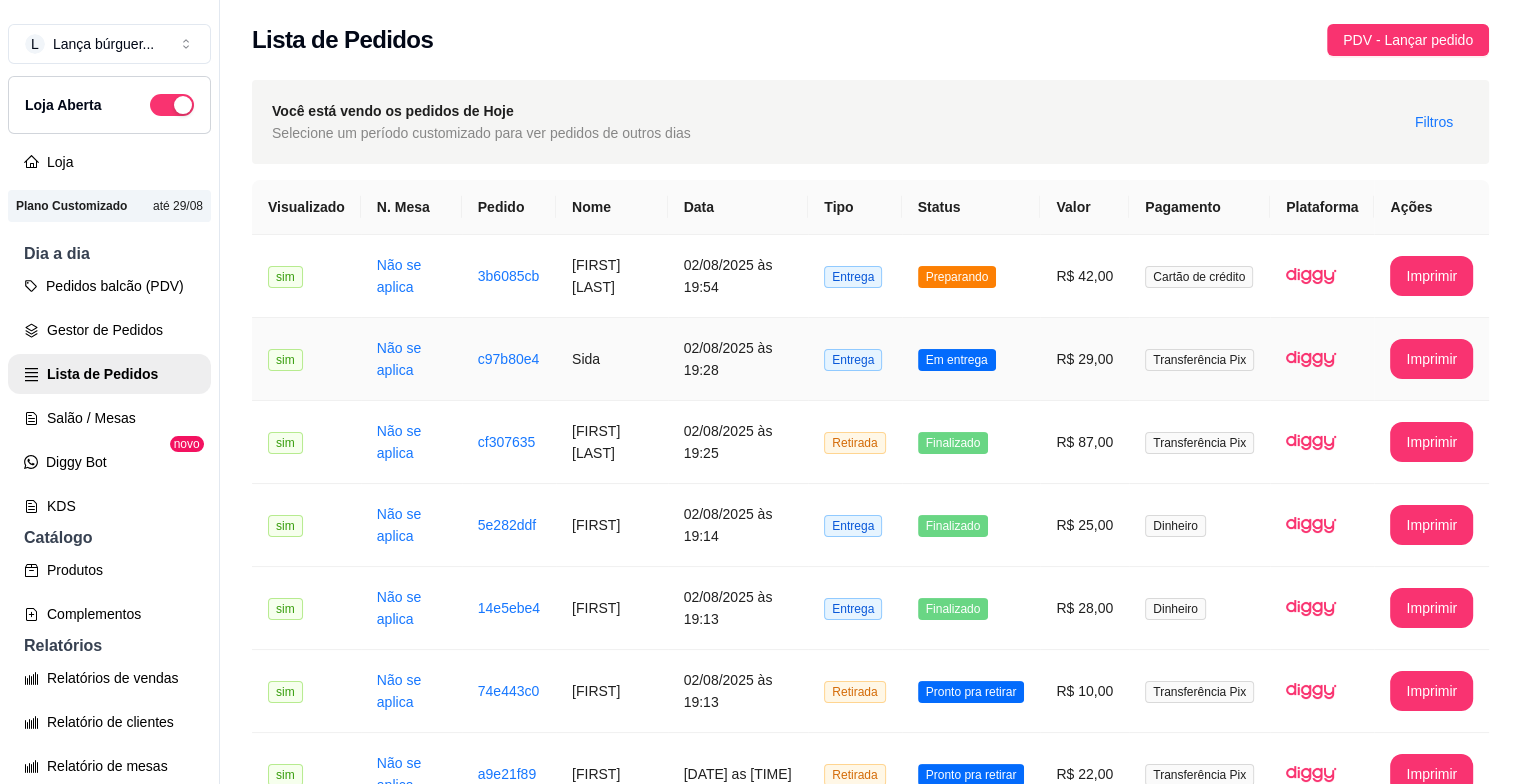 click on "c97b80e4" at bounding box center (509, 359) 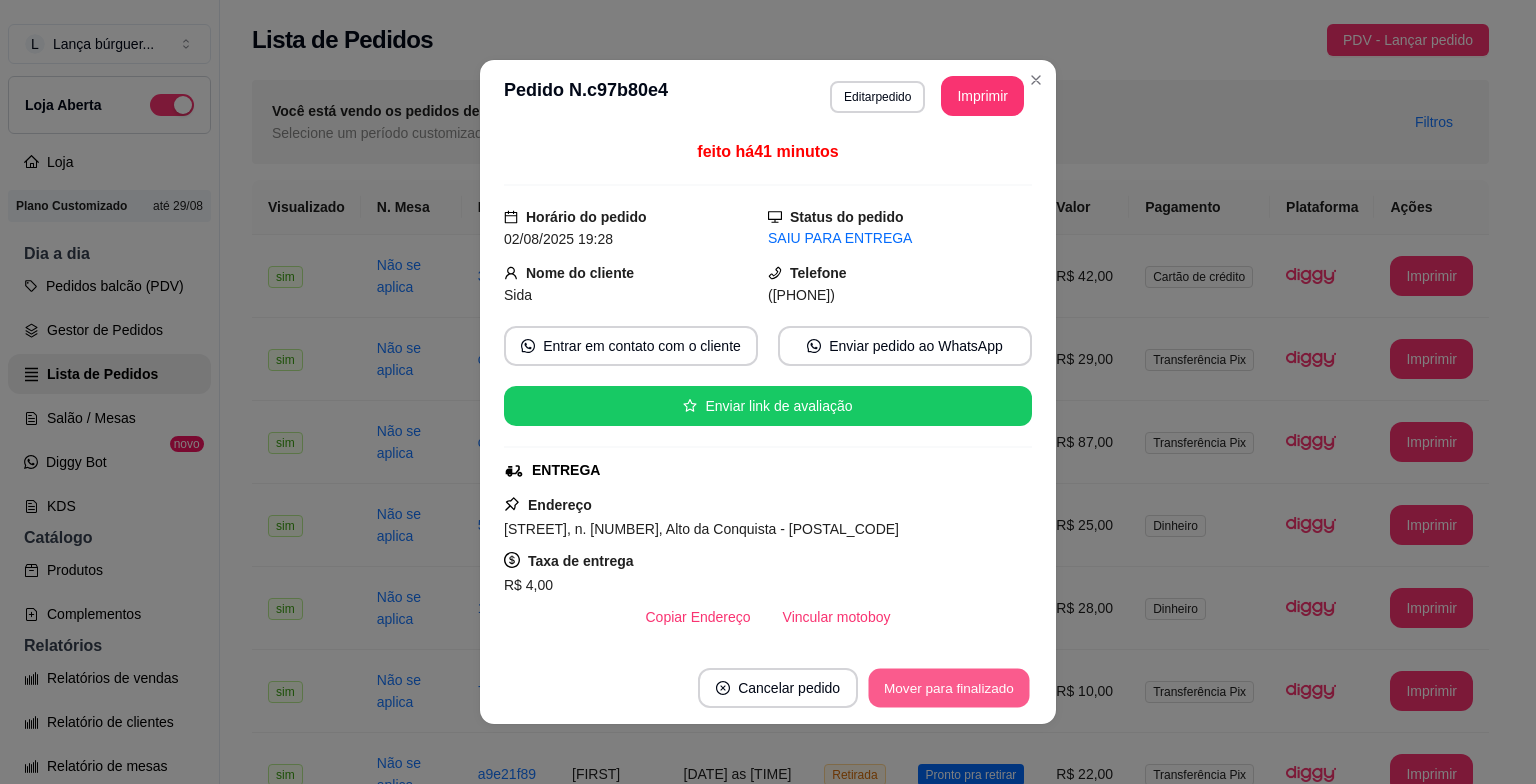 click on "Mover para finalizado" at bounding box center [949, 688] 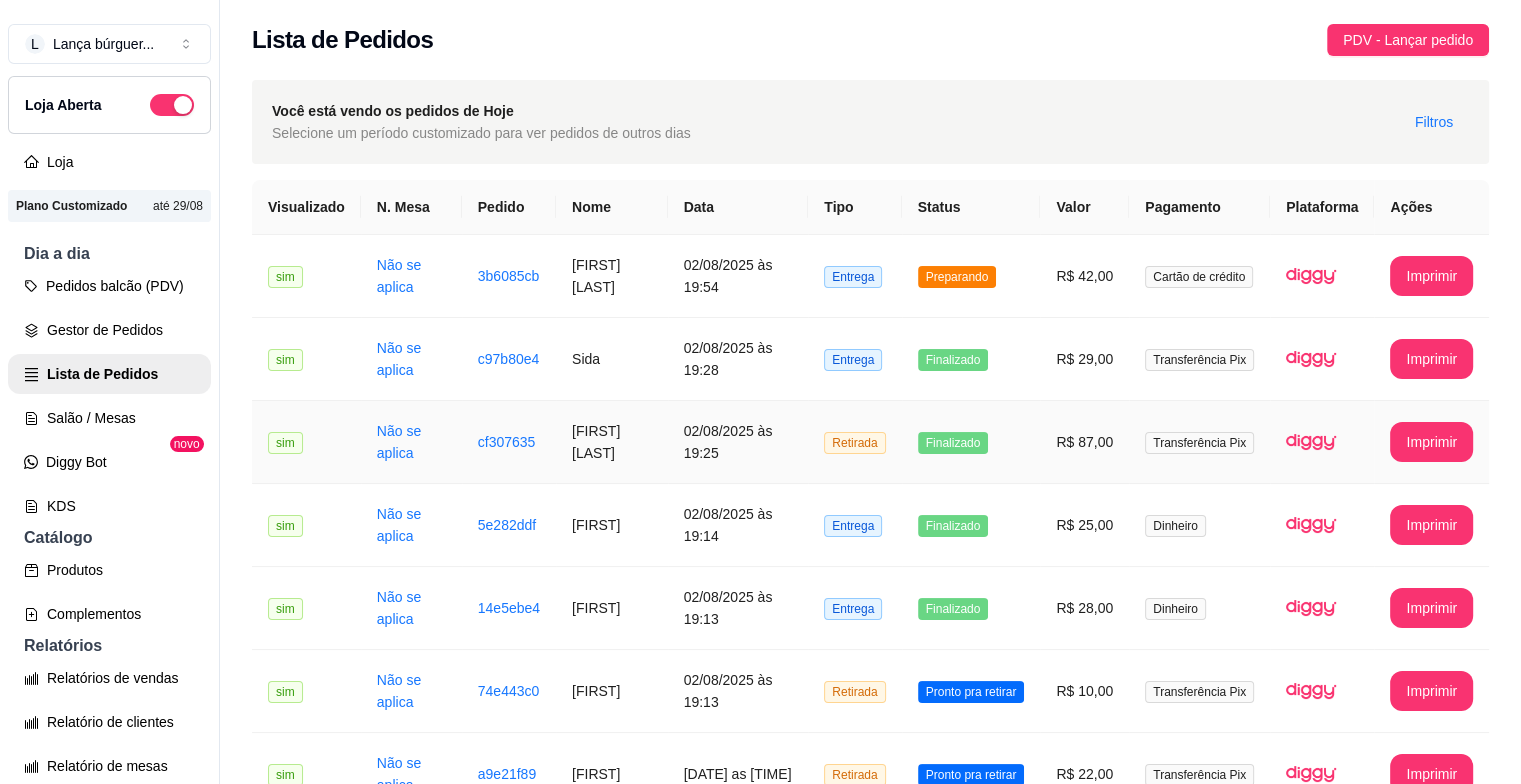 click on "02/08/2025 às 19:25" at bounding box center [738, 442] 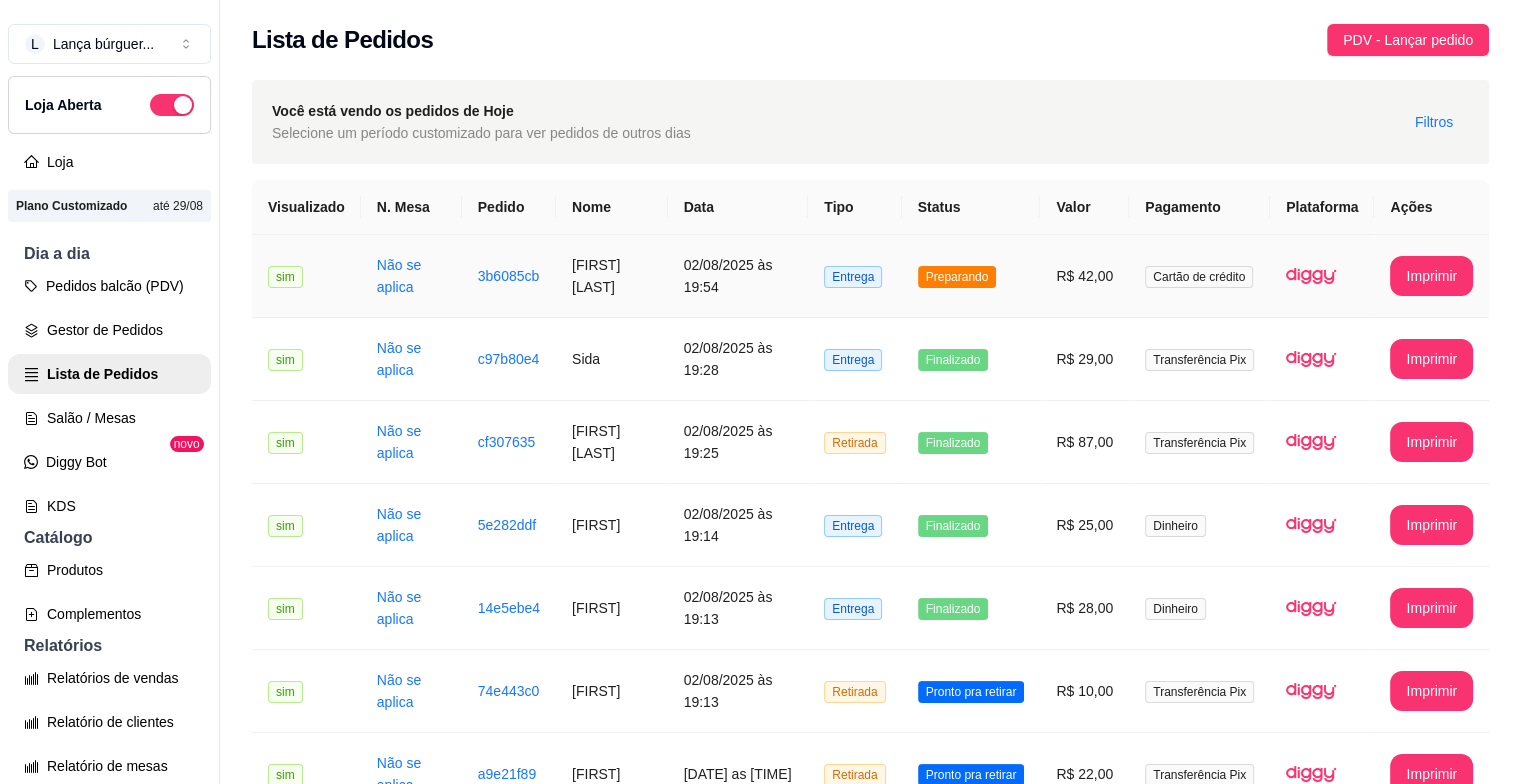 click on "[FIRST] [LAST]" at bounding box center [612, 276] 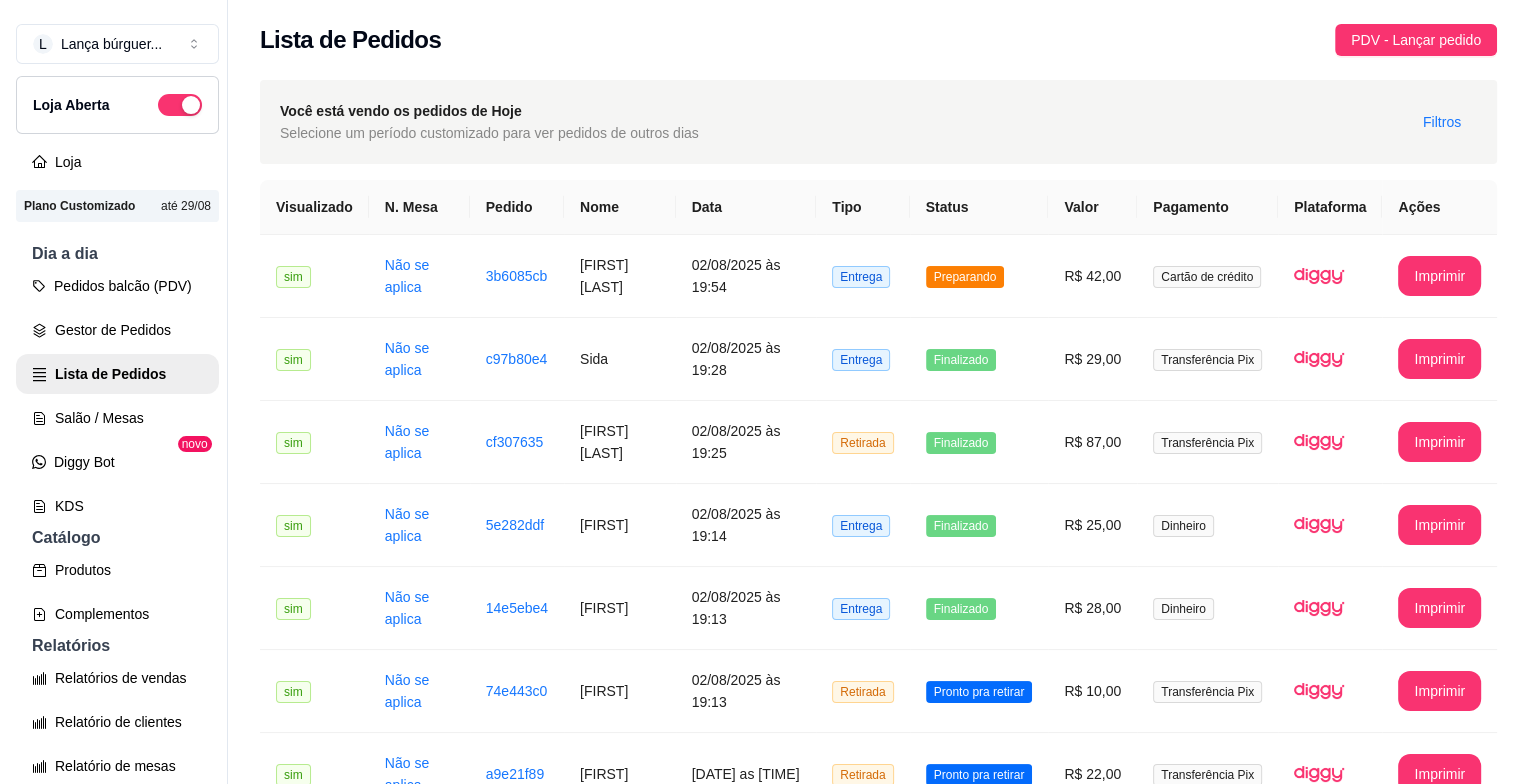 scroll, scrollTop: 272, scrollLeft: 0, axis: vertical 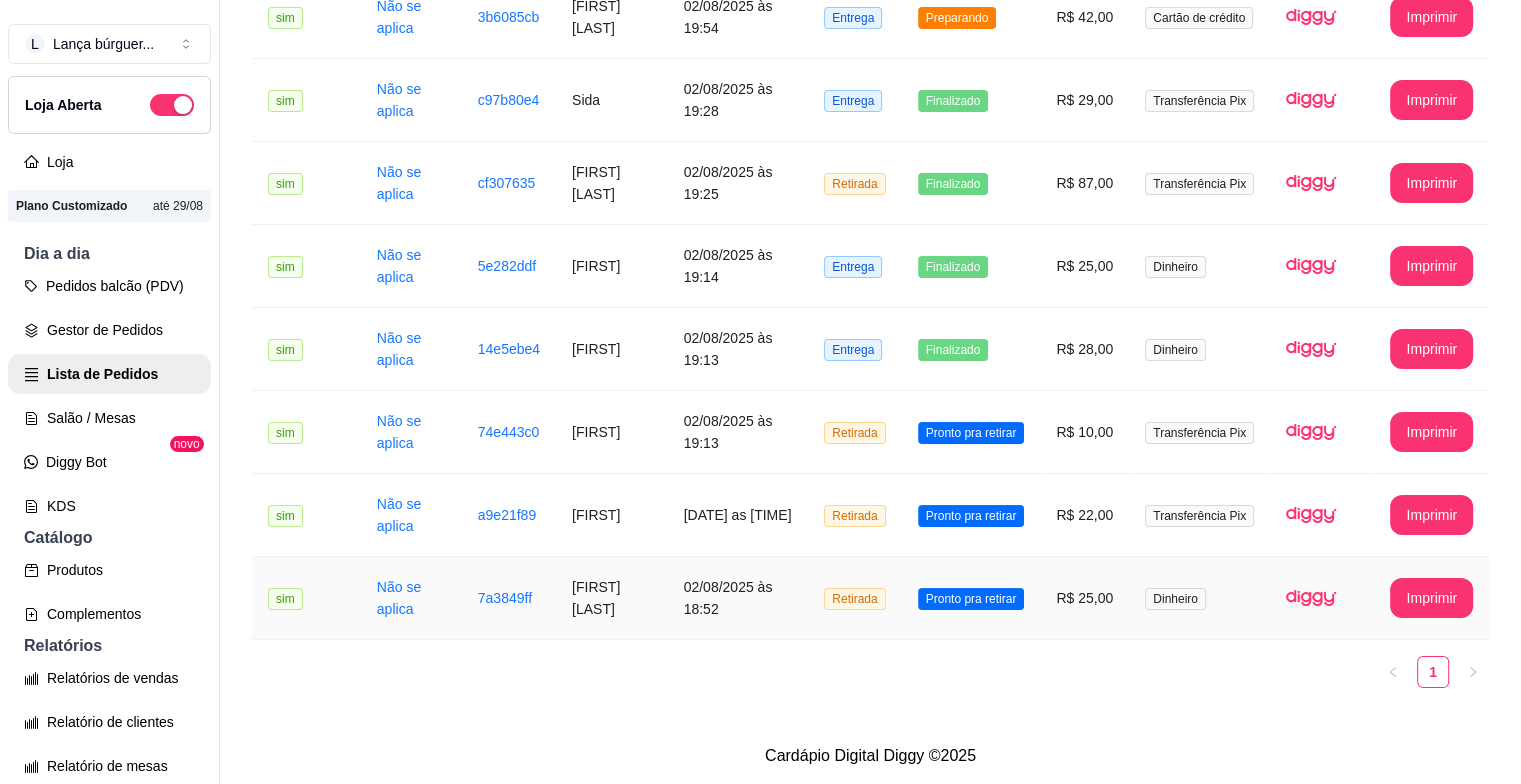 click on "Pronto pra retirar" at bounding box center [971, 599] 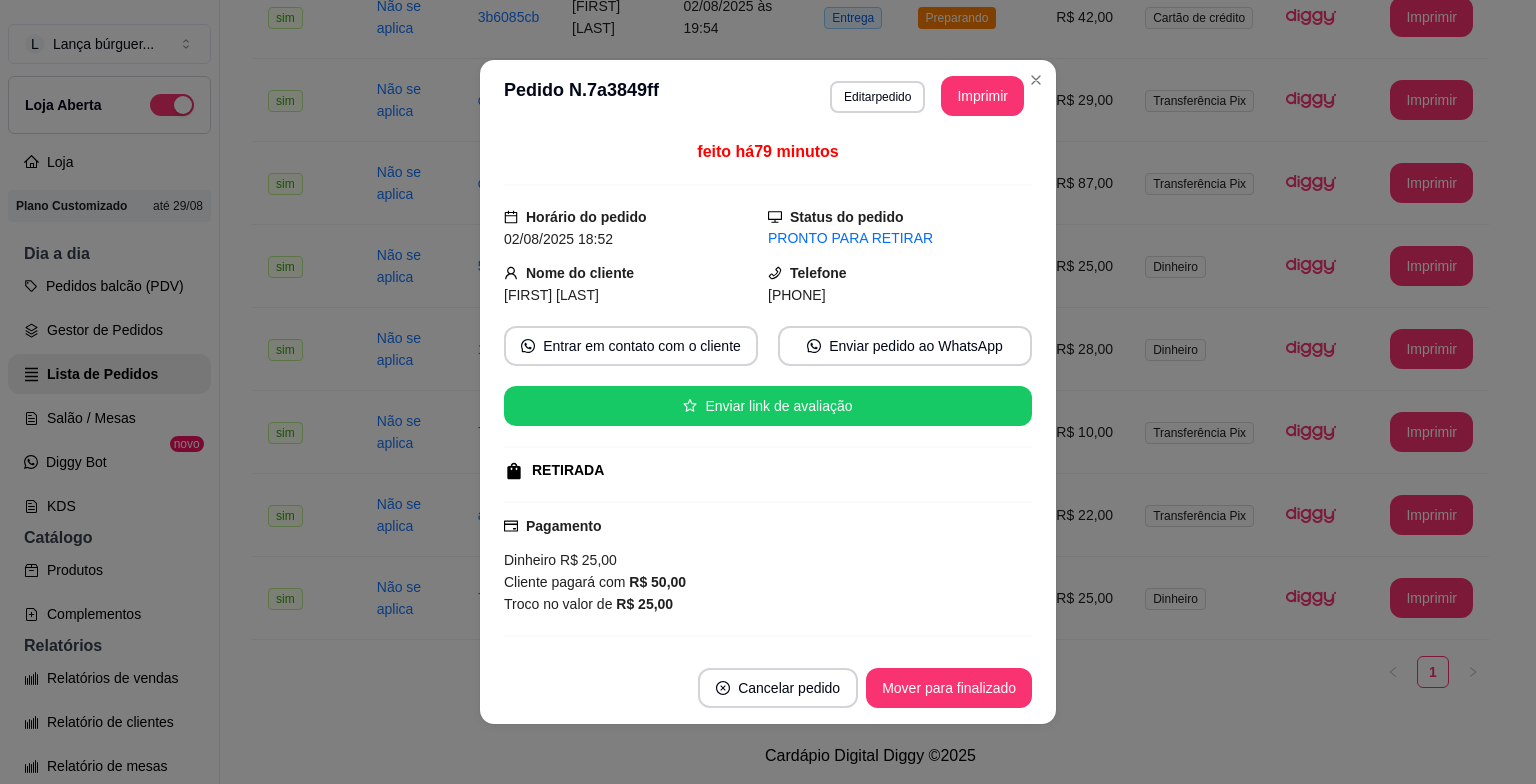scroll, scrollTop: 158, scrollLeft: 0, axis: vertical 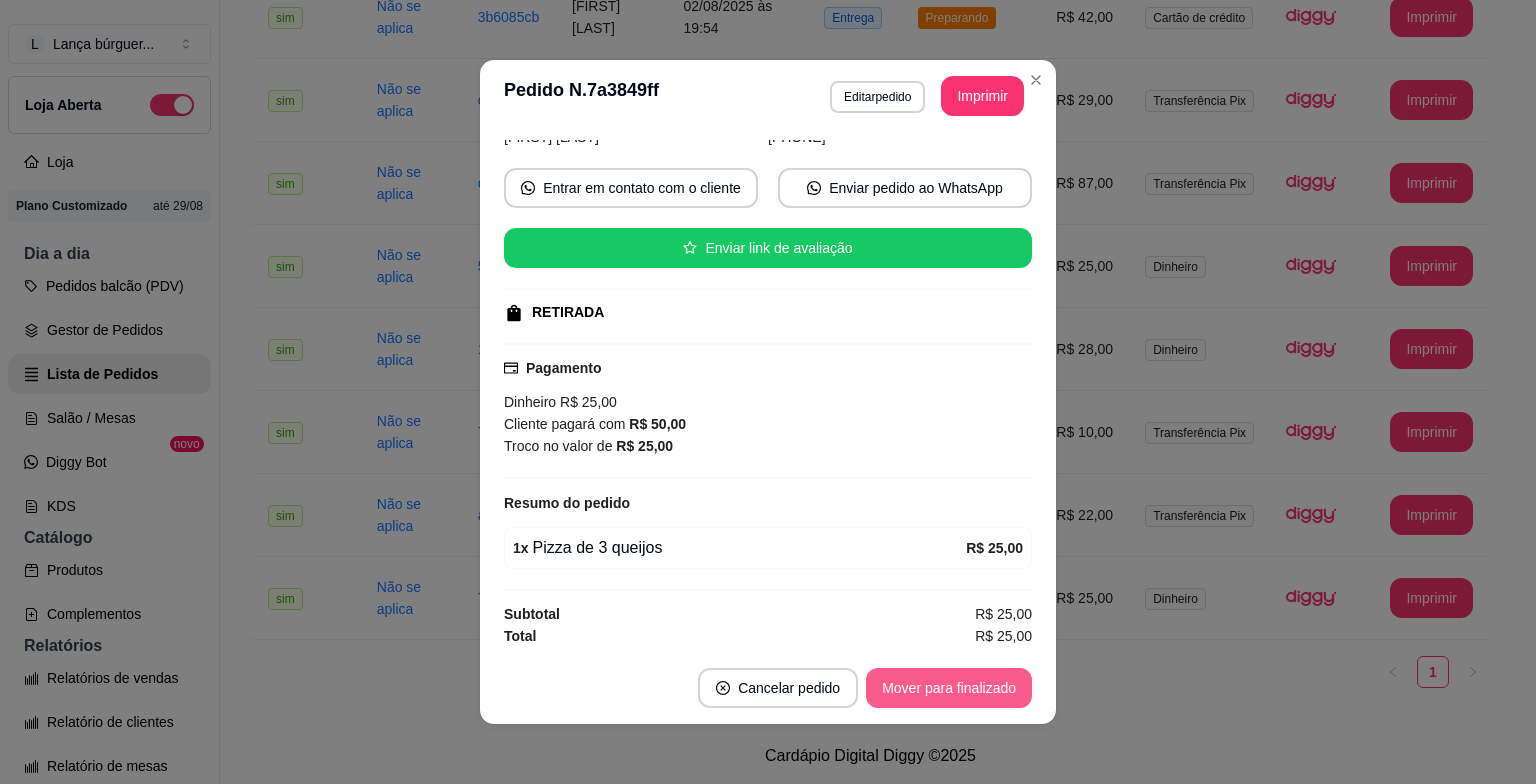 click on "Mover para finalizado" at bounding box center (949, 688) 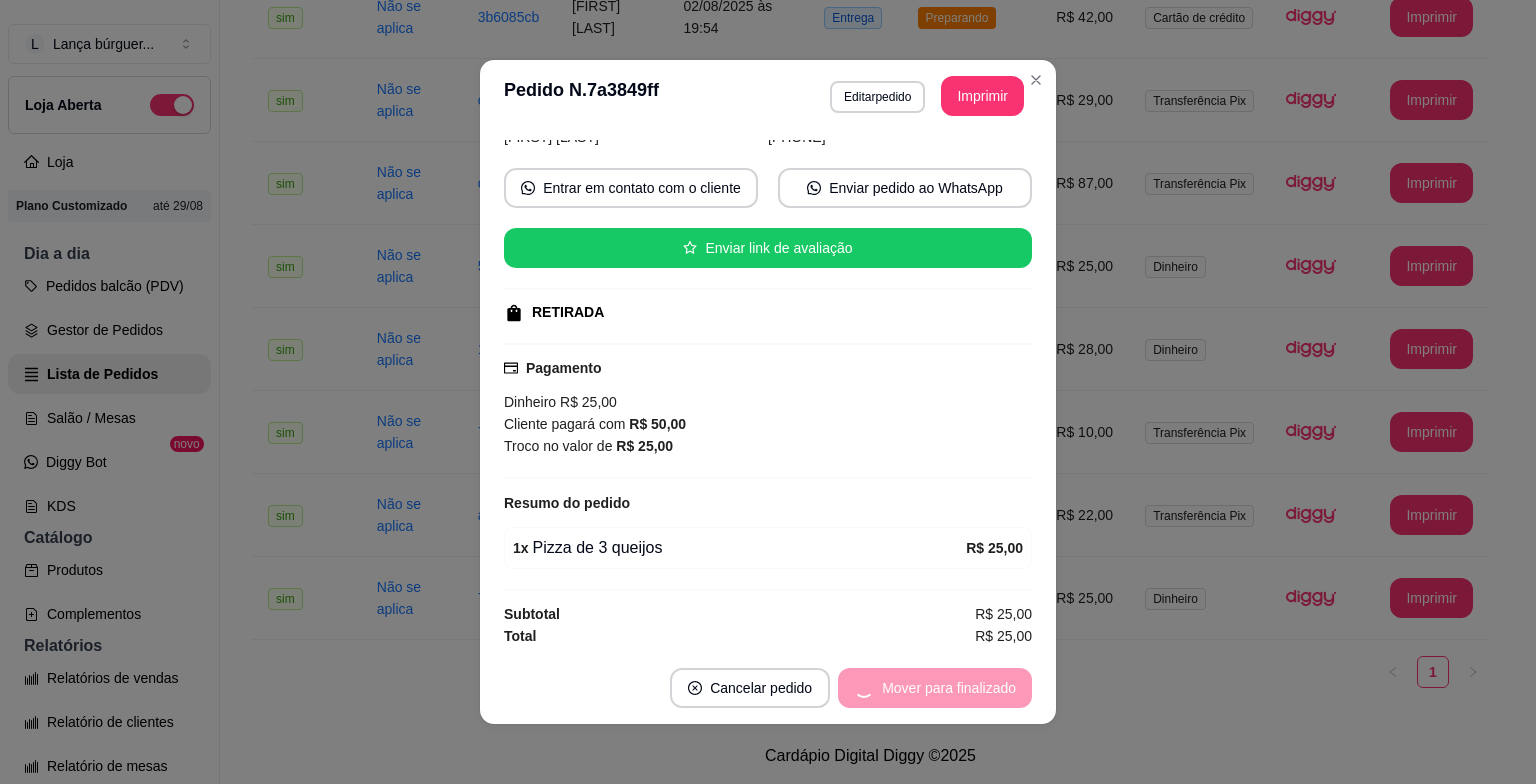 click on "Mover para finalizado" at bounding box center (935, 688) 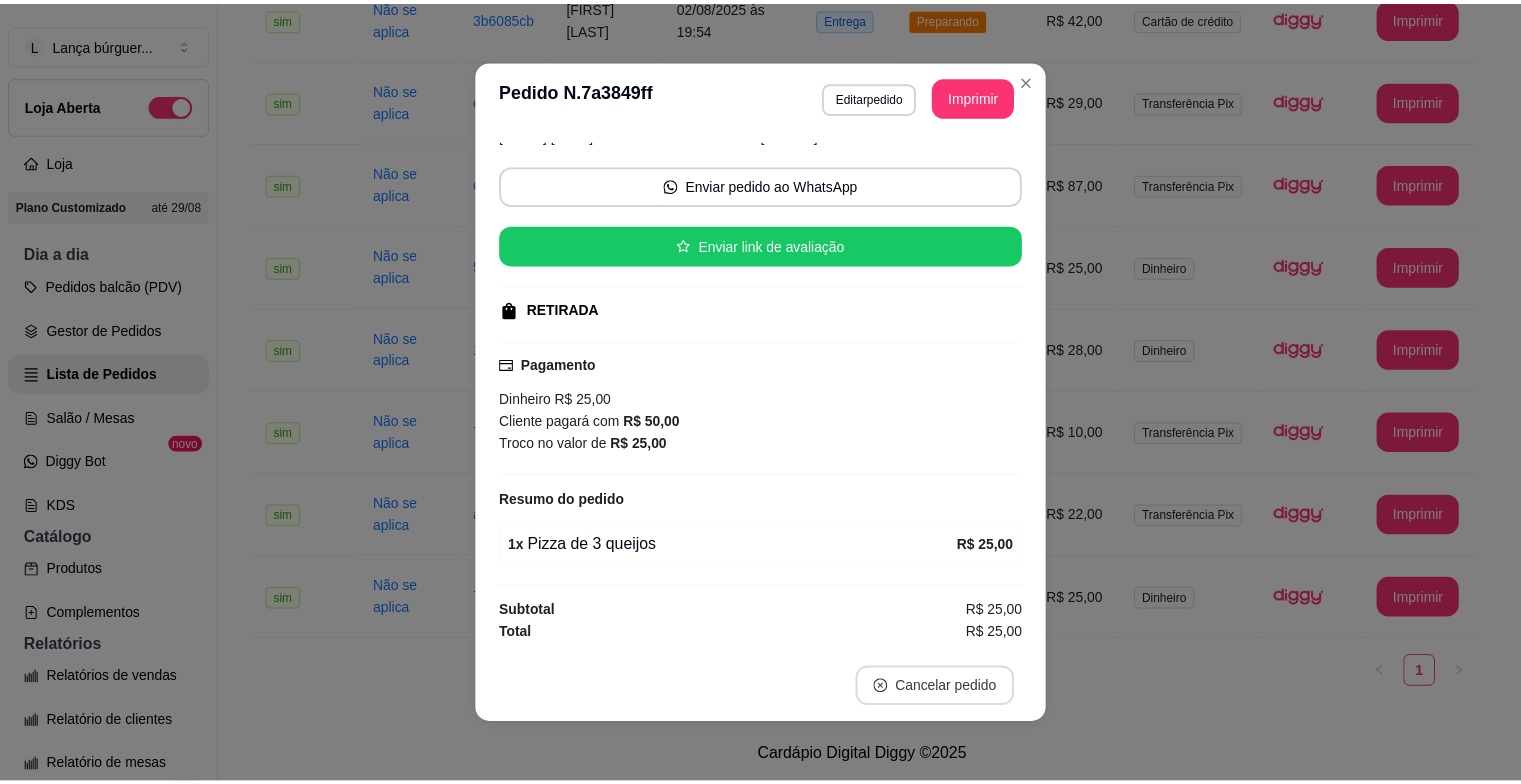 scroll, scrollTop: 112, scrollLeft: 0, axis: vertical 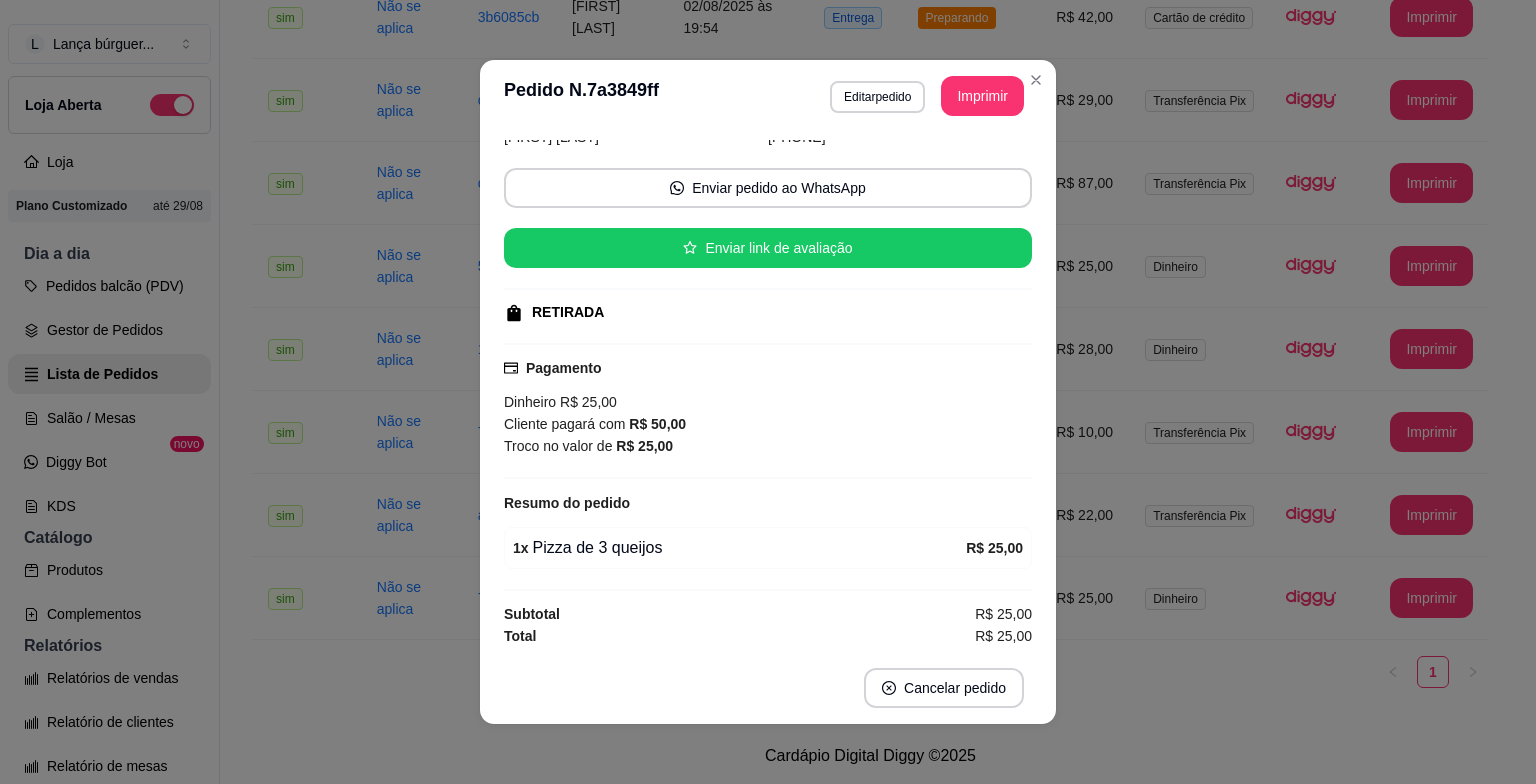 click on "Horário do pedido 02/08/2025 18:52 Status do pedido FINALIZADO Nome do cliente [FIRST] [LAST] Telefone ([PHONE]) Enviar pedido ao WhatsApp Enviar link de avaliação RETIRADA Pagamento Dinheiro R$ 25,00 Cliente pagará com R$ 50,00 Troco no valor de R$ 25,00 Resumo do pedido 1 x Pizza de 3 queijos R$ 25,00 Subtotal R$ 25,00 Total R$ 25,00" at bounding box center (768, 392) 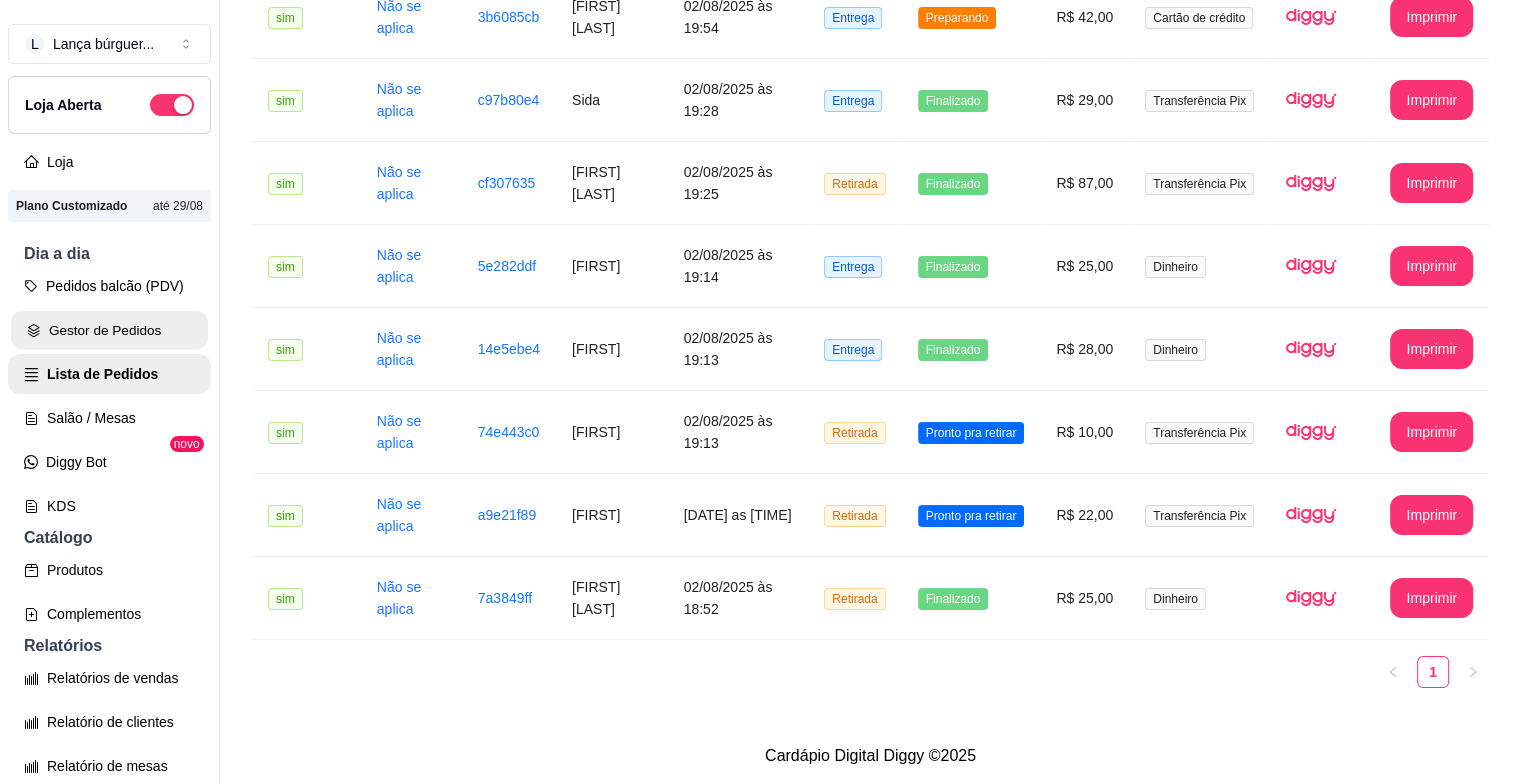 click on "Gestor de Pedidos" at bounding box center [109, 330] 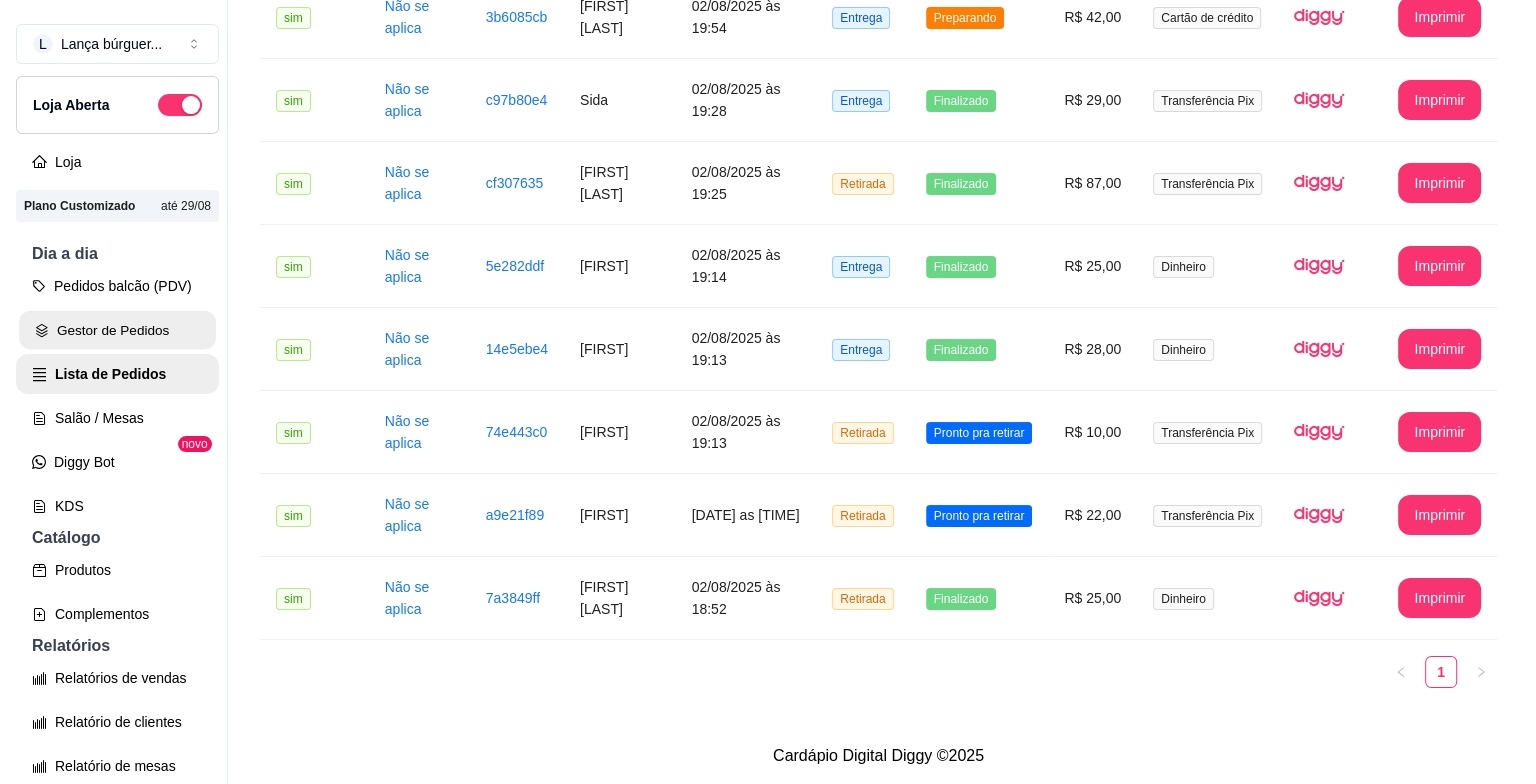 scroll, scrollTop: 0, scrollLeft: 0, axis: both 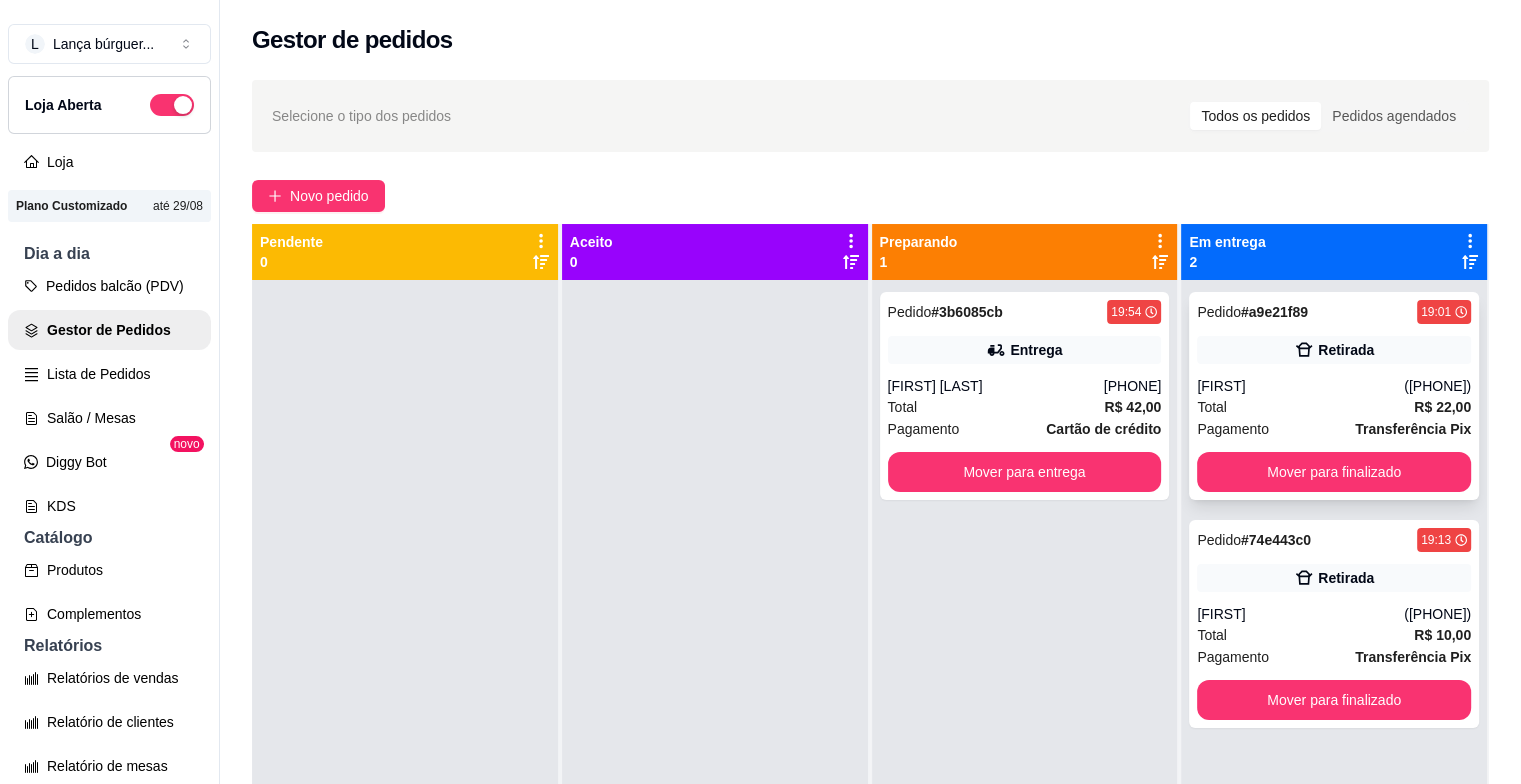 click on "Pedido # a9e21f89 19:01 Retirada [FIRST] ([PHONE]) Total R$ 22,00 Pagamento Transferência Pix Mover para finalizado" at bounding box center (1334, 396) 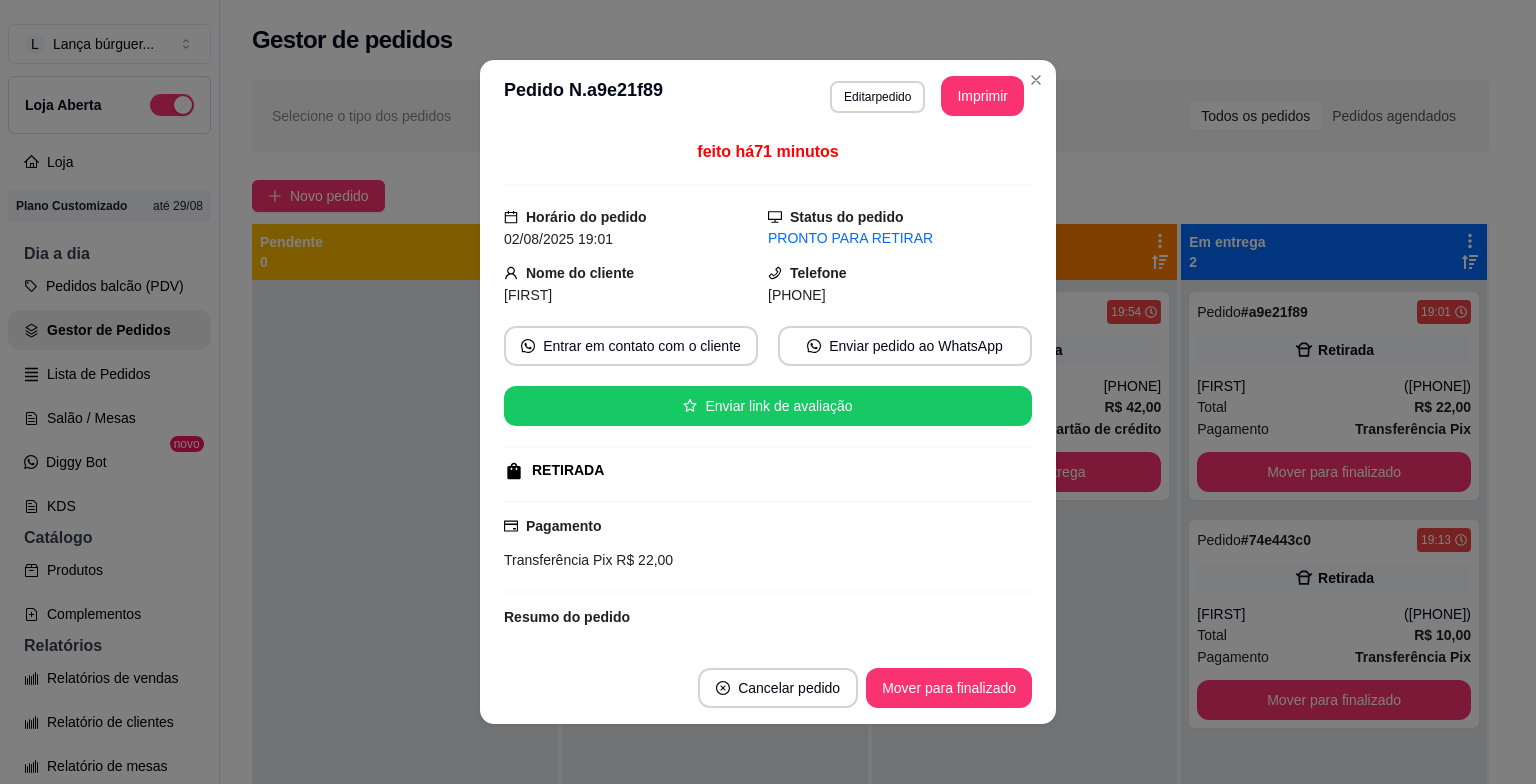 click on "feito há  71   minutos Horário do pedido 02/08/2025 19:01 Status do pedido PRONTO PARA RETIRAR Nome do cliente [FIRST] Telefone ([PHONE]) Entrar em contato com o cliente Enviar pedido ao WhatsApp Enviar link de avaliação RETIRADA Pagamento Transferência Pix   R$ 22,00 Resumo do pedido 1 x     Milk shake de morango R$ 15,00 1 x     Cachorro quente 15 cm R$ 7,00 Cachorro quente    1 x   Tomate vinagre   ( R$ 0,00 )   1 x   Cebola vinagrete   ( R$ 0,00 )   1 x   Batata palha   ( R$ 0,00 )   1 x   Queijo ralado   ( R$ 0,00 )   1 x   Ketchup   ( R$ 0,00 )   1 x   Milho e ervilha   ( R$ 0,00 )   1 x   Maionese caseira   ( R$ 0,00 ) Subtotal R$ 22,00 Total R$ 22,00" at bounding box center (768, 392) 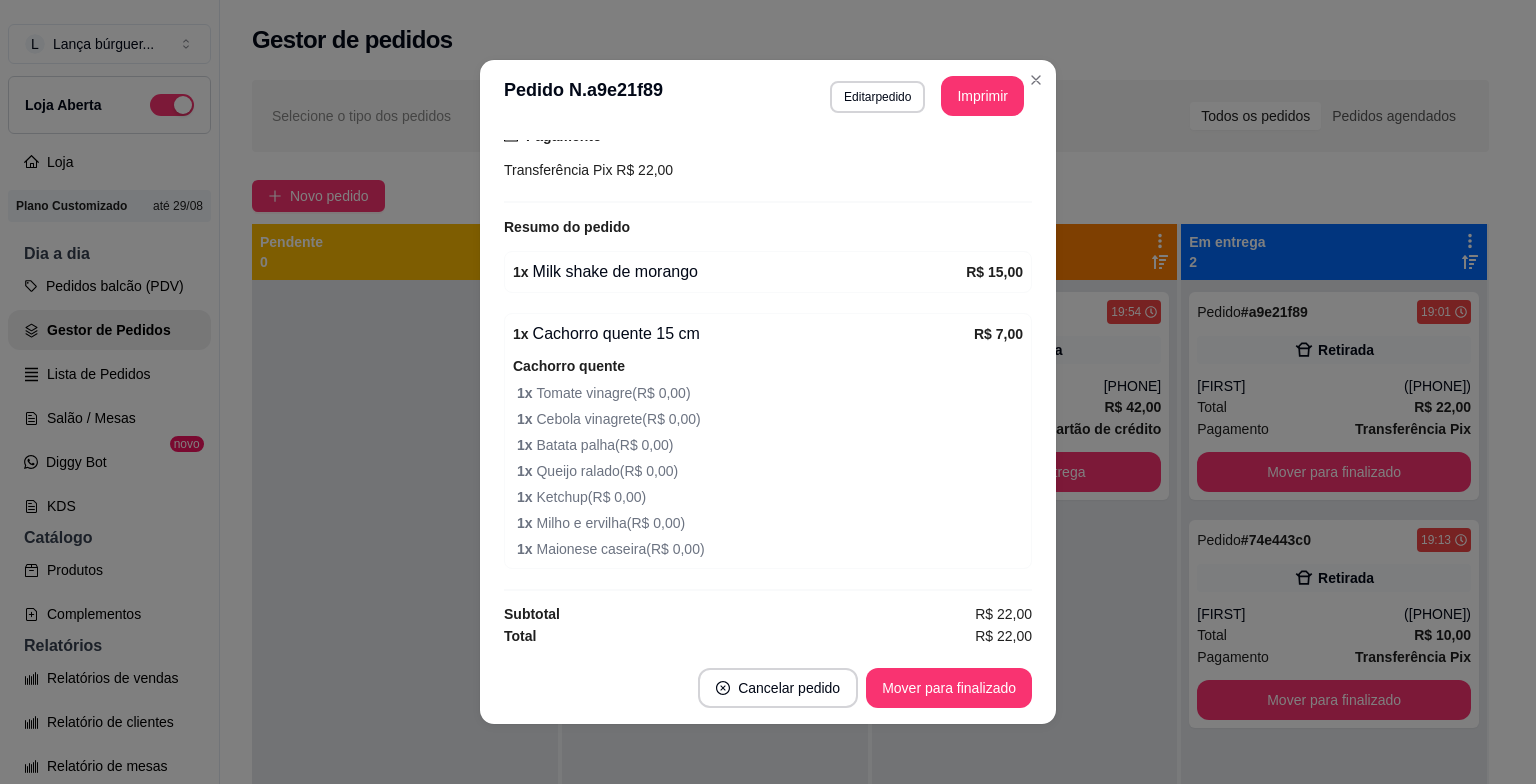 scroll, scrollTop: 0, scrollLeft: 0, axis: both 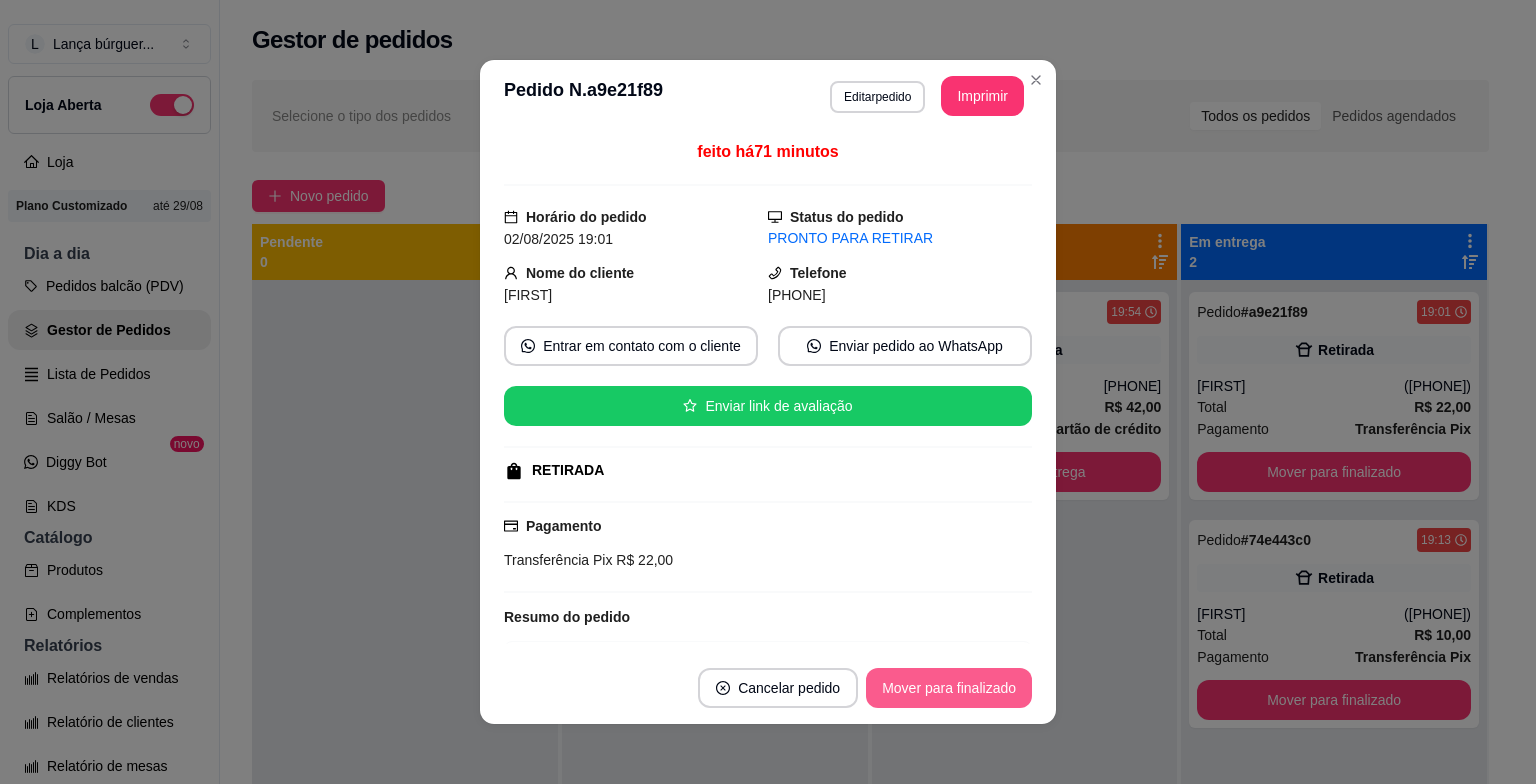 click on "Mover para finalizado" at bounding box center [949, 688] 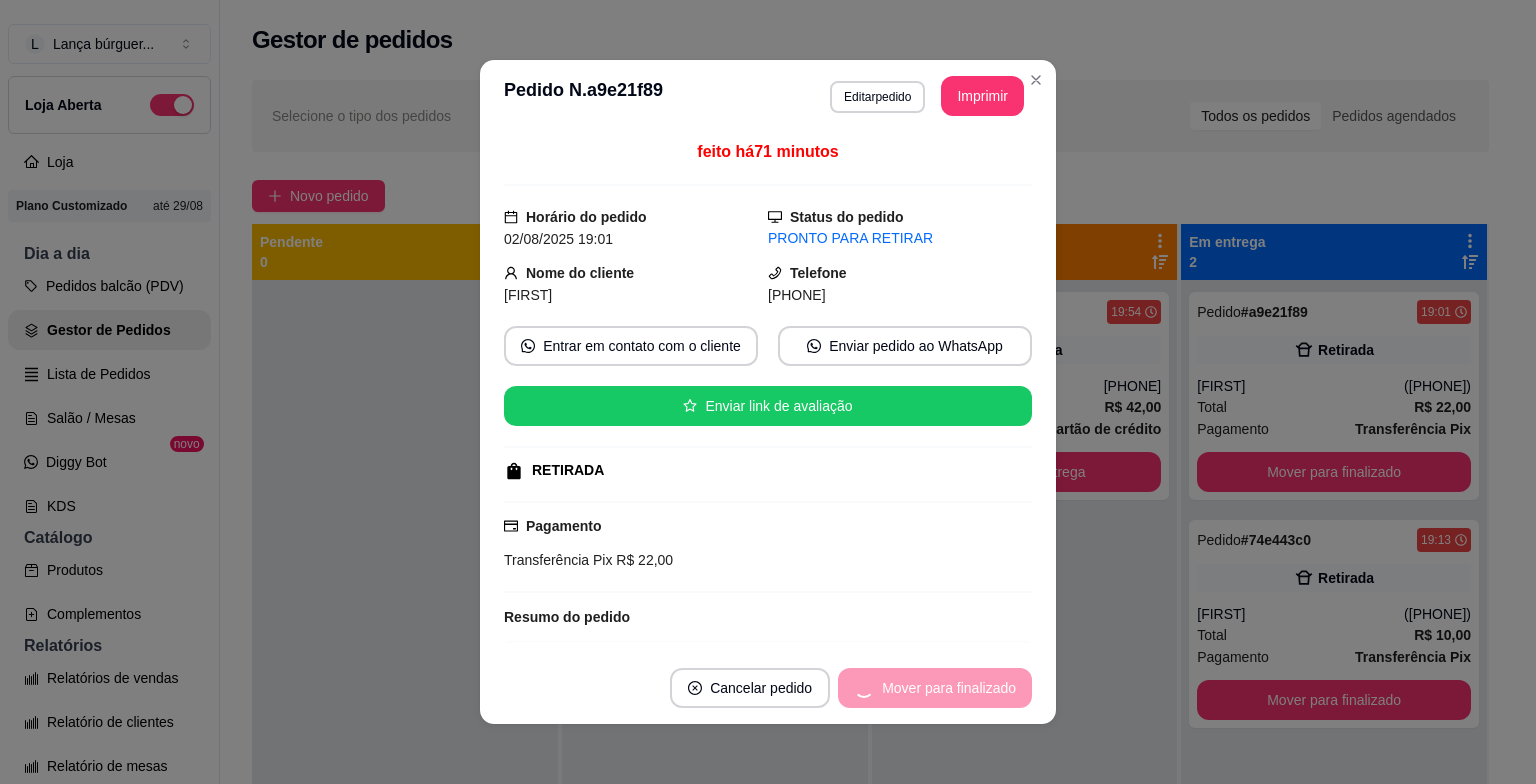 click on "Mover para finalizado" at bounding box center (935, 688) 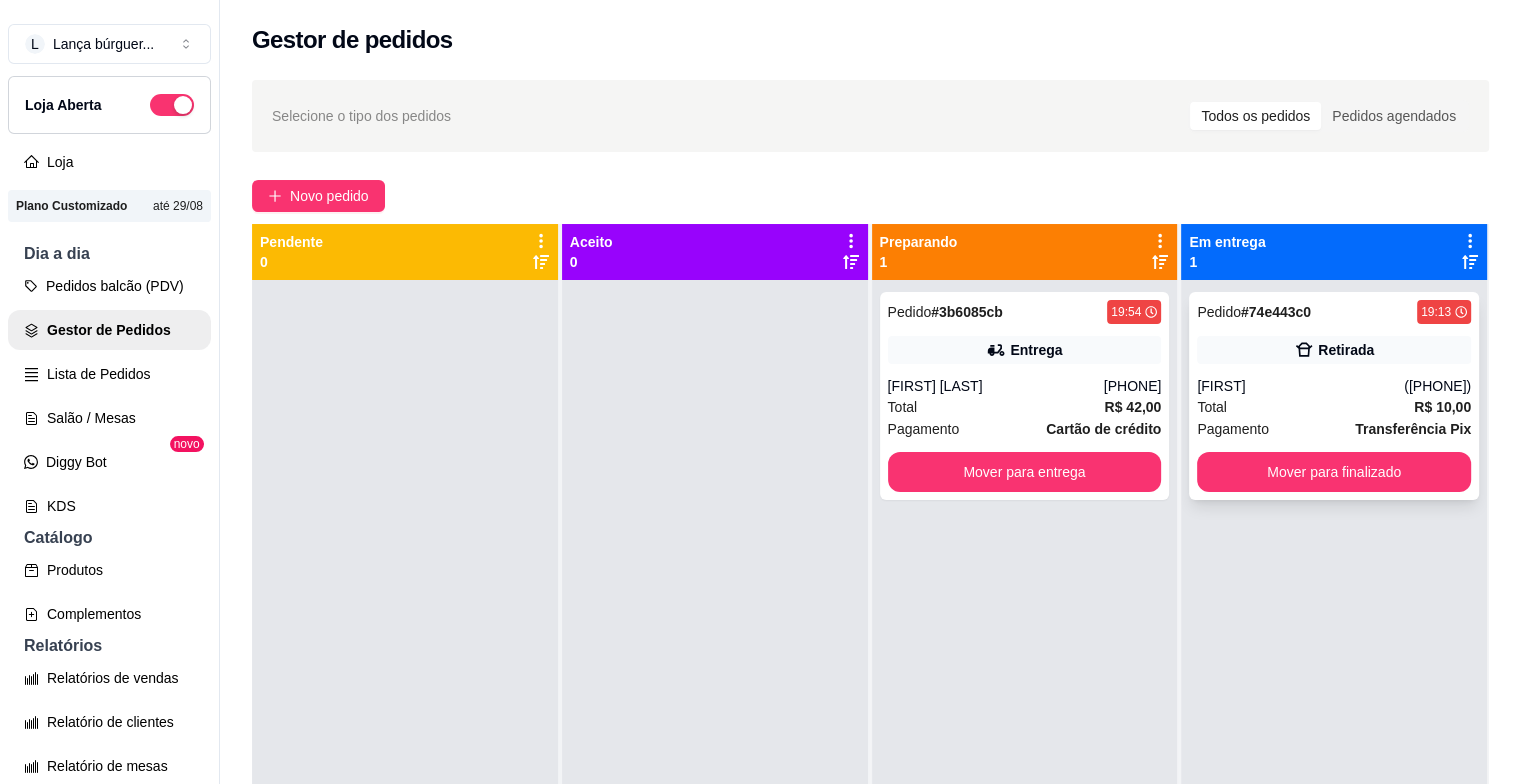 click on "Pagamento Transferência Pix" at bounding box center [1334, 429] 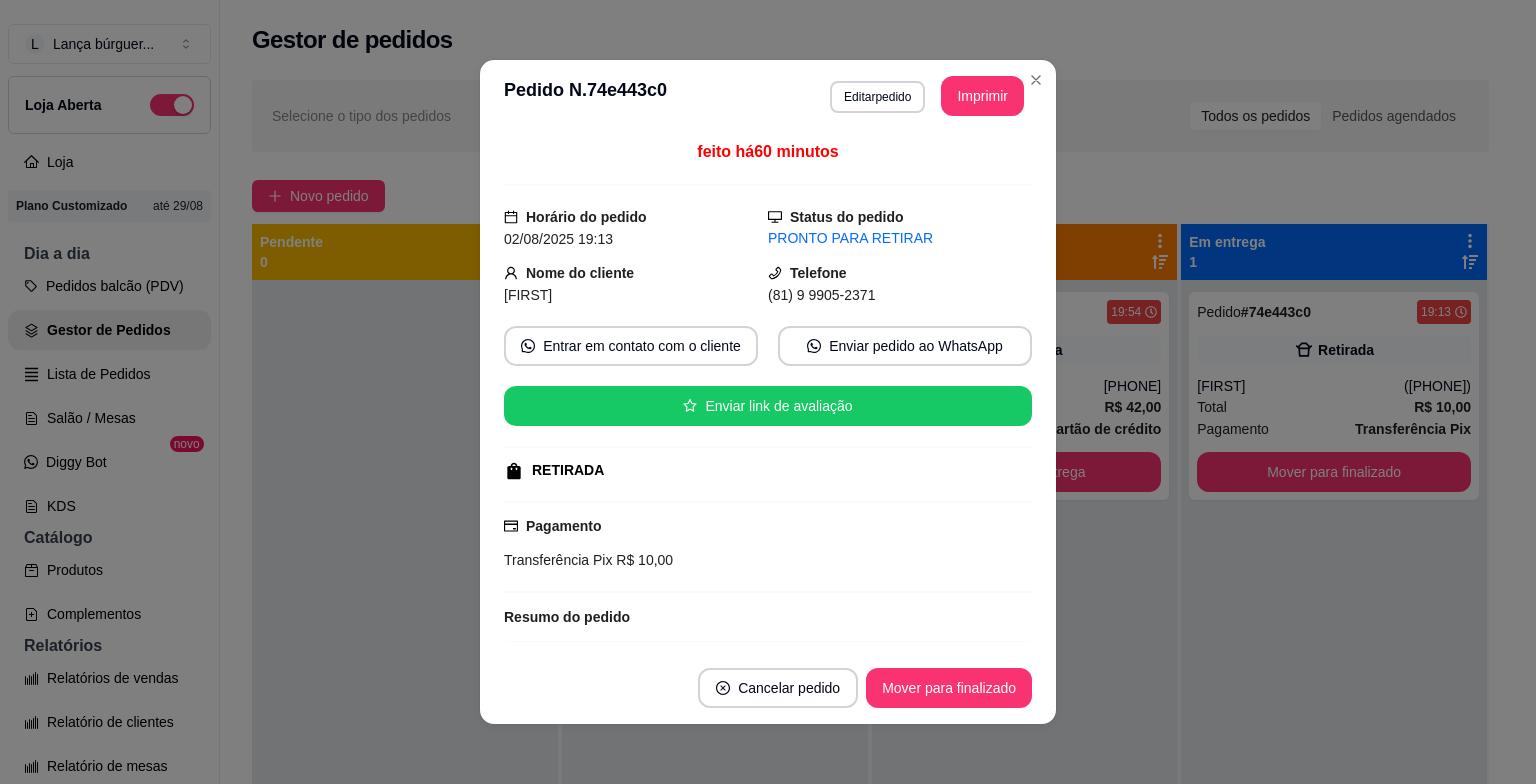 scroll, scrollTop: 302, scrollLeft: 0, axis: vertical 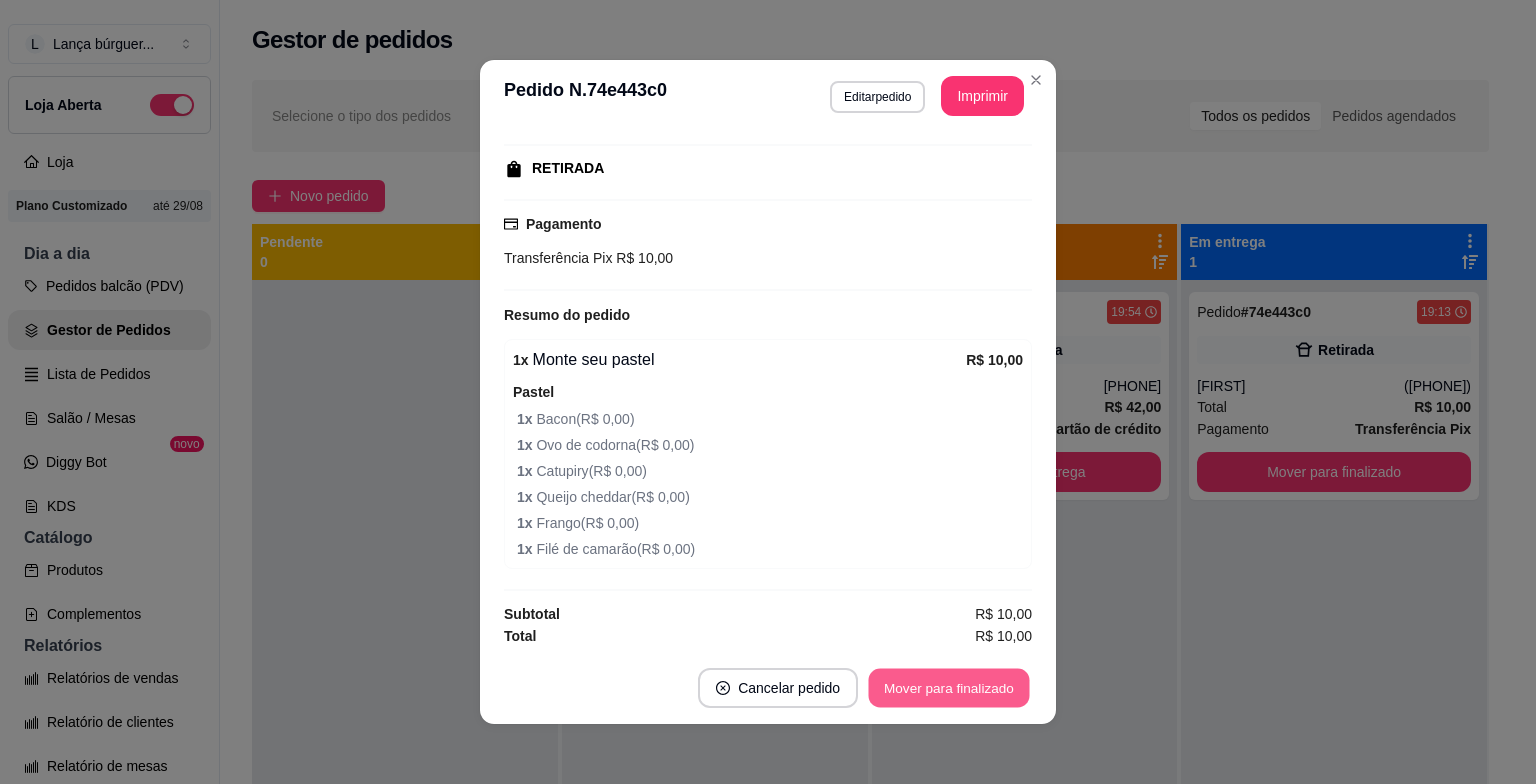 click on "Mover para finalizado" at bounding box center [949, 688] 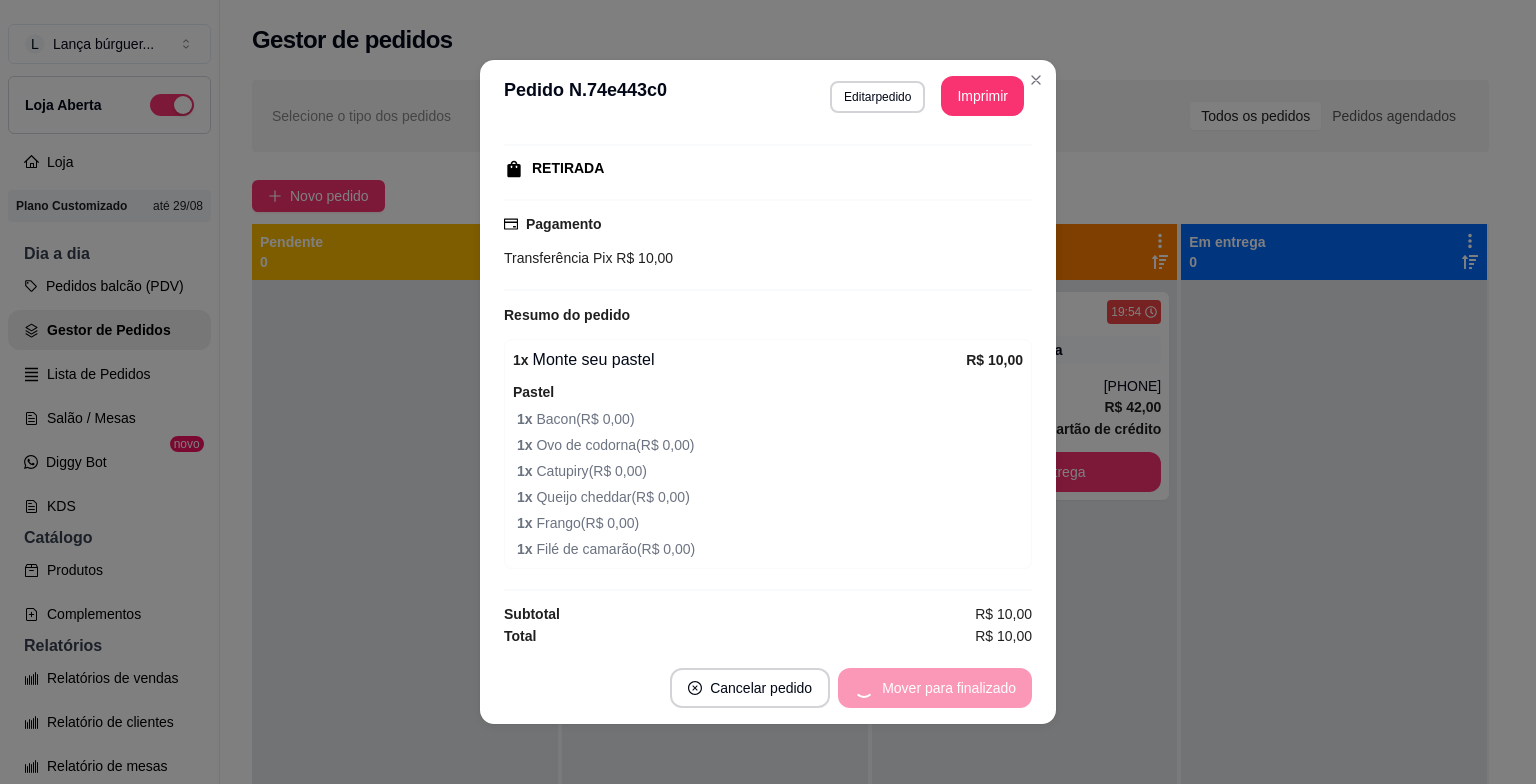 scroll, scrollTop: 256, scrollLeft: 0, axis: vertical 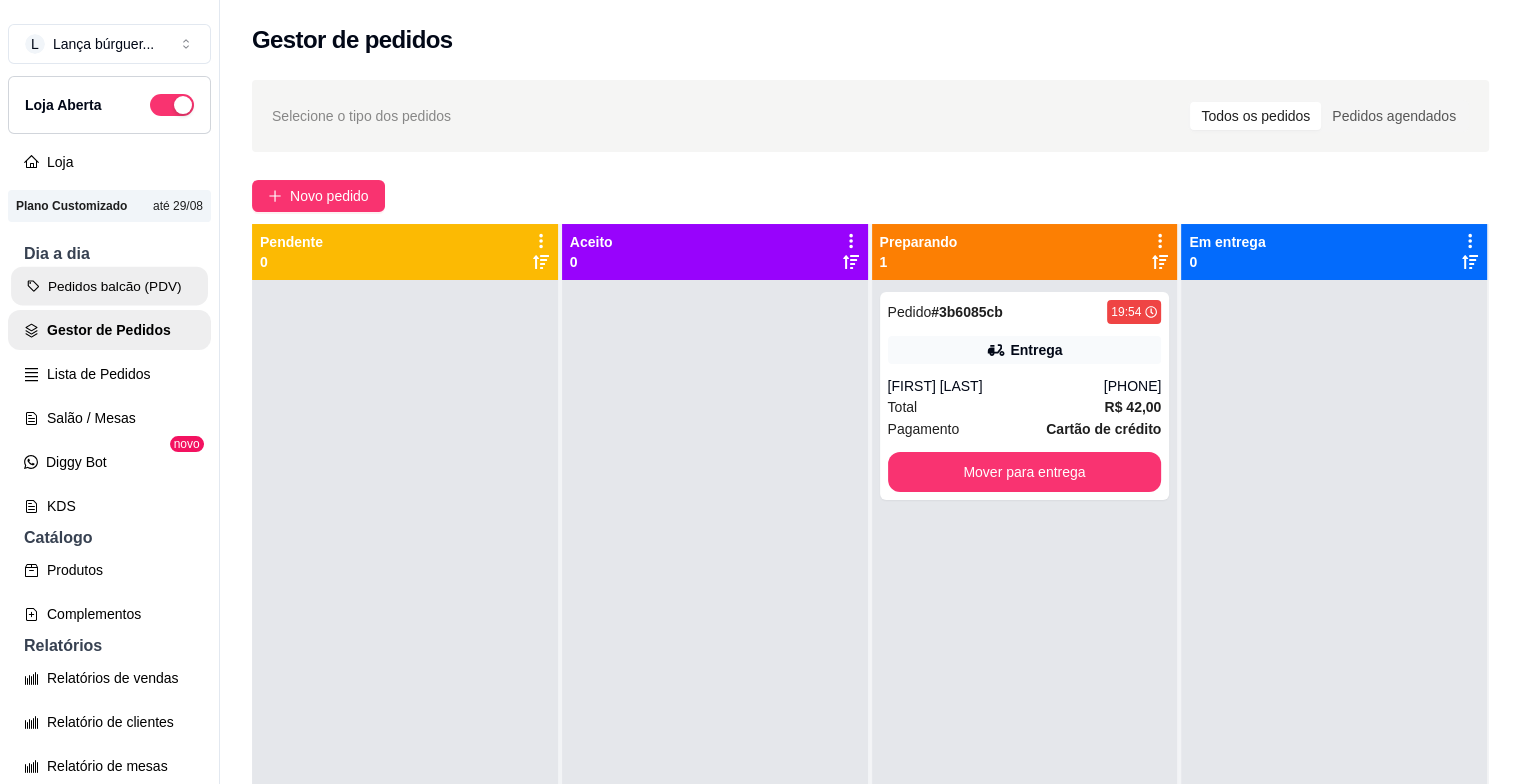 click on "Pedidos balcão (PDV)" at bounding box center (109, 286) 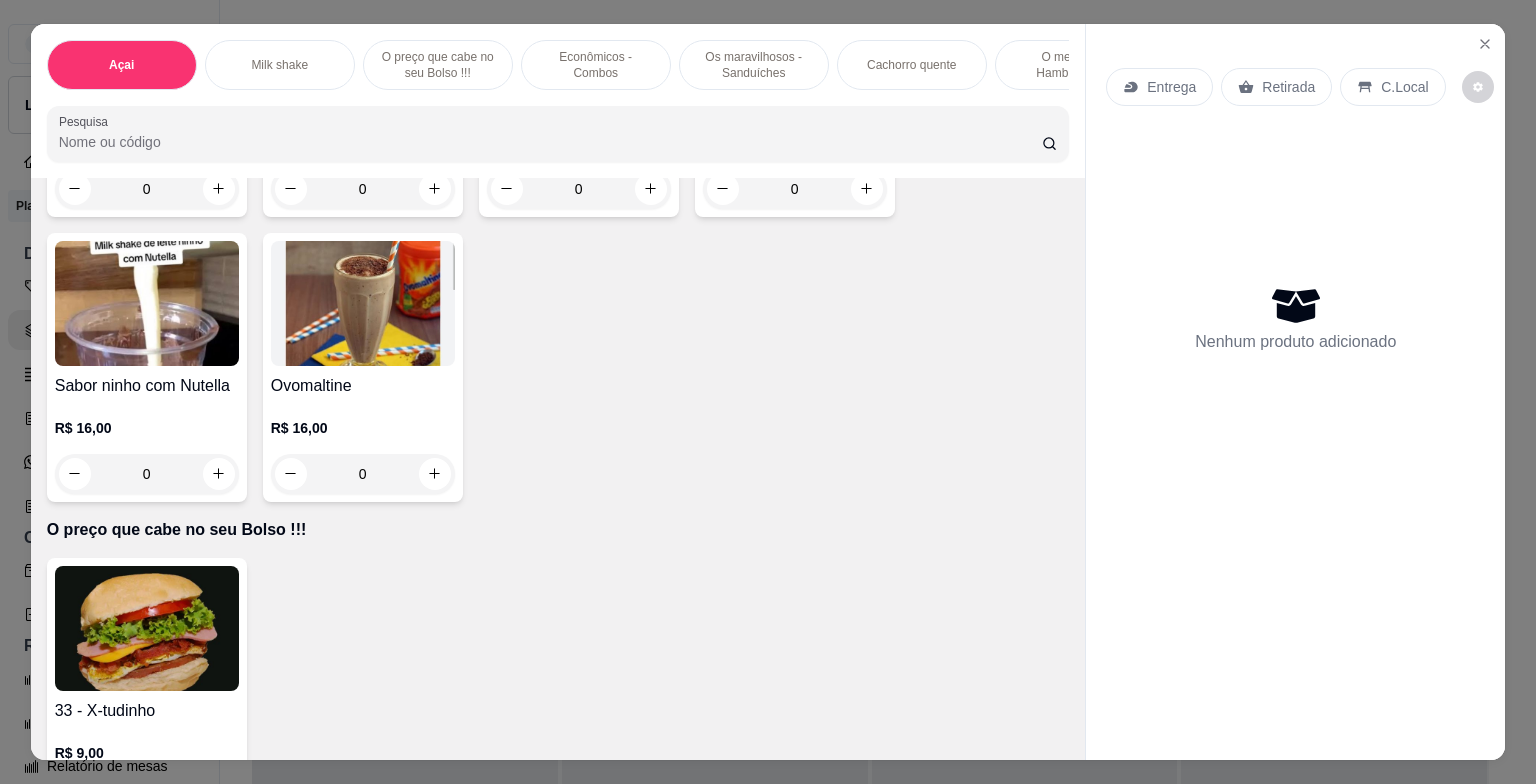 scroll, scrollTop: 1988, scrollLeft: 0, axis: vertical 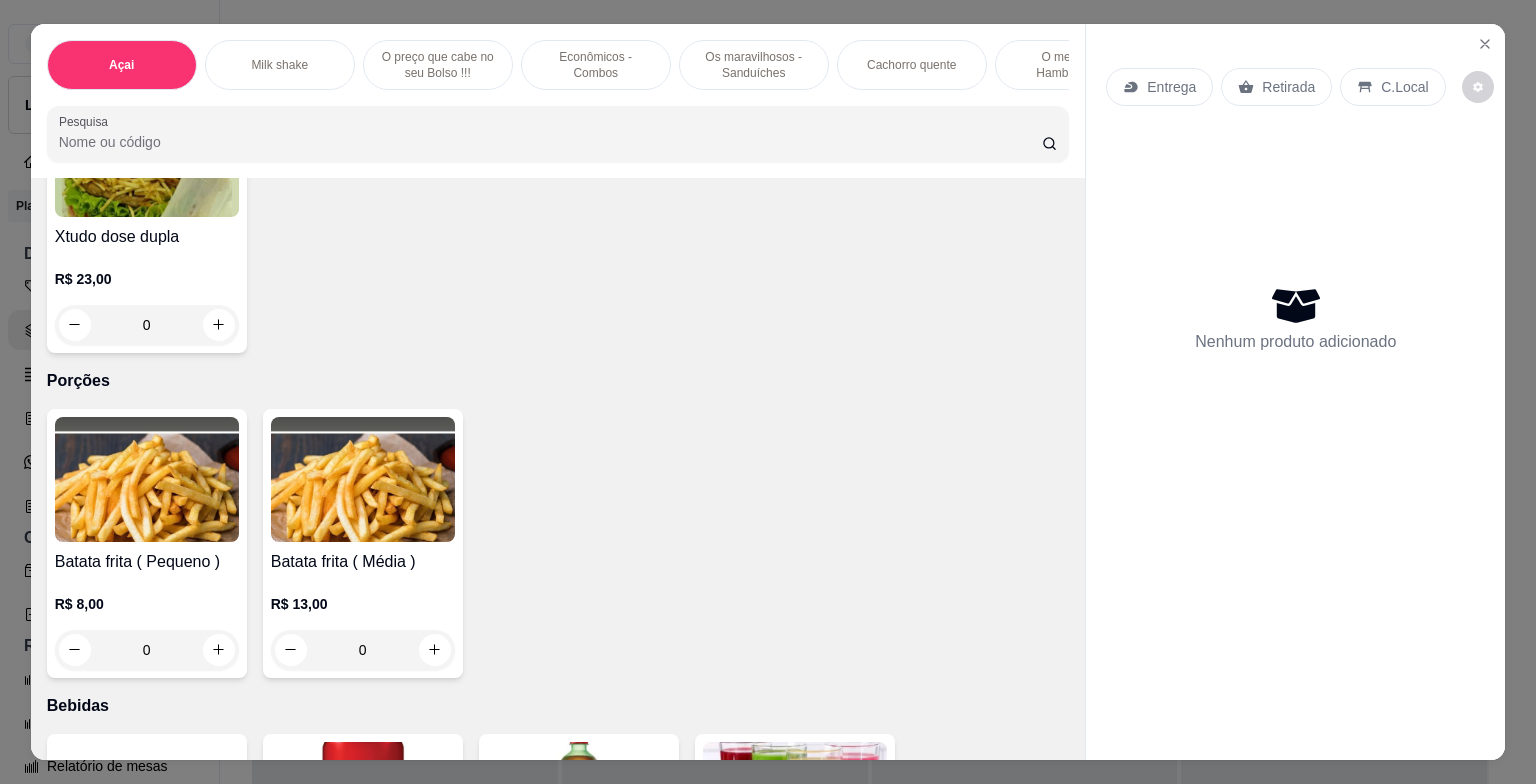 click on "Item avulso Açai 012 - Açai na tigela tamanho M   R$ 10,00 0 012 - Combo de açaí   R$ 29,90 0 012 -  Tigela (P) Monte seu açaí    R$ 8,00 0 012 - Monte seu sorvete    R$ 0,00 0 Açai com creme  tigela p   R$ 10,00 0 Creme com açaí tigela M   R$ 13,00 0 Milk shake Milk shake de morango   R$ 15,00 0 Sabor menta    R$ 15,00 0 Sabor chocolate    R$ 15,00 0 Sabor Oreo    R$ 16,00 0 Sabor ninho com Nutella    R$ 16,00 0 Ovomaltine    R$ 16,00 0 O preço que cabe no seu Bolso !!! 33 - X-tudinho   R$ 9,00 0 Econômicos - Combos 3 - Combo lança   R$ 34,00 0 3 - Lança dos namorados   R$ 38,99 0 3 - Combos família feliz   R$ 58,00 0 3 - Dose dupla    R$ 45,99 0 3 - Lança cinema    R$ 58,99 0 3 - Combo solteiro    R$ 25,99 0 3 - Combo casal    R$ 64,99 0 01 - Tamanho família    R$ 59,99 0 02 - Tamanho família artesanal    R$ 80,00 0 Os maravilhosos - Sanduíches 88 - Lança duplo   R$ 19,00 0 88 - Lança triplo   R$ 23,00 0 88 - Lança mostro   R$ 28,00 0   R$ 24,99 0   R$ 12,00 0" at bounding box center [558, 469] 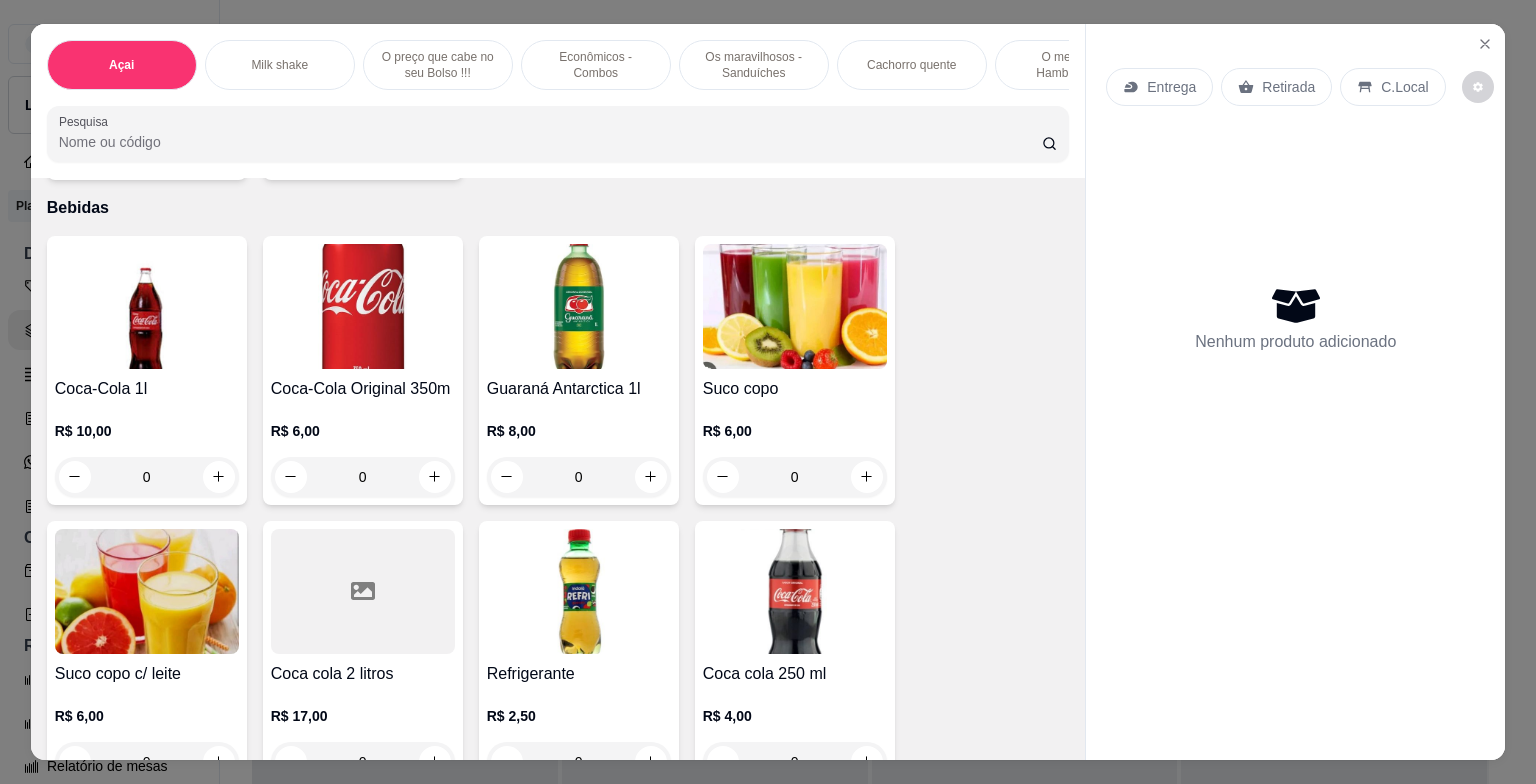 scroll, scrollTop: 7455, scrollLeft: 0, axis: vertical 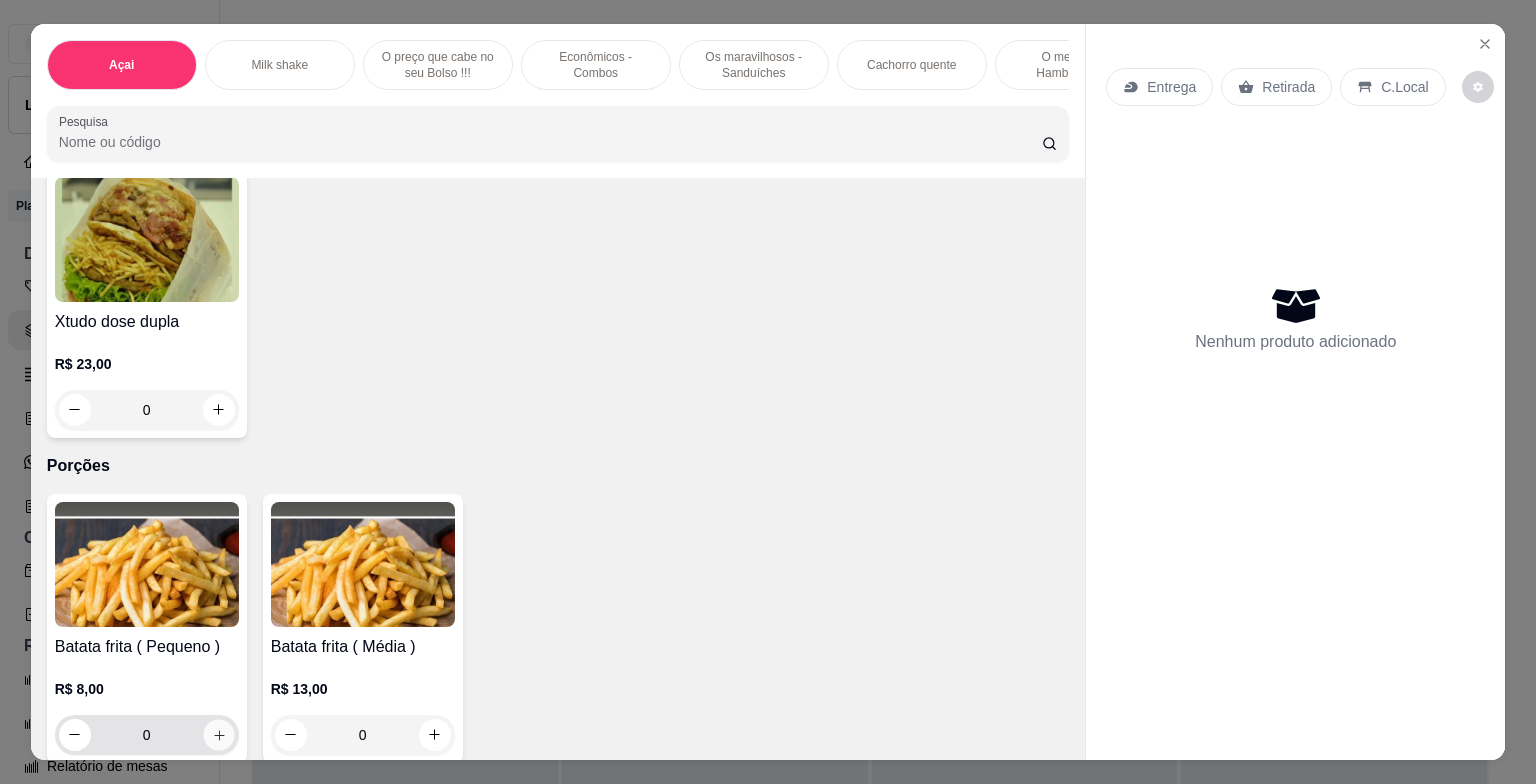 click at bounding box center [218, 734] 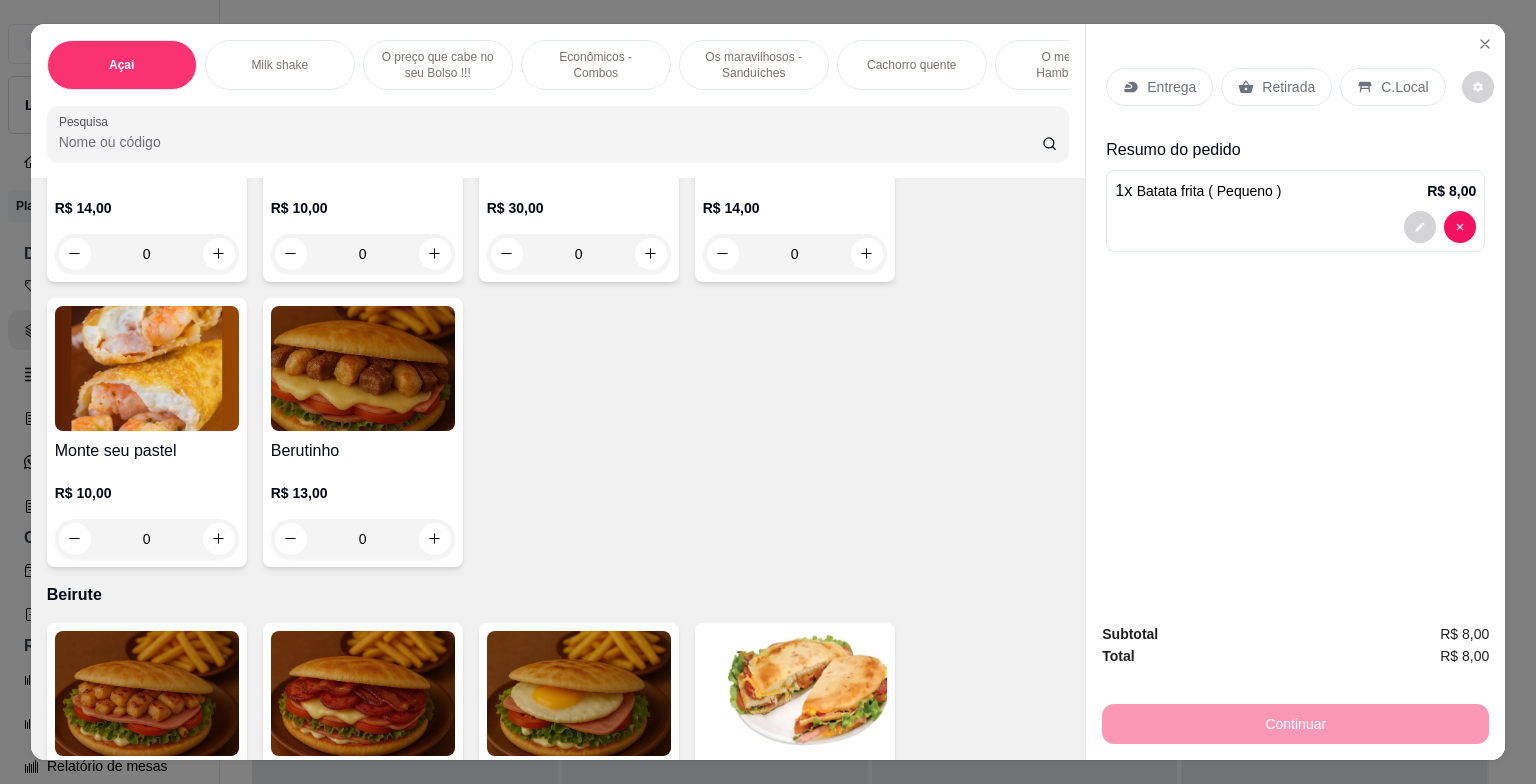 scroll, scrollTop: 8860, scrollLeft: 0, axis: vertical 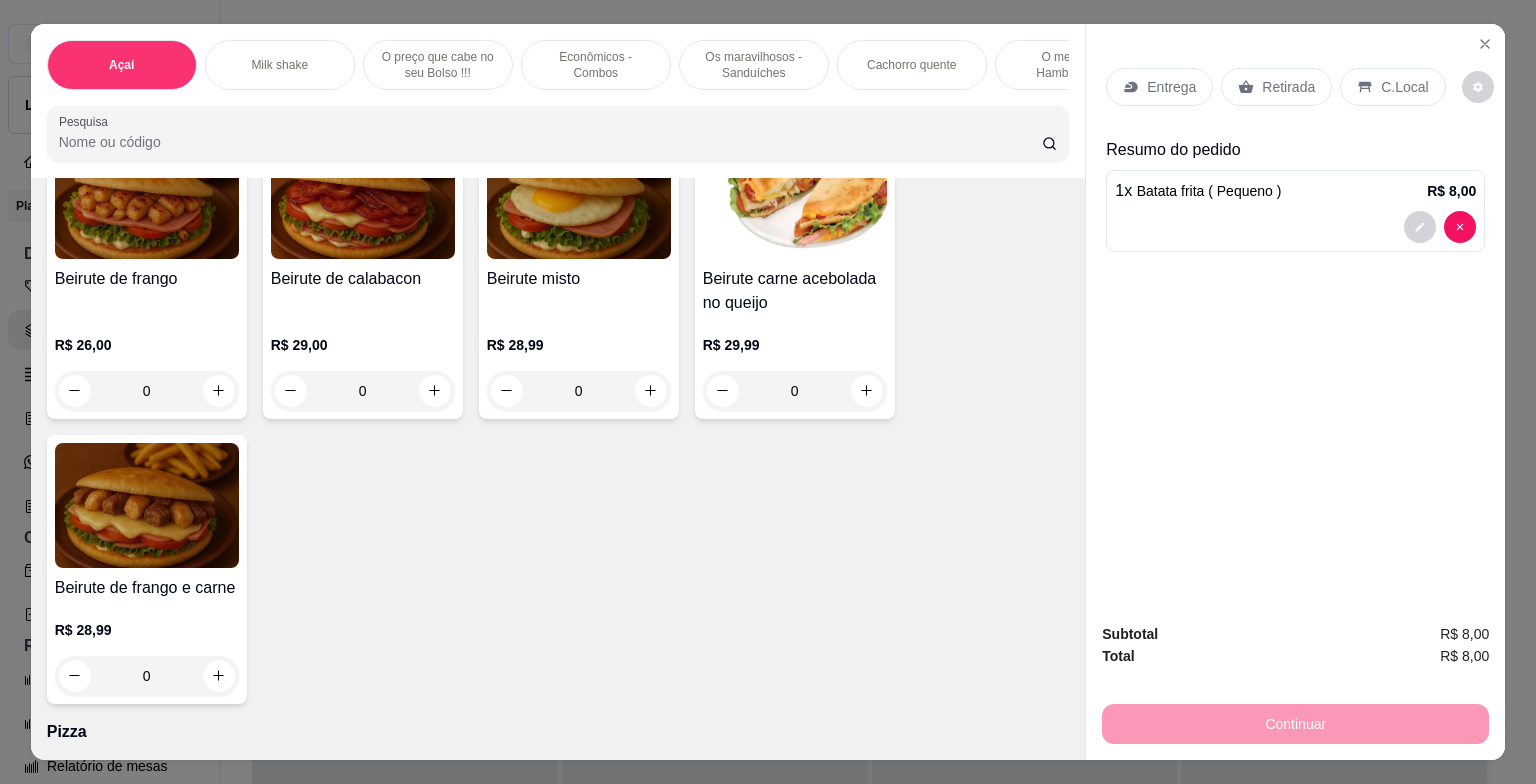 click on "0" at bounding box center (363, 391) 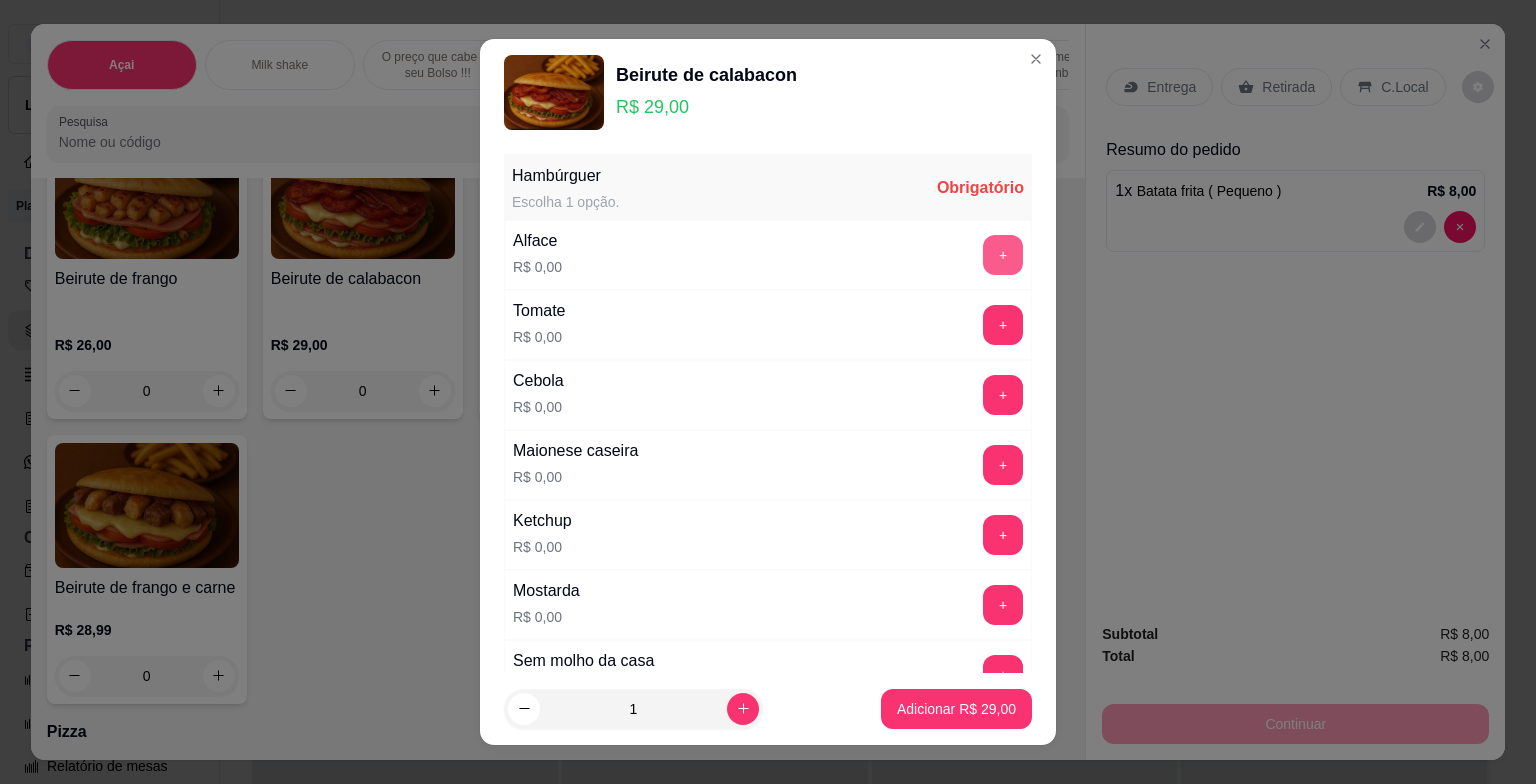 click on "+" at bounding box center (1003, 255) 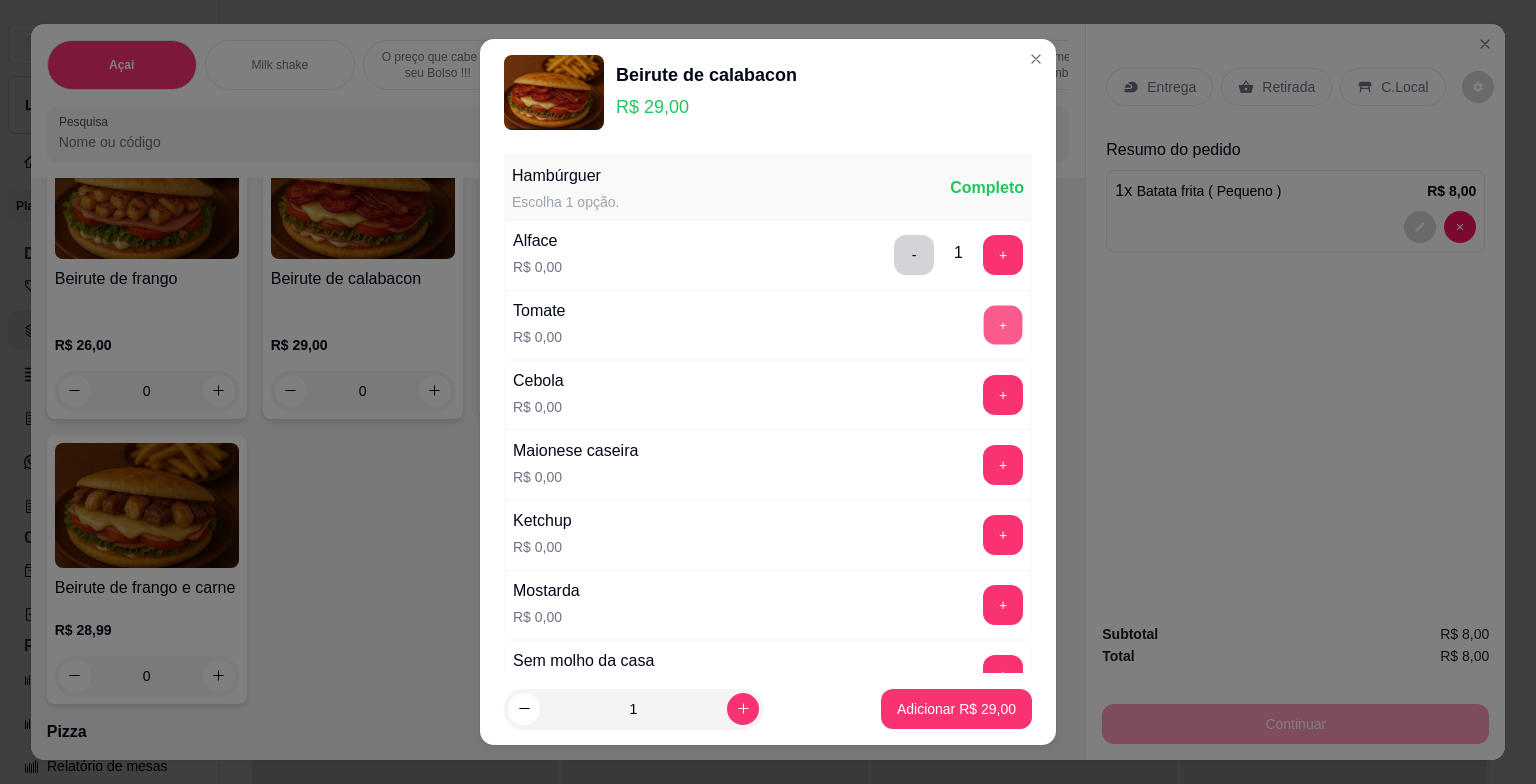 click on "+" at bounding box center (1003, 325) 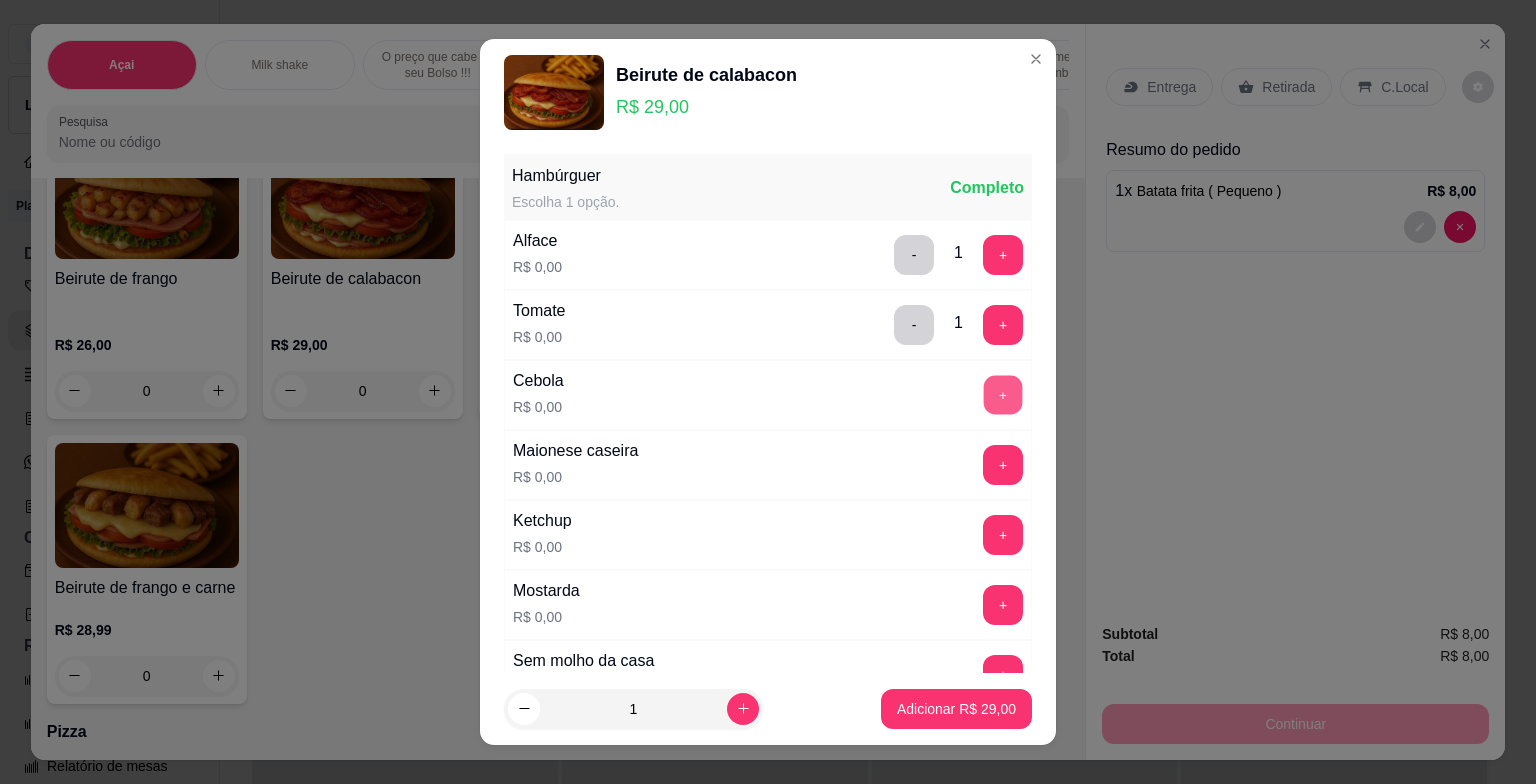 click on "+" at bounding box center (1003, 395) 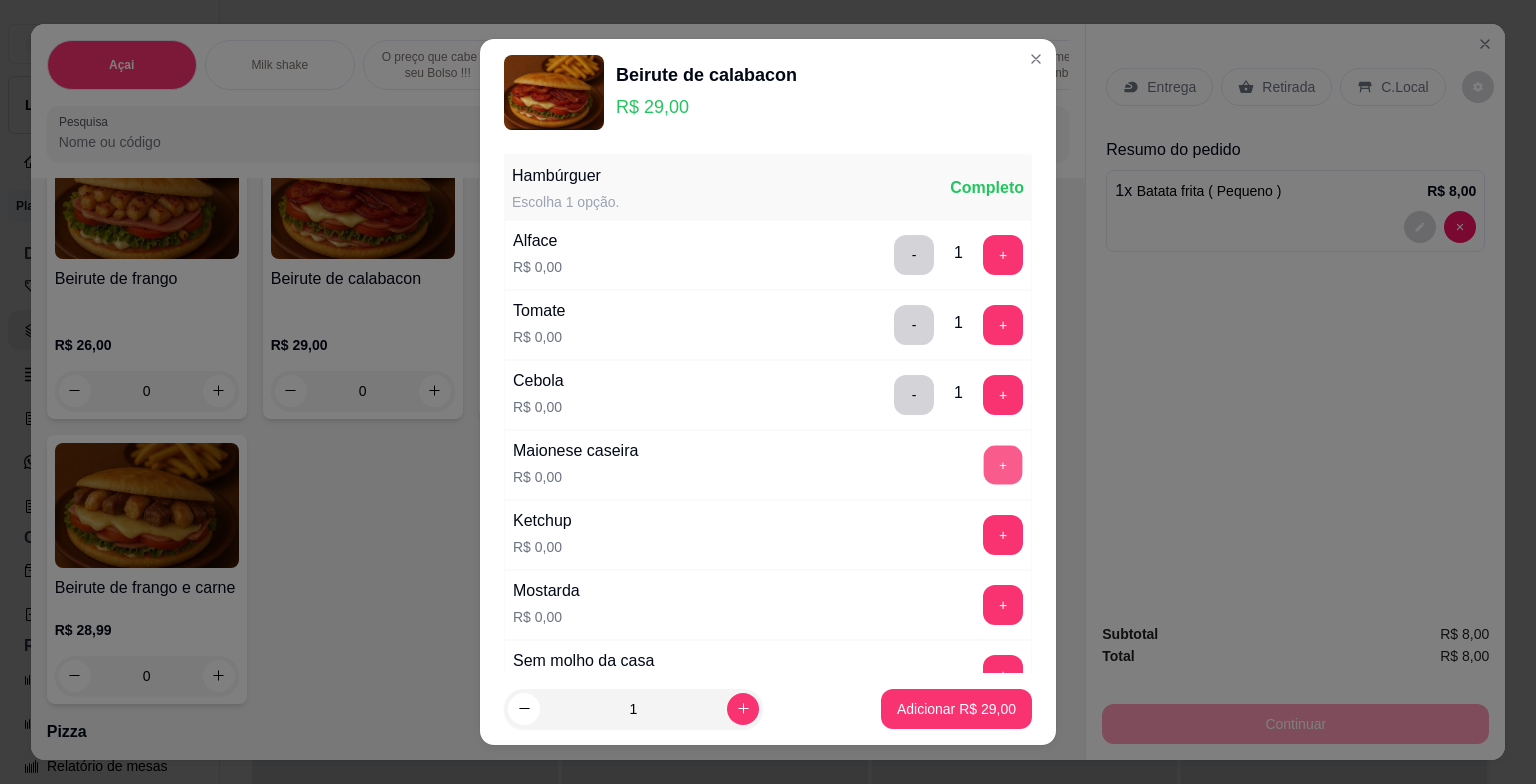 click on "+" at bounding box center (1003, 465) 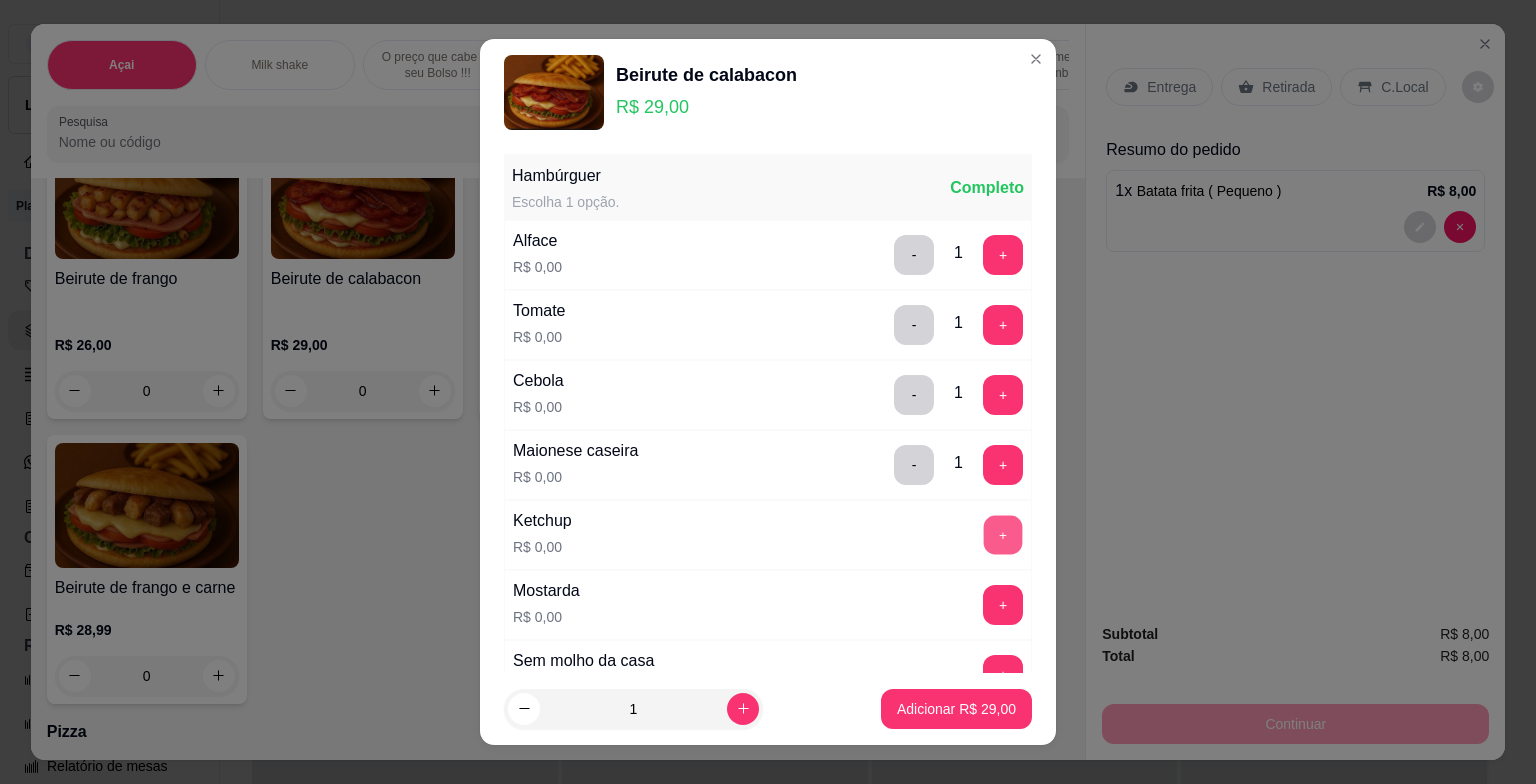 click on "+" at bounding box center [1003, 535] 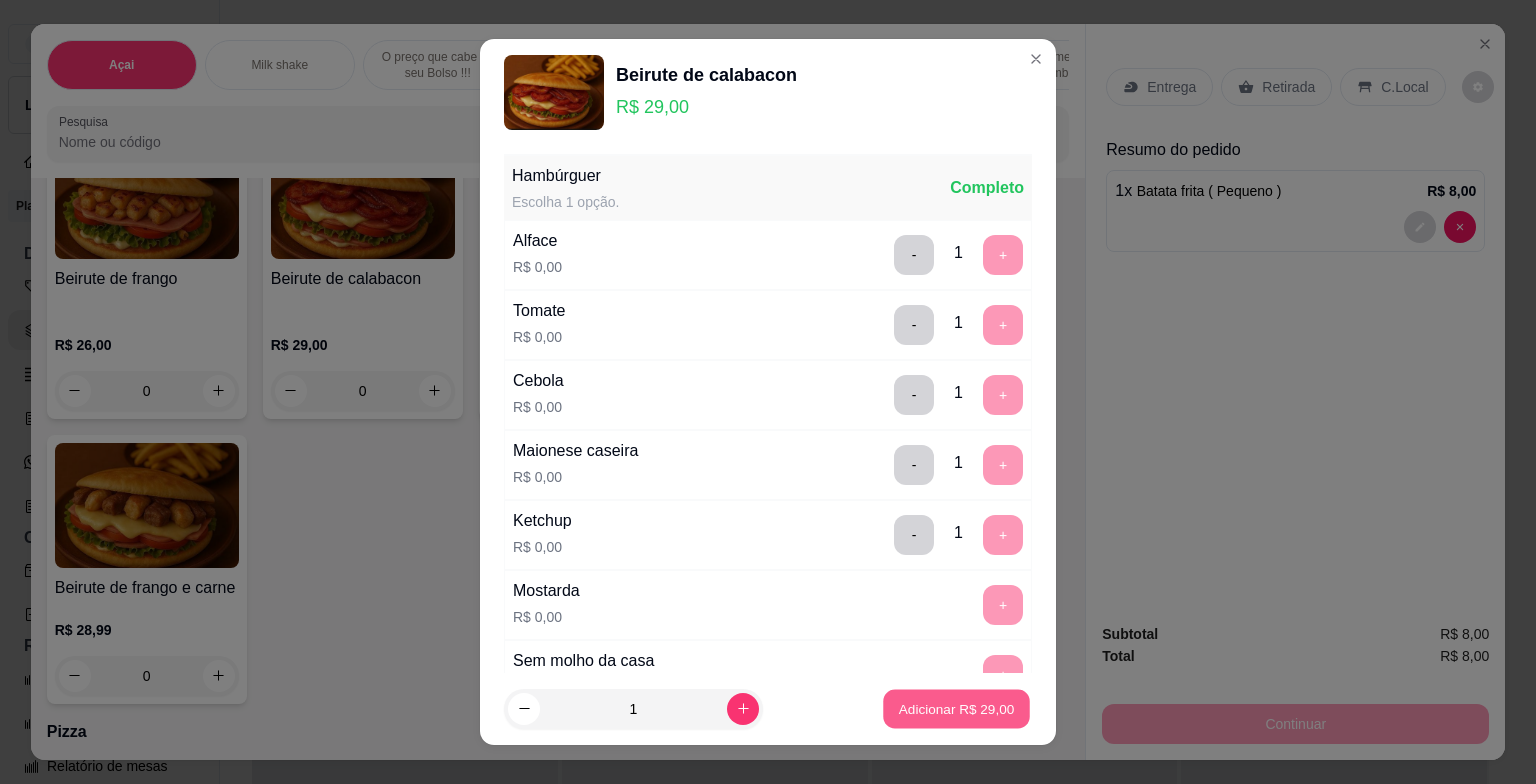 click on "Adicionar   R$ 29,00" at bounding box center (957, 708) 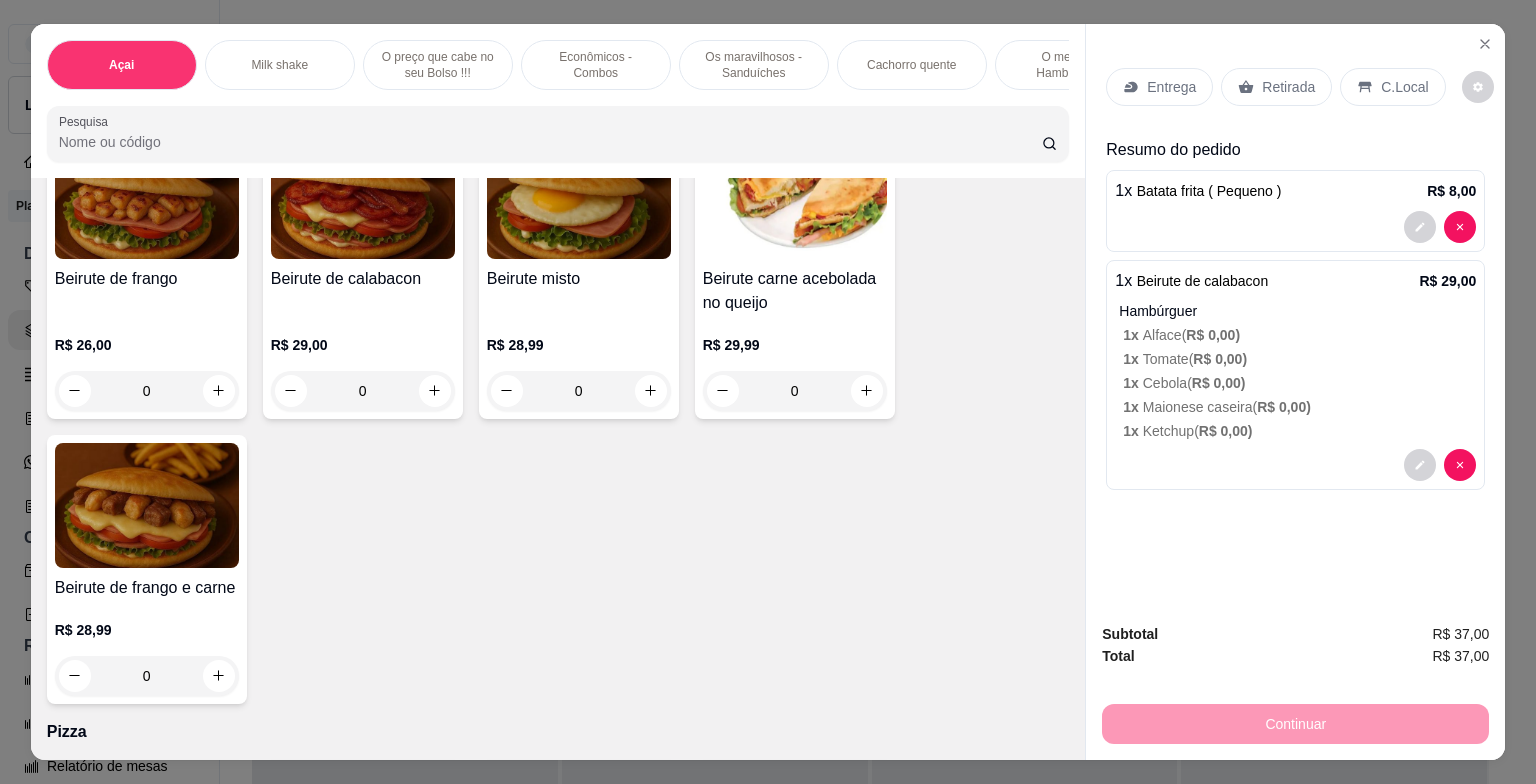 click on "Entrega Retirada C.Local Resumo do pedido 1 x Batata frita ( Pequeno ) R$ 8,00 1 x Beirute de calabacon R$ 29,00 Hambúrguer 1 x Alface ( R$ 0,00 ) 1 x Tomate ( R$ 0,00 ) 1 x Cebola ( R$ 0,00 ) 1 x Maionese caseira ( R$ 0,00 ) 1 x Ketchup ( R$ 0,00 )" at bounding box center (1295, 316) 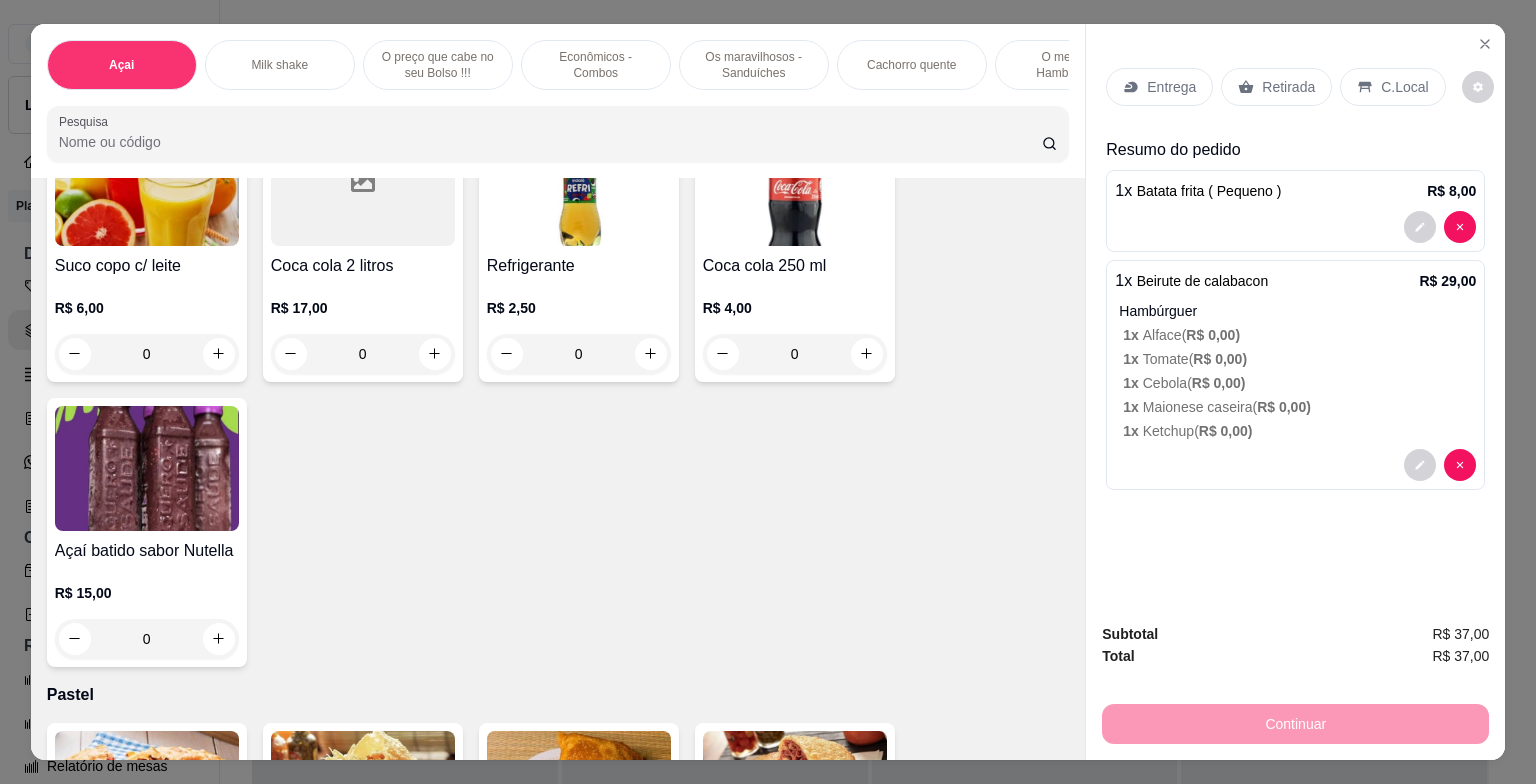 scroll, scrollTop: 6872, scrollLeft: 0, axis: vertical 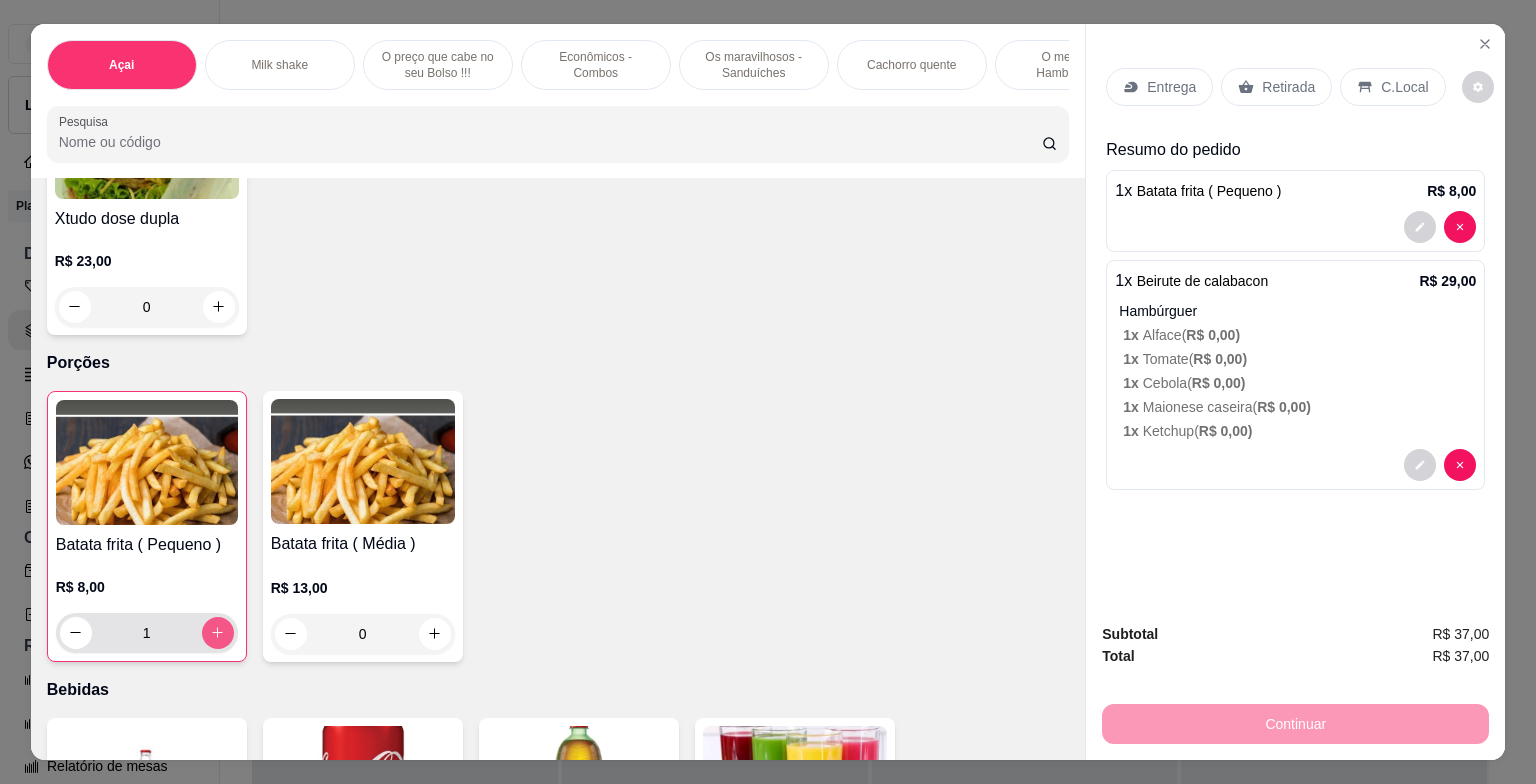 click 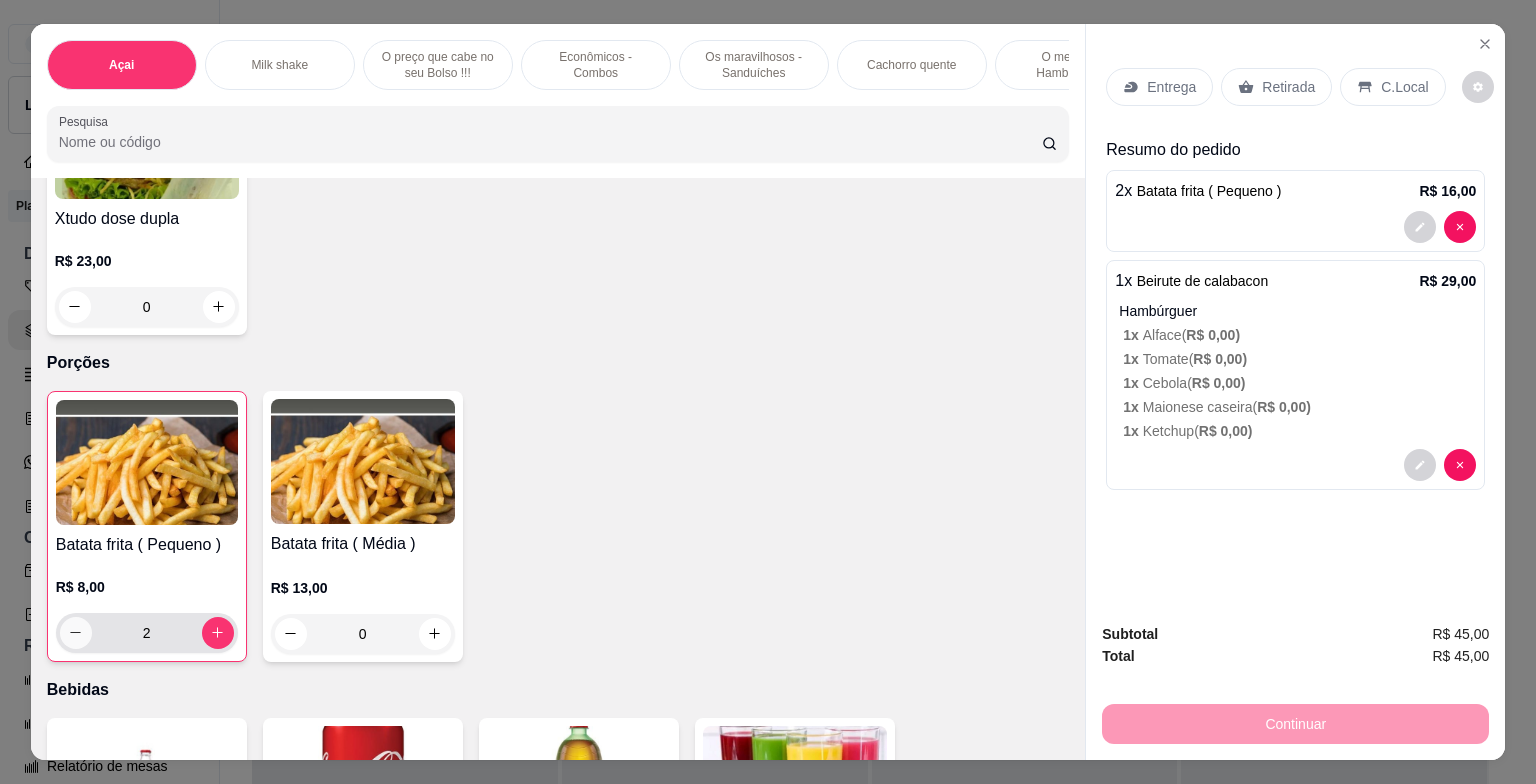 click 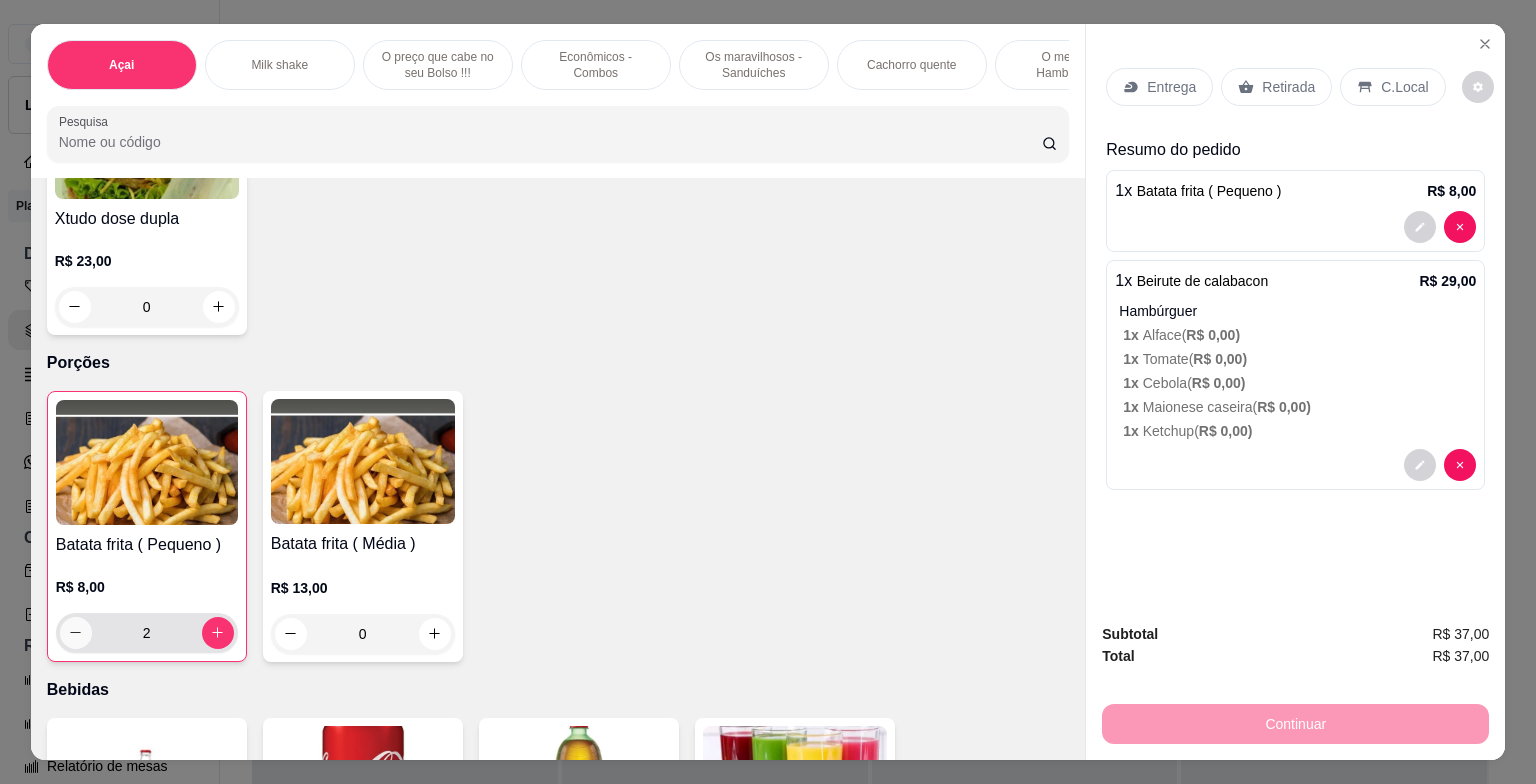 type on "1" 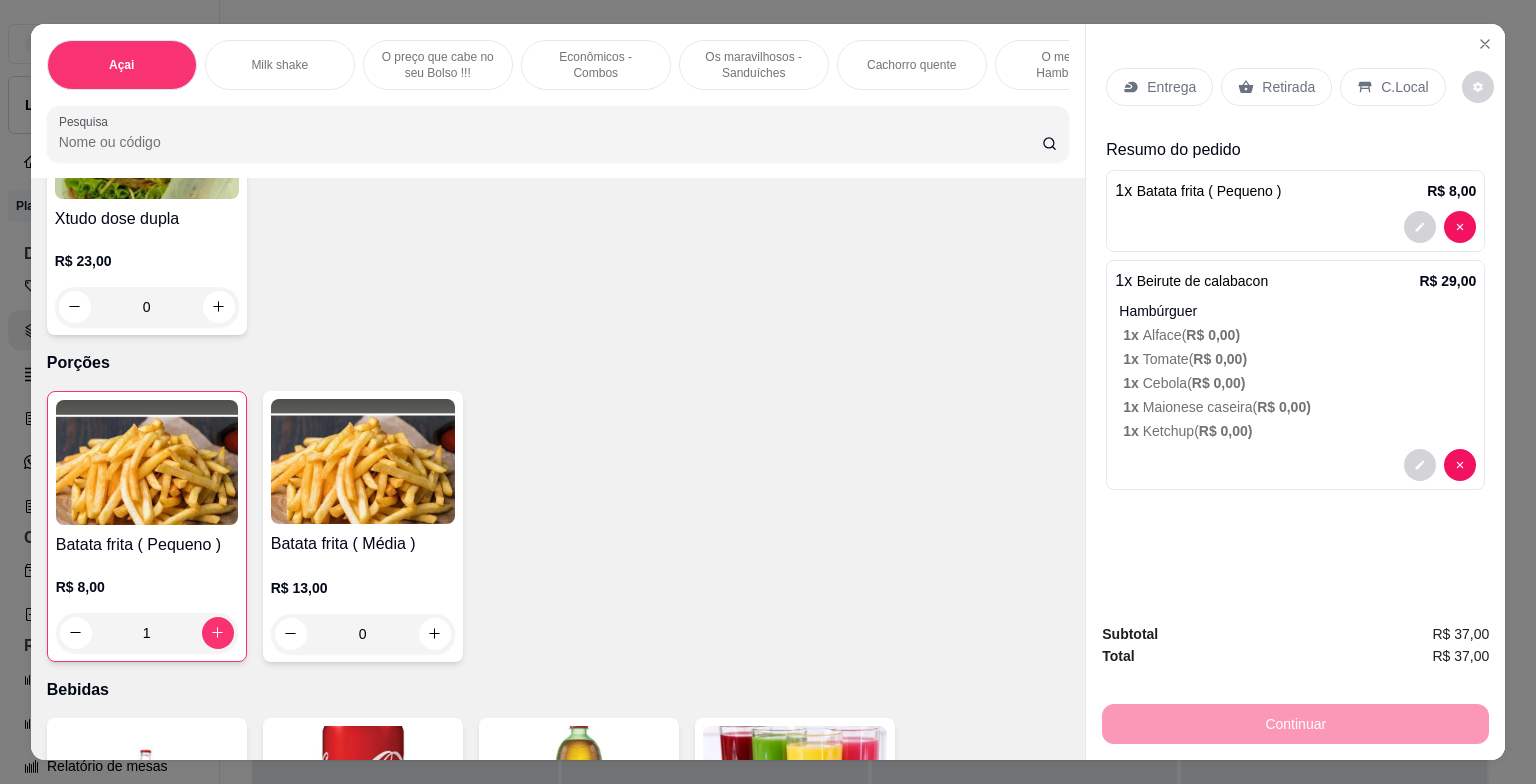 scroll, scrollTop: 6975, scrollLeft: 0, axis: vertical 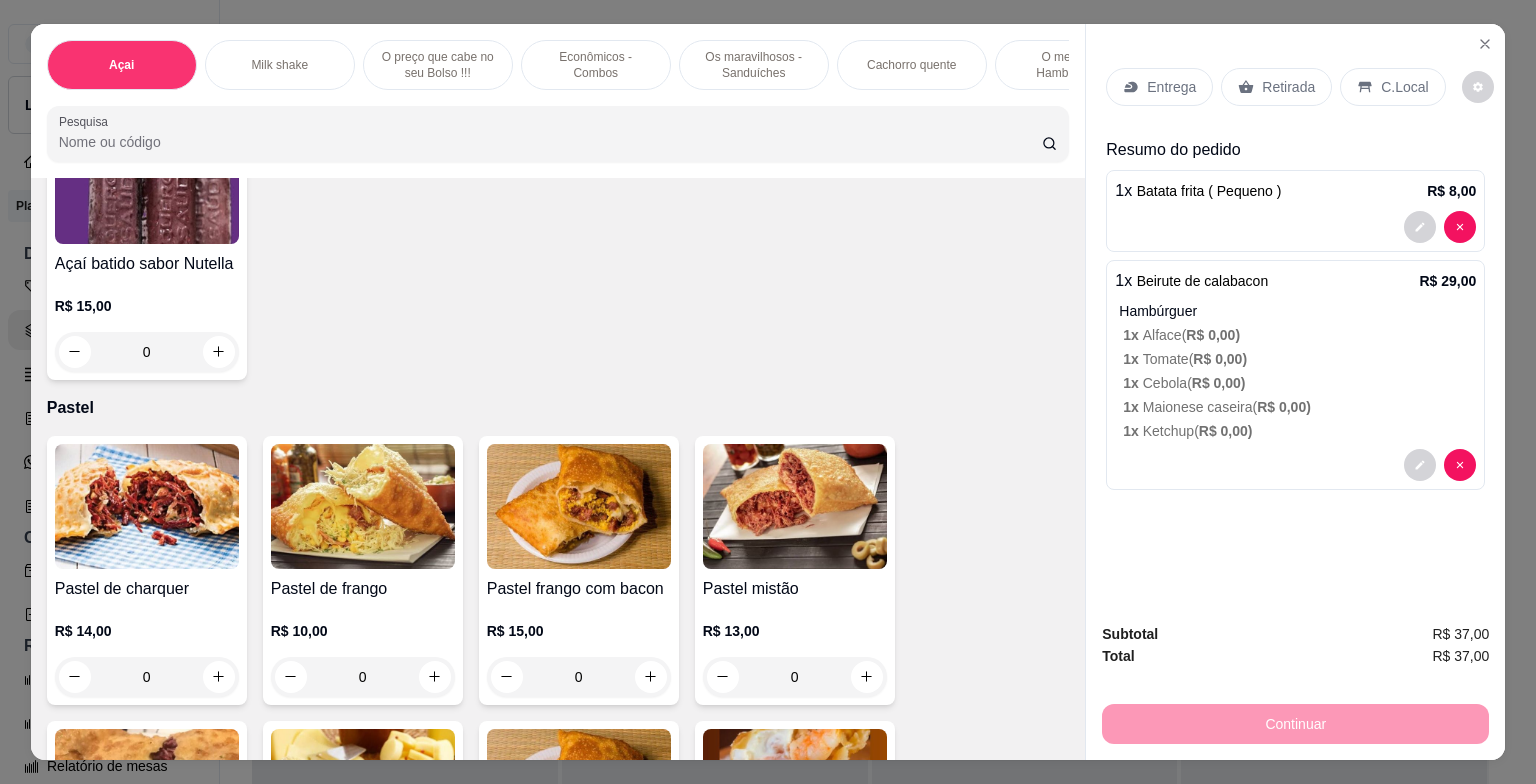 click on "Continuar" at bounding box center [1295, 721] 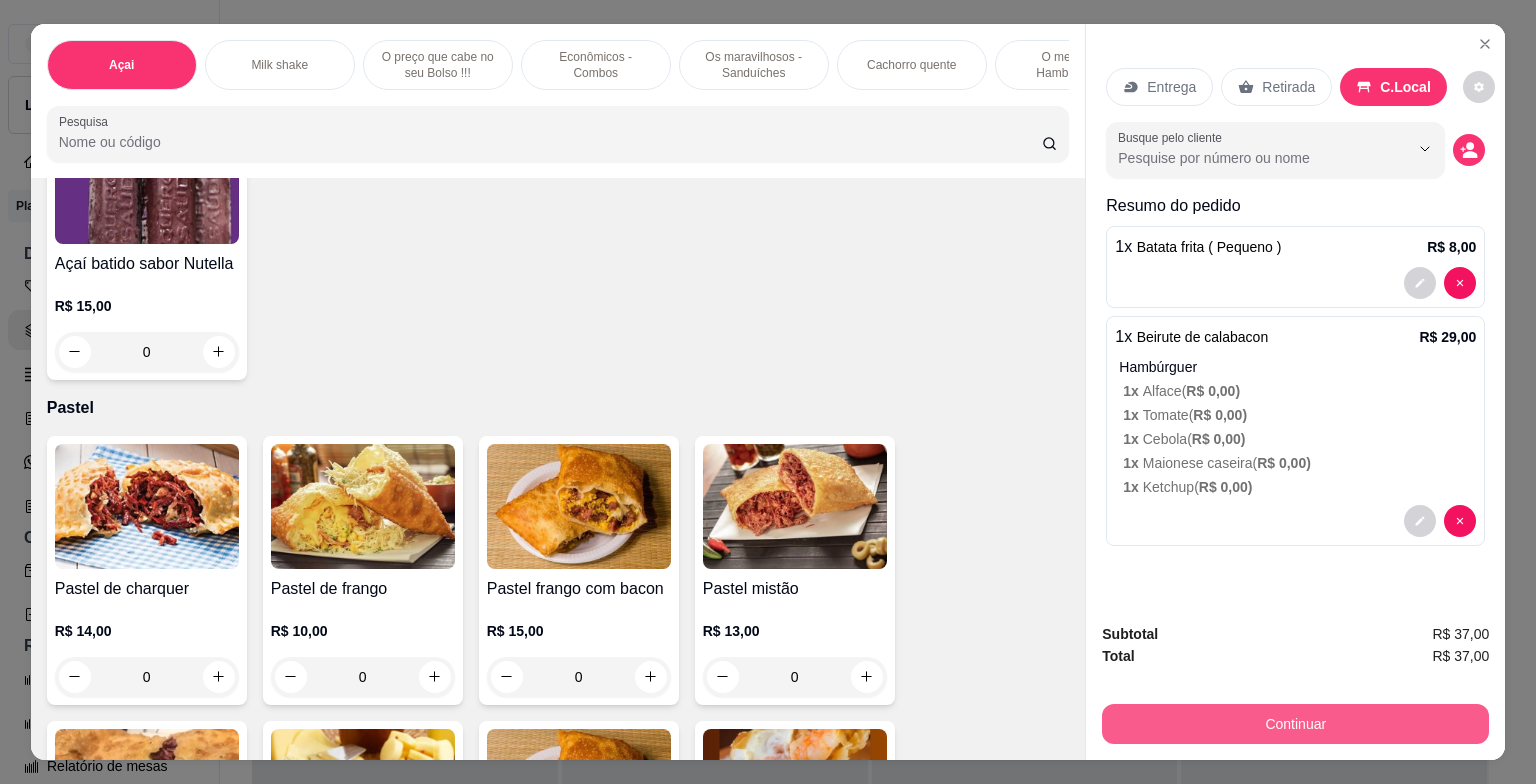 click on "Continuar" at bounding box center (1295, 724) 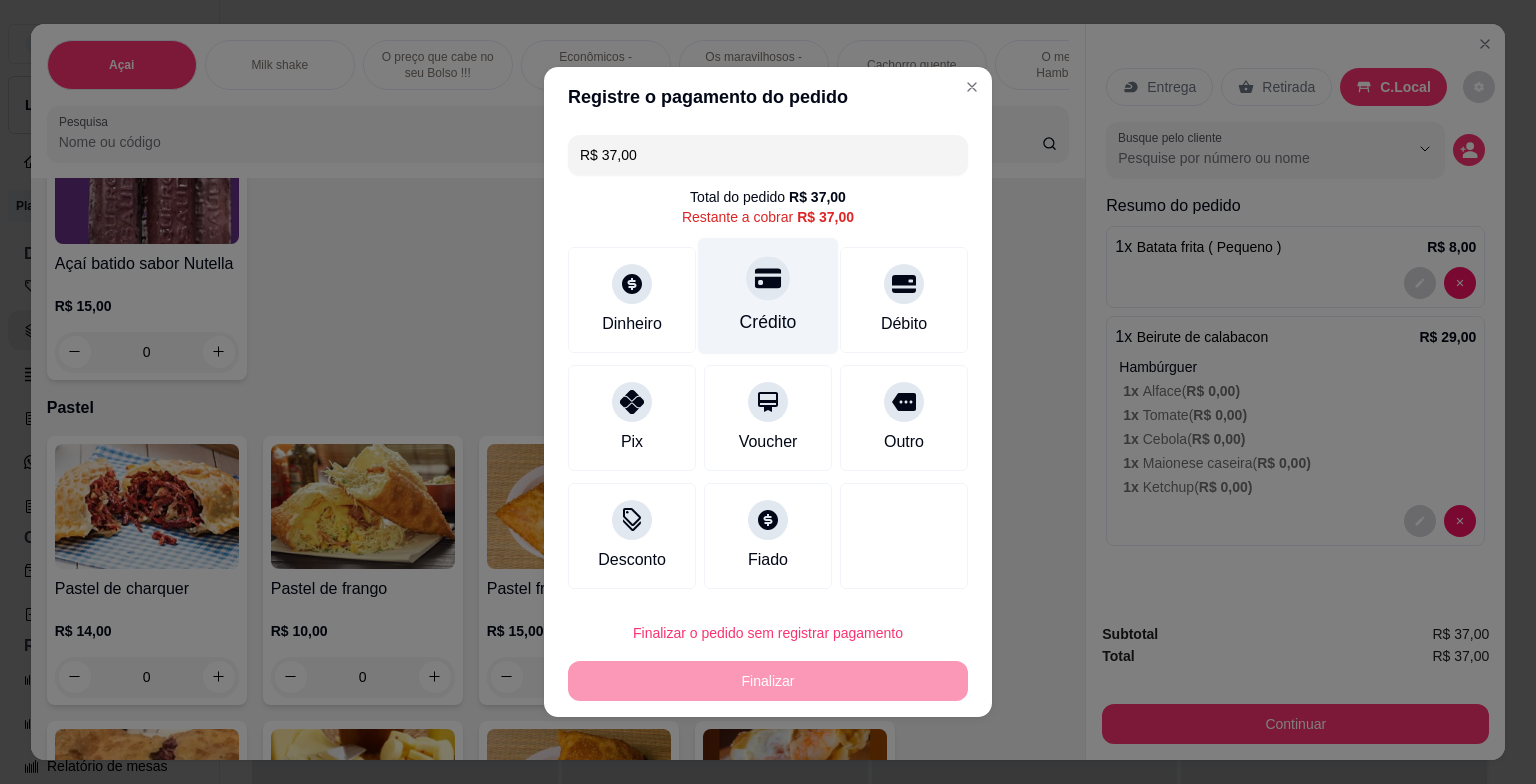 click 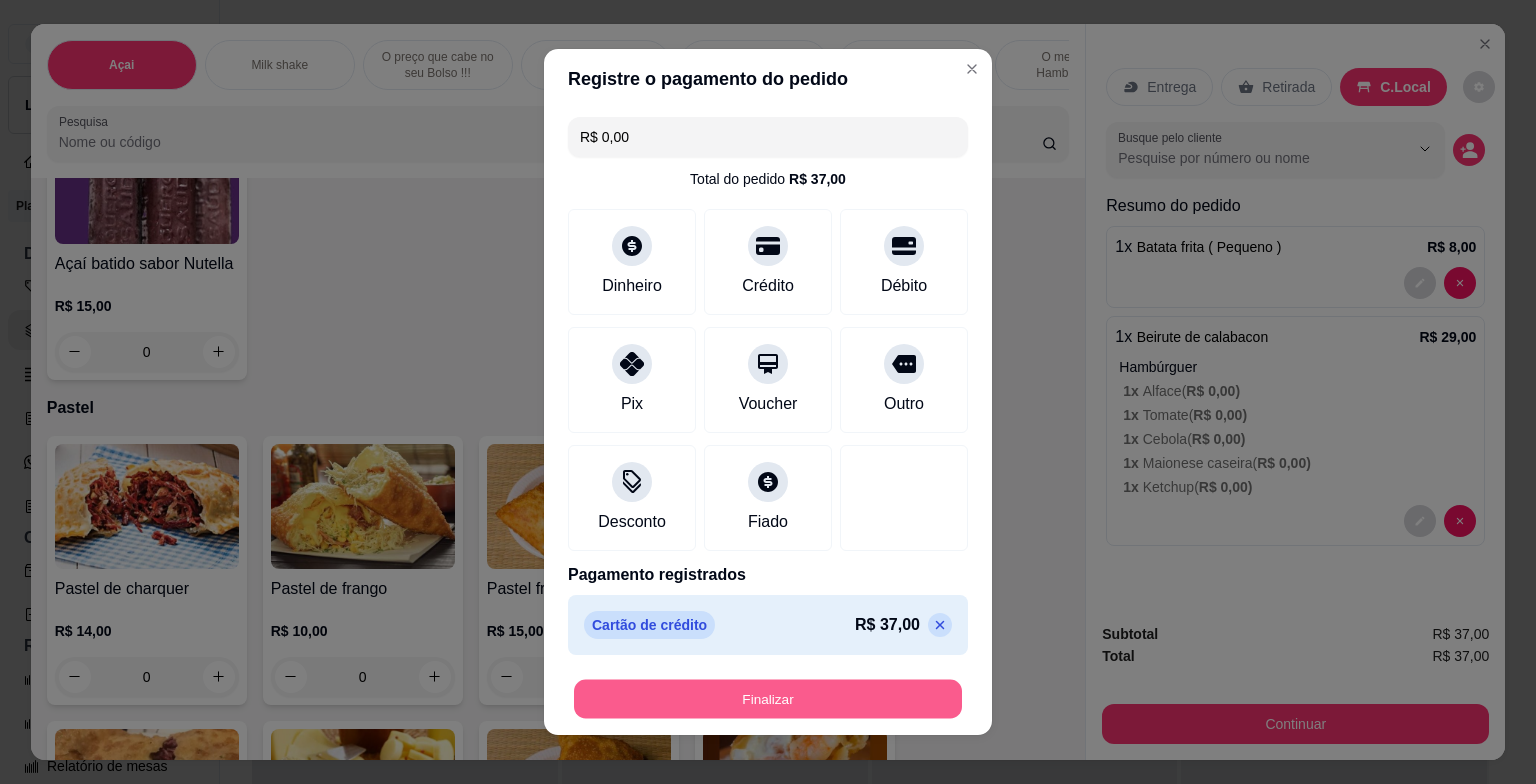 click on "Finalizar" at bounding box center [768, 699] 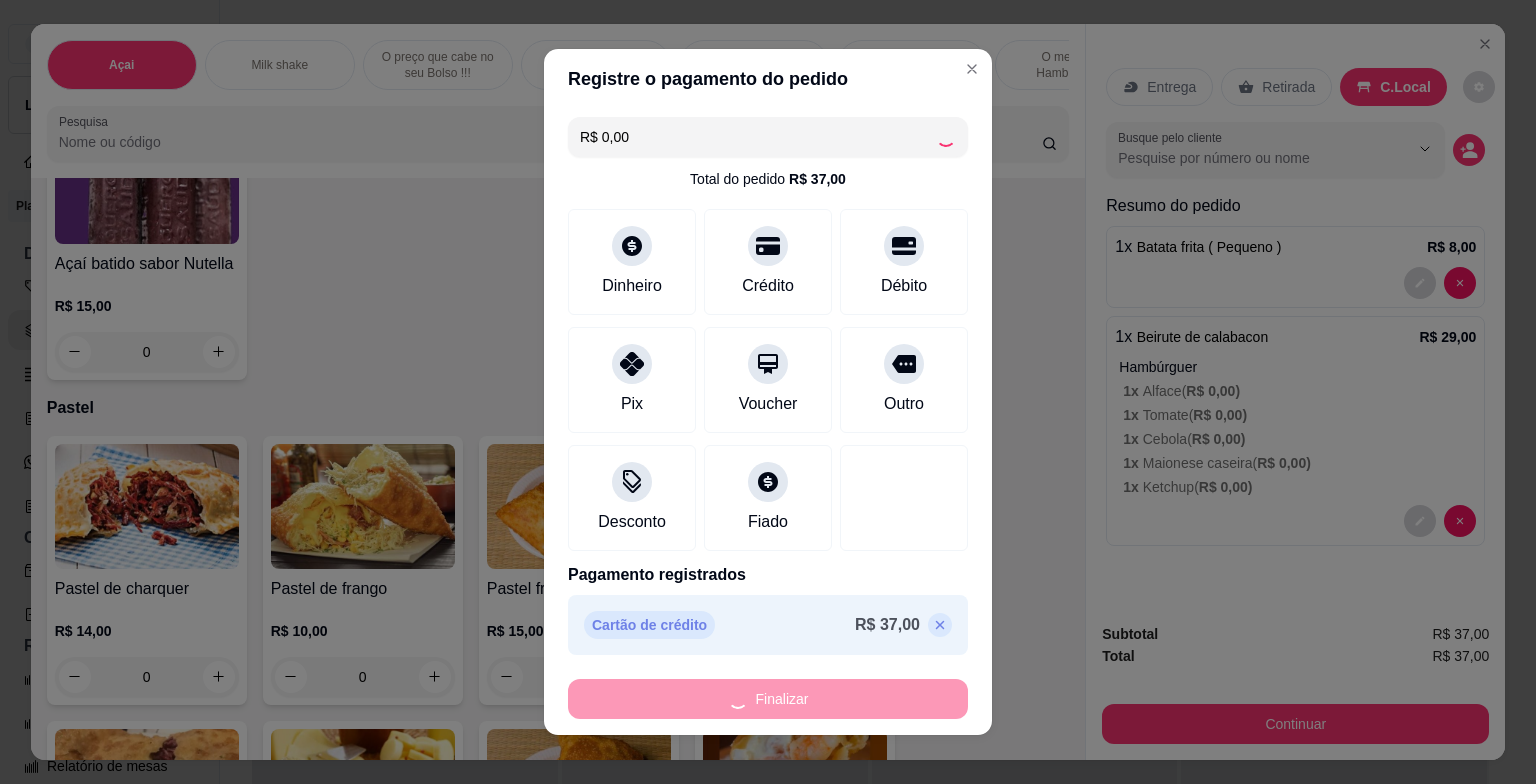 type on "0" 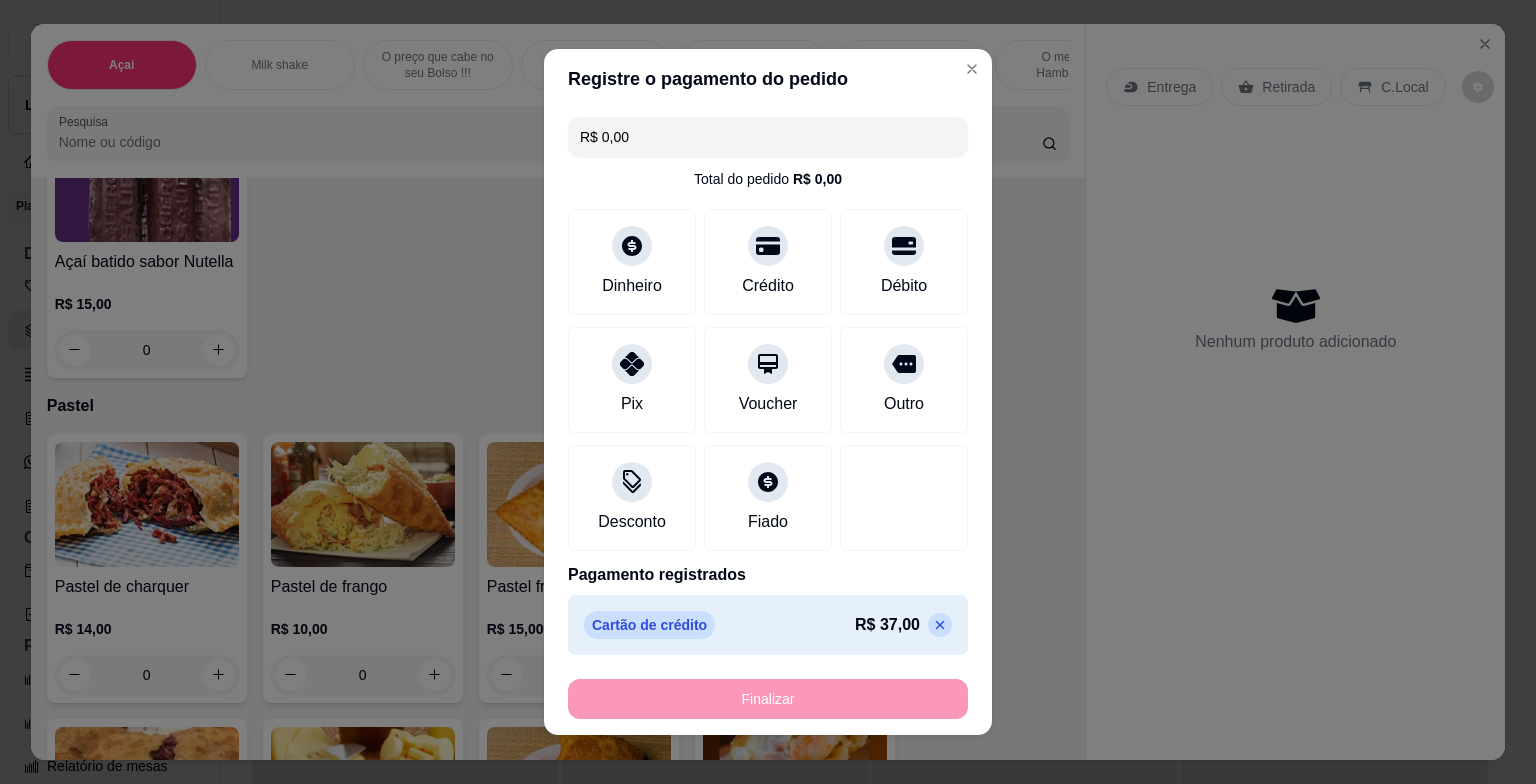 type on "-R$ 37,00" 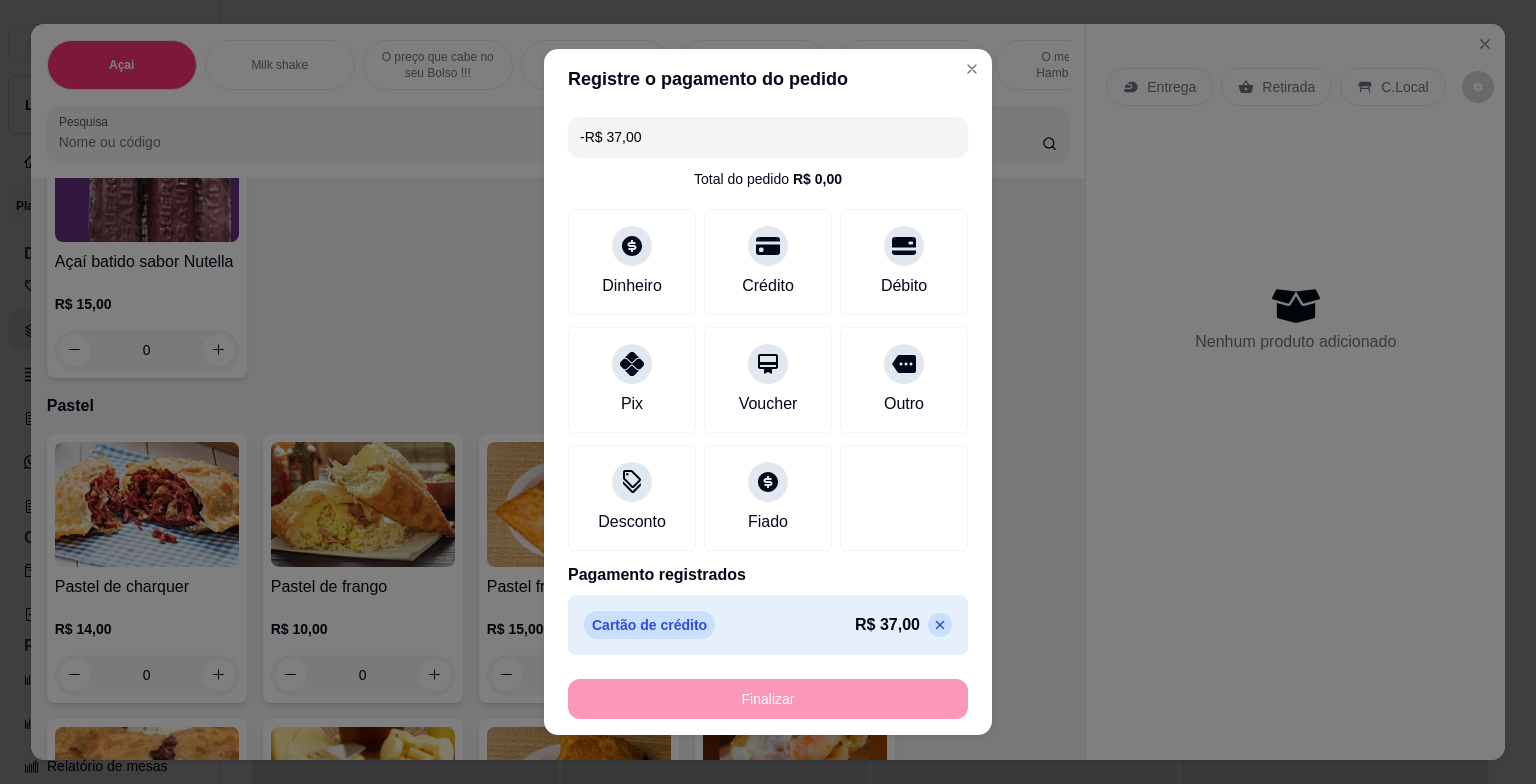 scroll, scrollTop: 7653, scrollLeft: 0, axis: vertical 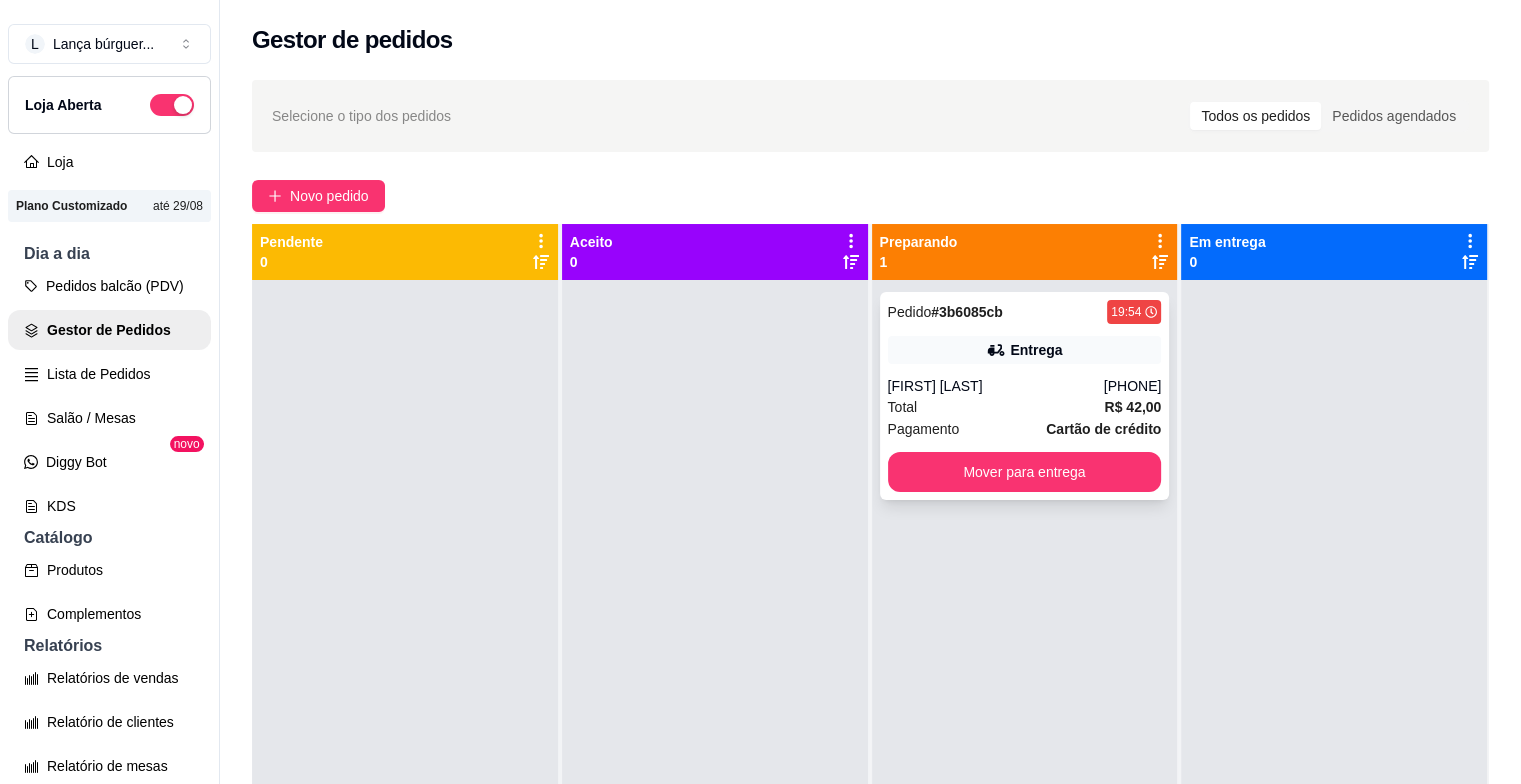 click on "Entrega" at bounding box center [1025, 350] 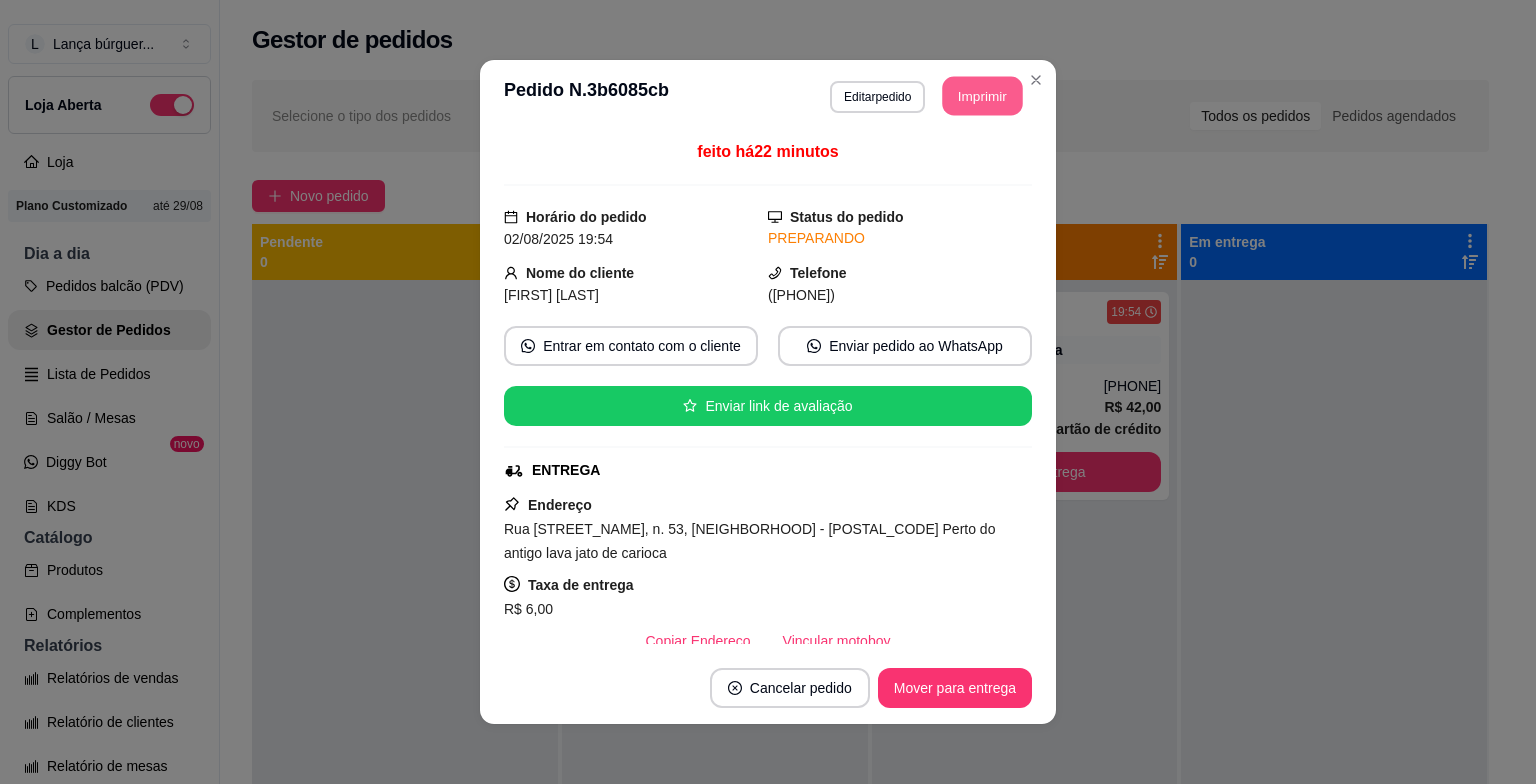 click on "Imprimir" at bounding box center [983, 96] 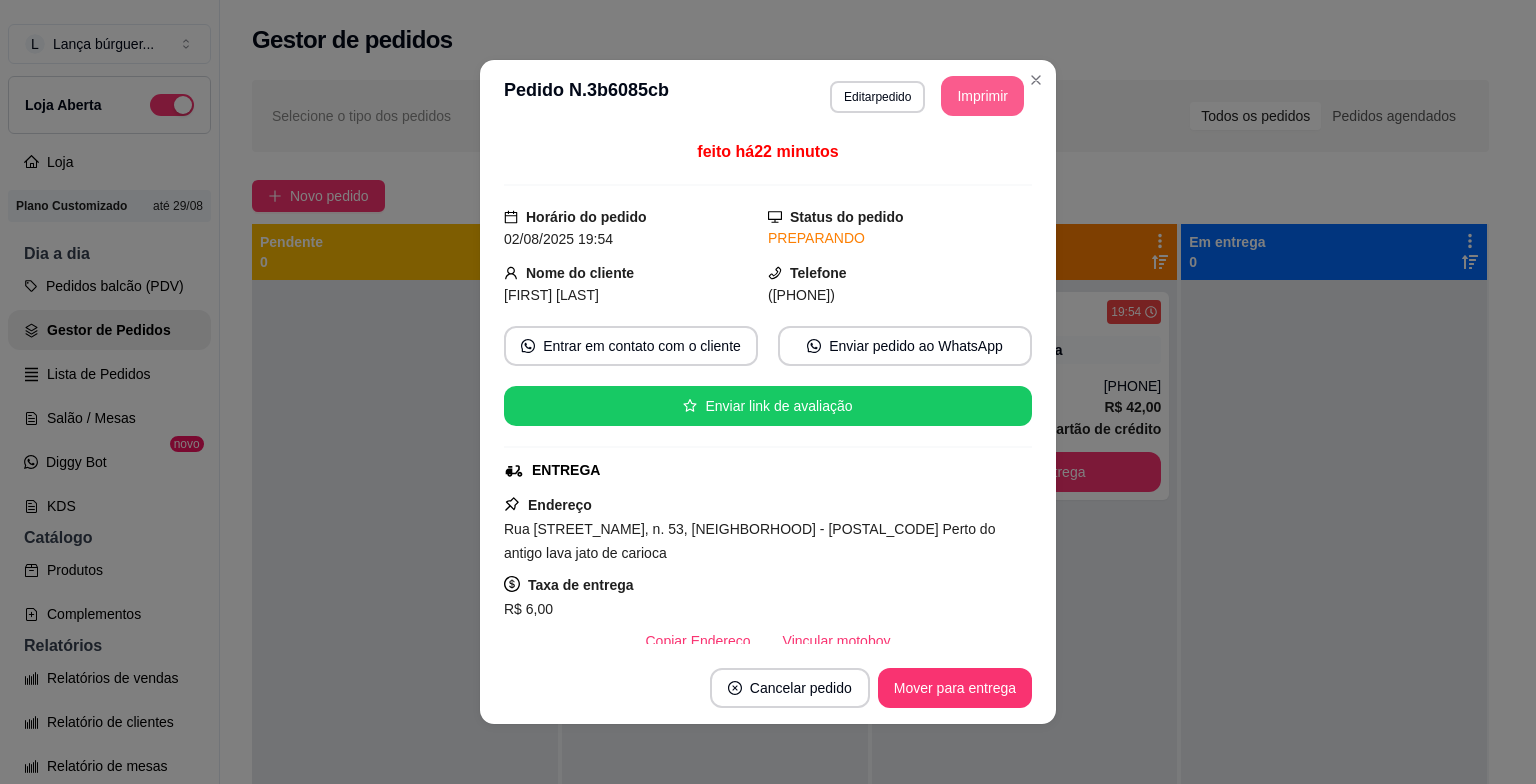scroll, scrollTop: 0, scrollLeft: 0, axis: both 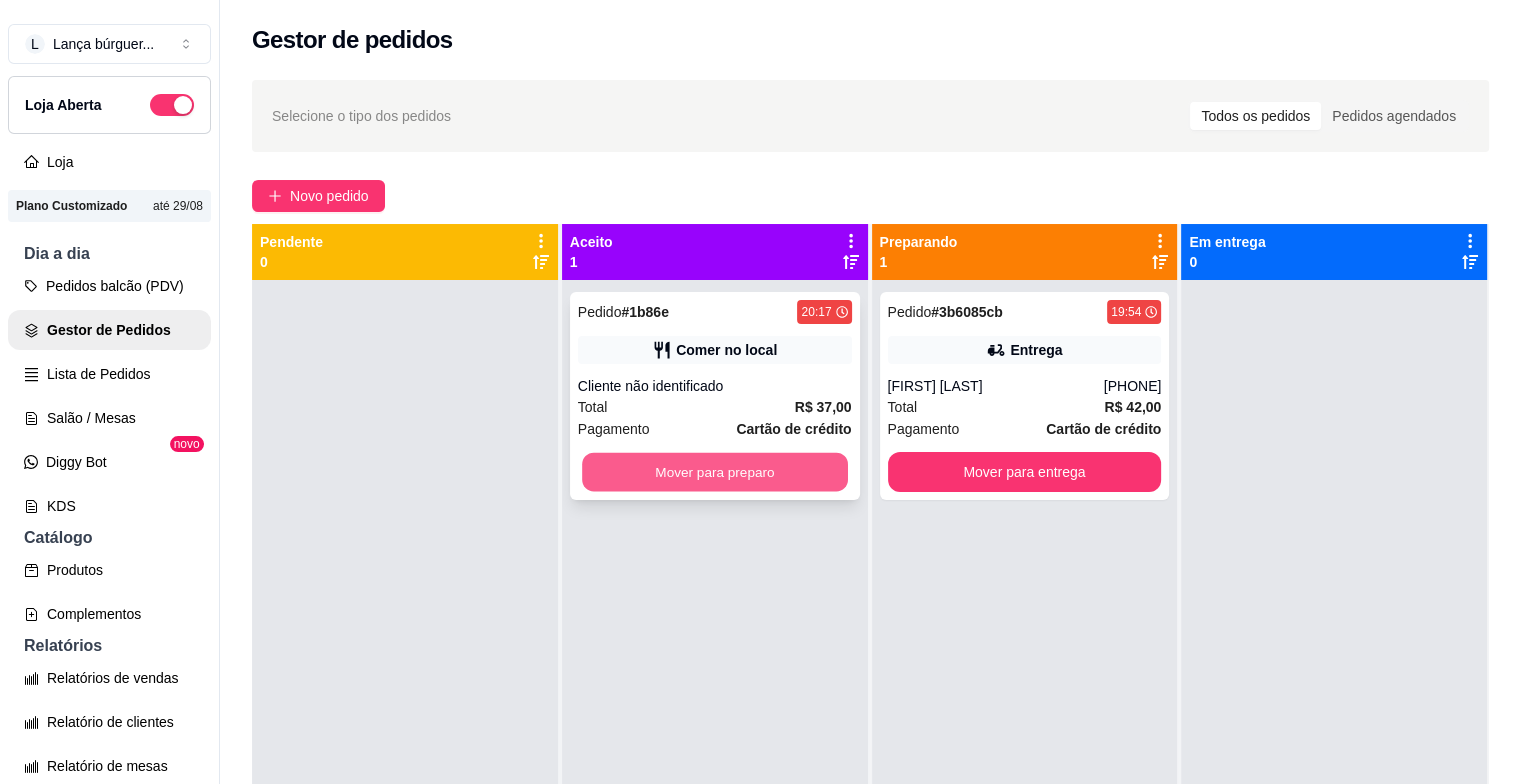 click on "Mover para preparo" at bounding box center [715, 472] 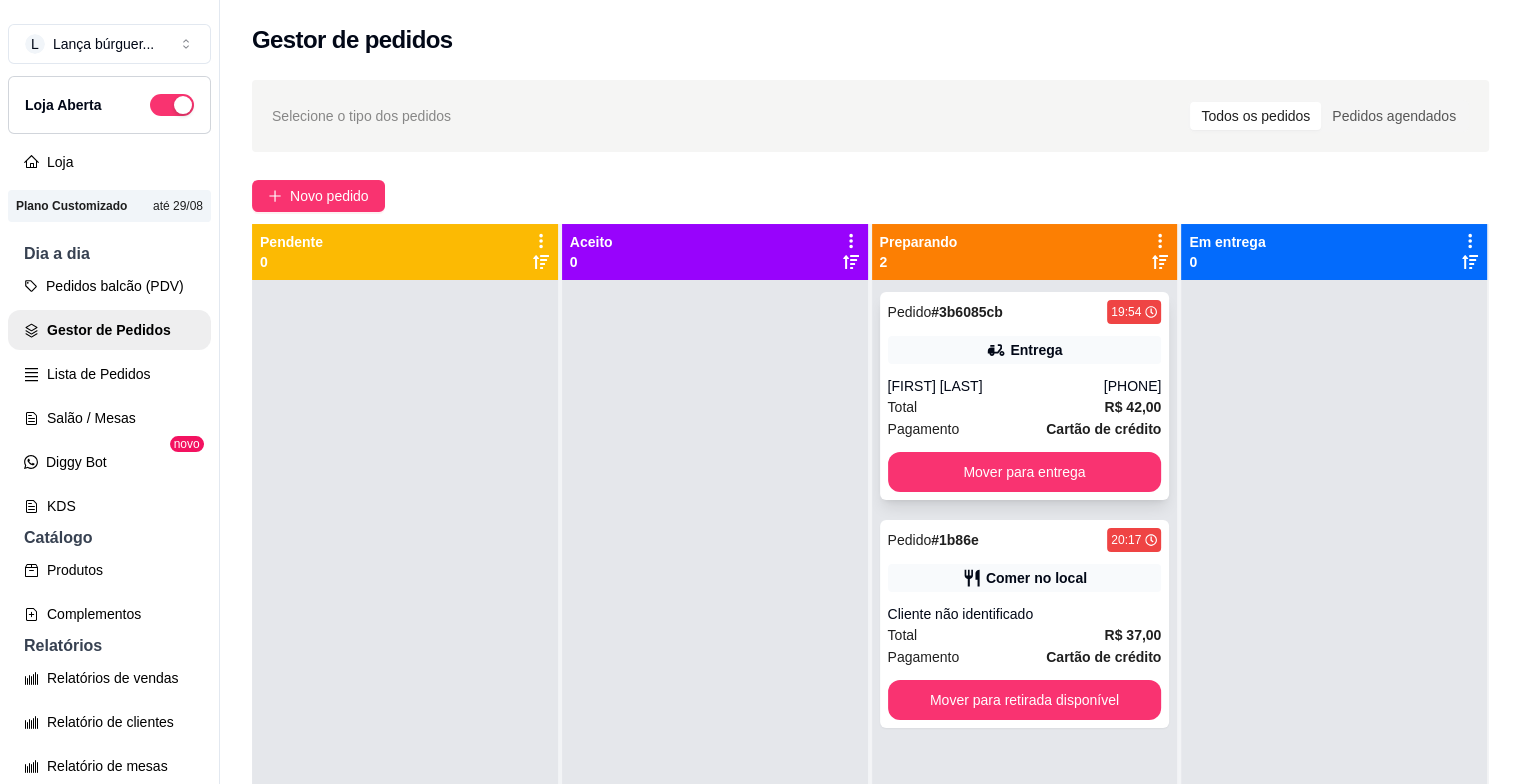 click on "Pedido  # 3b6085cb 19:54 Entrega [FIRST] [LAST] ([PHONE]) Total R$ 42,00 Pagamento Cartão de crédito Mover para entrega" at bounding box center (1025, 396) 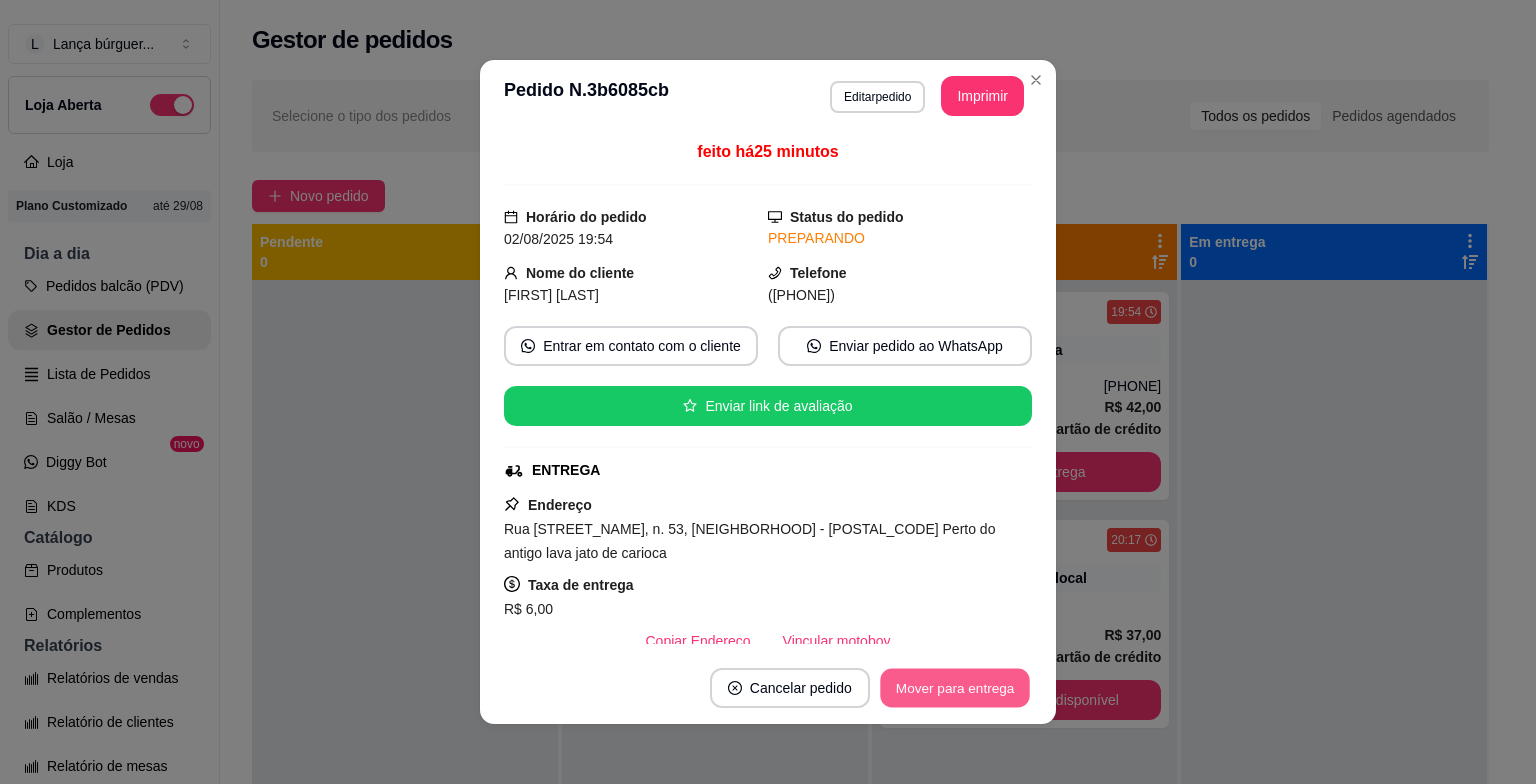 click on "Mover para entrega" at bounding box center (955, 688) 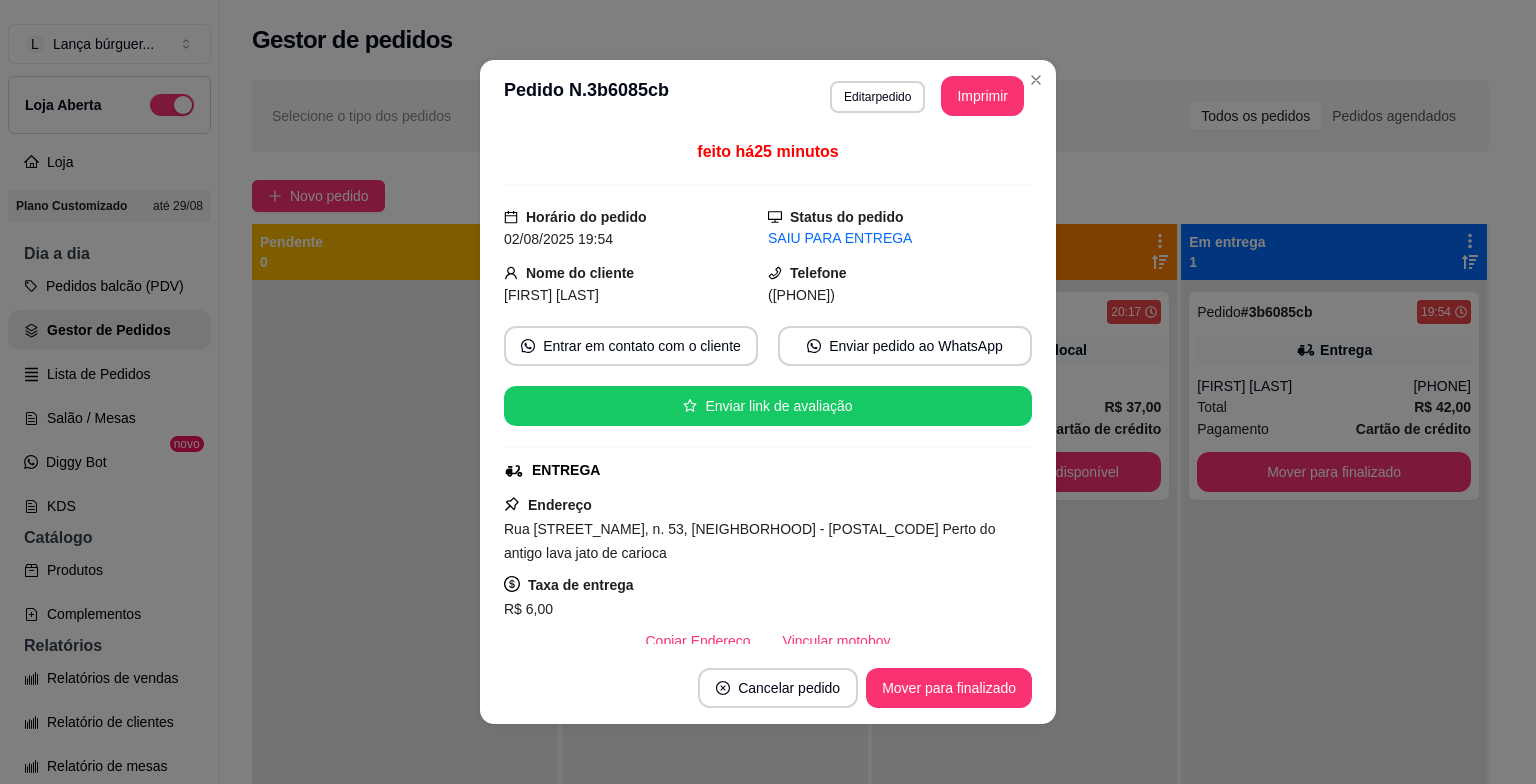 scroll, scrollTop: 440, scrollLeft: 0, axis: vertical 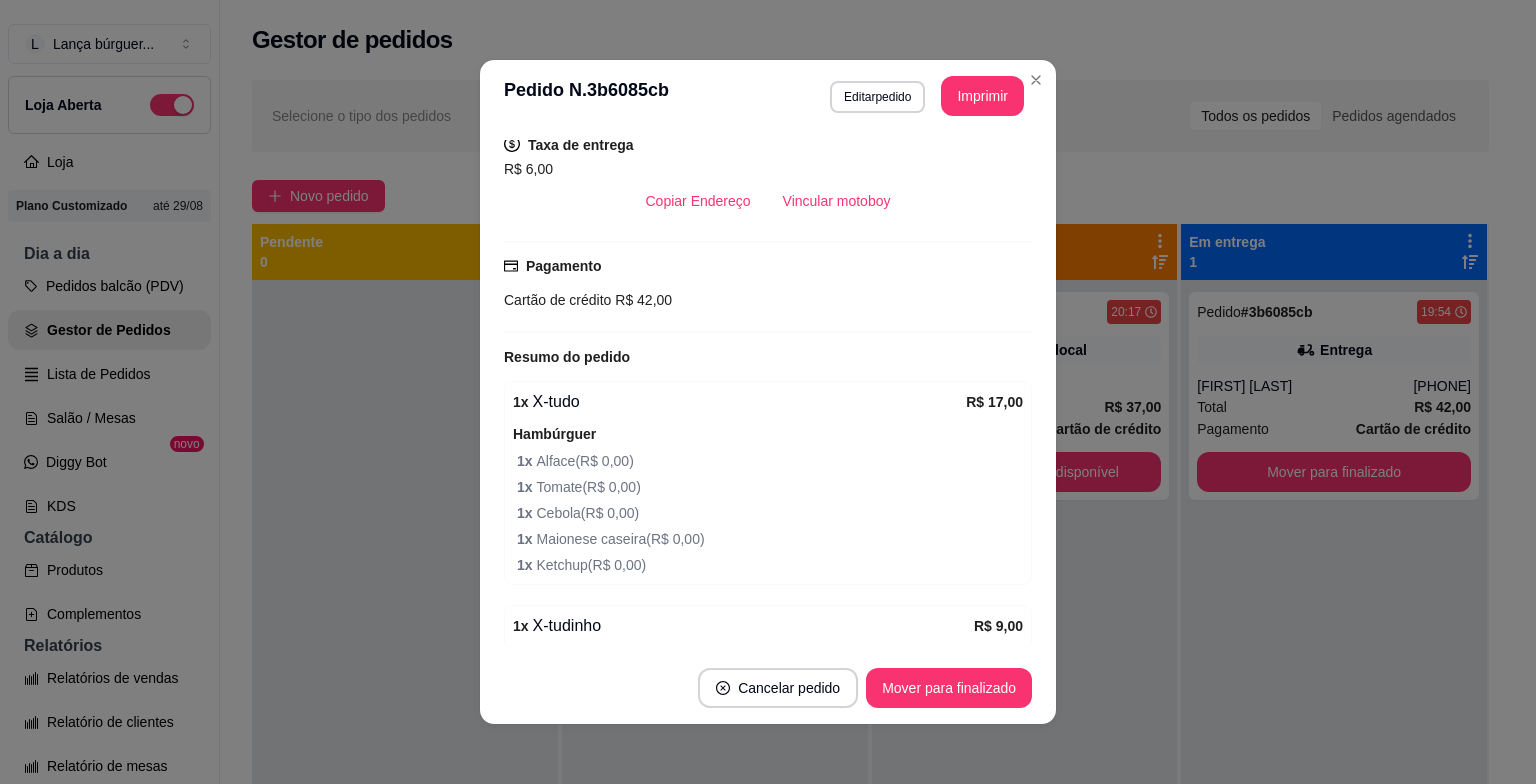 click on "feito há  25   minutos Horário do pedido 02/08/2025 19:54 Status do pedido SAIU PARA ENTREGA Nome do cliente [FIRST] [LAST]  Telefone (81) [PHONE] Entrar em contato com o cliente Enviar pedido ao WhatsApp Enviar link de avaliação ENTREGA Endereço  Rua Caracas, n. 53, Alto Sol Nascente - 53200310 Perto do antigo lava jato de carioca  Taxa de entrega  R$ 6,00 Copiar Endereço Vincular motoboy Pagamento Cartão de crédito   R$ 42,00 Resumo do pedido 1 x     X-tudo R$ 17,00 Hambúrguer    1 x   Alface   ( R$ 0,00 )   1 x   Tomate   ( R$ 0,00 )   1 x   Cebola   ( R$ 0,00 )   1 x   Maionese caseira   ( R$ 0,00 )   1 x   Ketchup   ( R$ 0,00 ) 1 x     X-tudinho R$ 9,00 Hambúrguer    1 x   Alface   ( R$ 0,00 )   1 x   Tomate   ( R$ 0,00 )   1 x   Ketchup   ( R$ 0,00 )   1 x   Maionese caseira   ( R$ 0,00 ) 1 x     Monte seu pastel  R$ 10,00 Pastel    1 x   Queijo mussarela   ( R$ 0,00 )   1 x   Carne de Sol   ( R$ 0,00 )   1 x   Charque   ( R$ 0,00 )   1 x   Bacon   ( R$ 0,00 )   1 x    ( )" at bounding box center (768, 392) 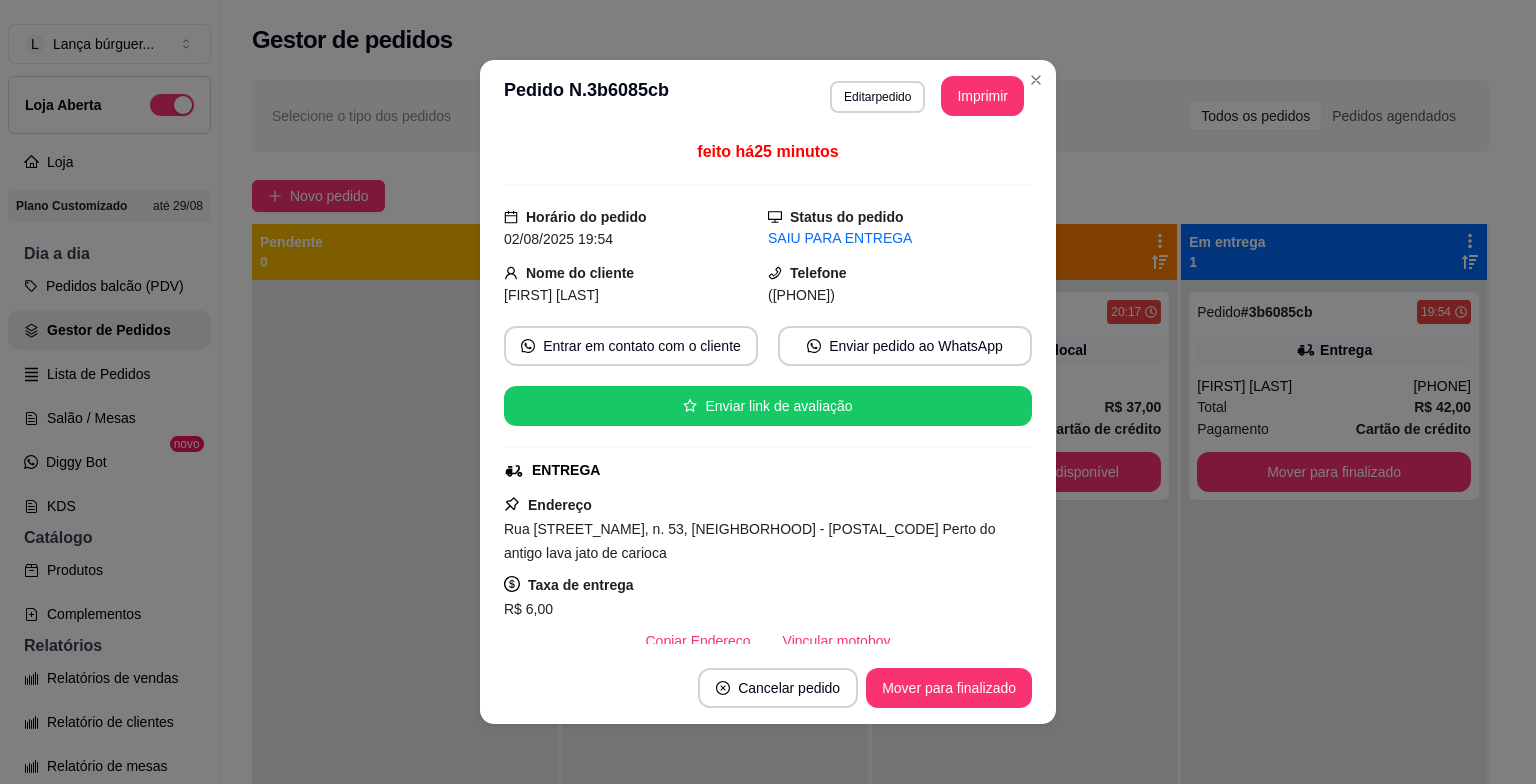 scroll, scrollTop: 440, scrollLeft: 0, axis: vertical 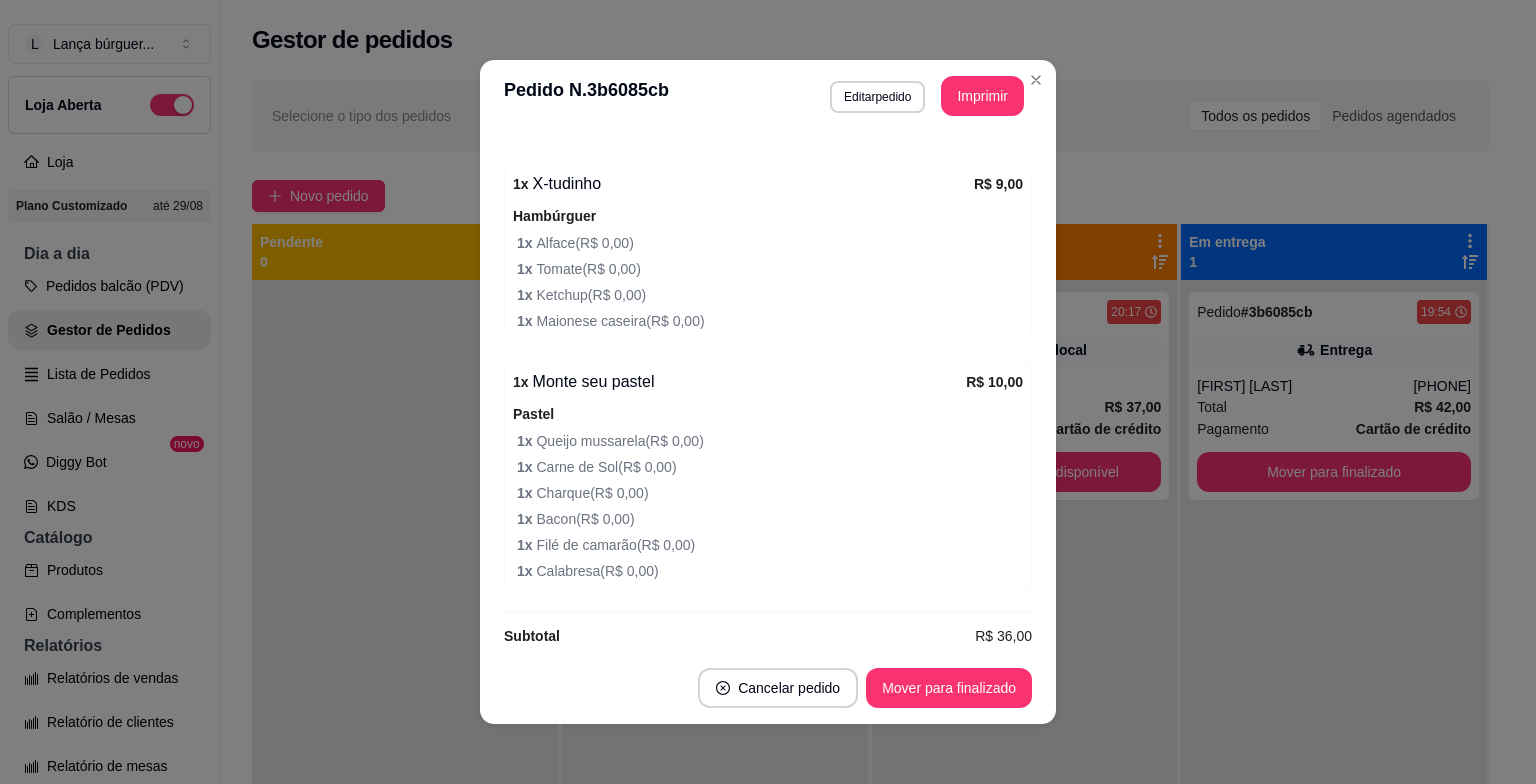 click on "feito há  25   minutos Horário do pedido 02/08/2025 19:54 Status do pedido SAIU PARA ENTREGA Nome do cliente [FIRST] [LAST]  Telefone (81) [PHONE] Entrar em contato com o cliente Enviar pedido ao WhatsApp Enviar link de avaliação ENTREGA Endereço  Rua Caracas, n. 53, Alto Sol Nascente - 53200310 Perto do antigo lava jato de carioca  Taxa de entrega  R$ 6,00 Copiar Endereço Vincular motoboy Pagamento Cartão de crédito   R$ 42,00 Resumo do pedido 1 x     X-tudo R$ 17,00 Hambúrguer    1 x   Alface   ( R$ 0,00 )   1 x   Tomate   ( R$ 0,00 )   1 x   Cebola   ( R$ 0,00 )   1 x   Maionese caseira   ( R$ 0,00 )   1 x   Ketchup   ( R$ 0,00 ) 1 x     X-tudinho R$ 9,00 Hambúrguer    1 x   Alface   ( R$ 0,00 )   1 x   Tomate   ( R$ 0,00 )   1 x   Ketchup   ( R$ 0,00 )   1 x   Maionese caseira   ( R$ 0,00 ) 1 x     Monte seu pastel  R$ 10,00 Pastel    1 x   Queijo mussarela   ( R$ 0,00 )   1 x   Carne de Sol   ( R$ 0,00 )   1 x   Charque   ( R$ 0,00 )   1 x   Bacon   ( R$ 0,00 )   1 x    ( )" at bounding box center (768, 392) 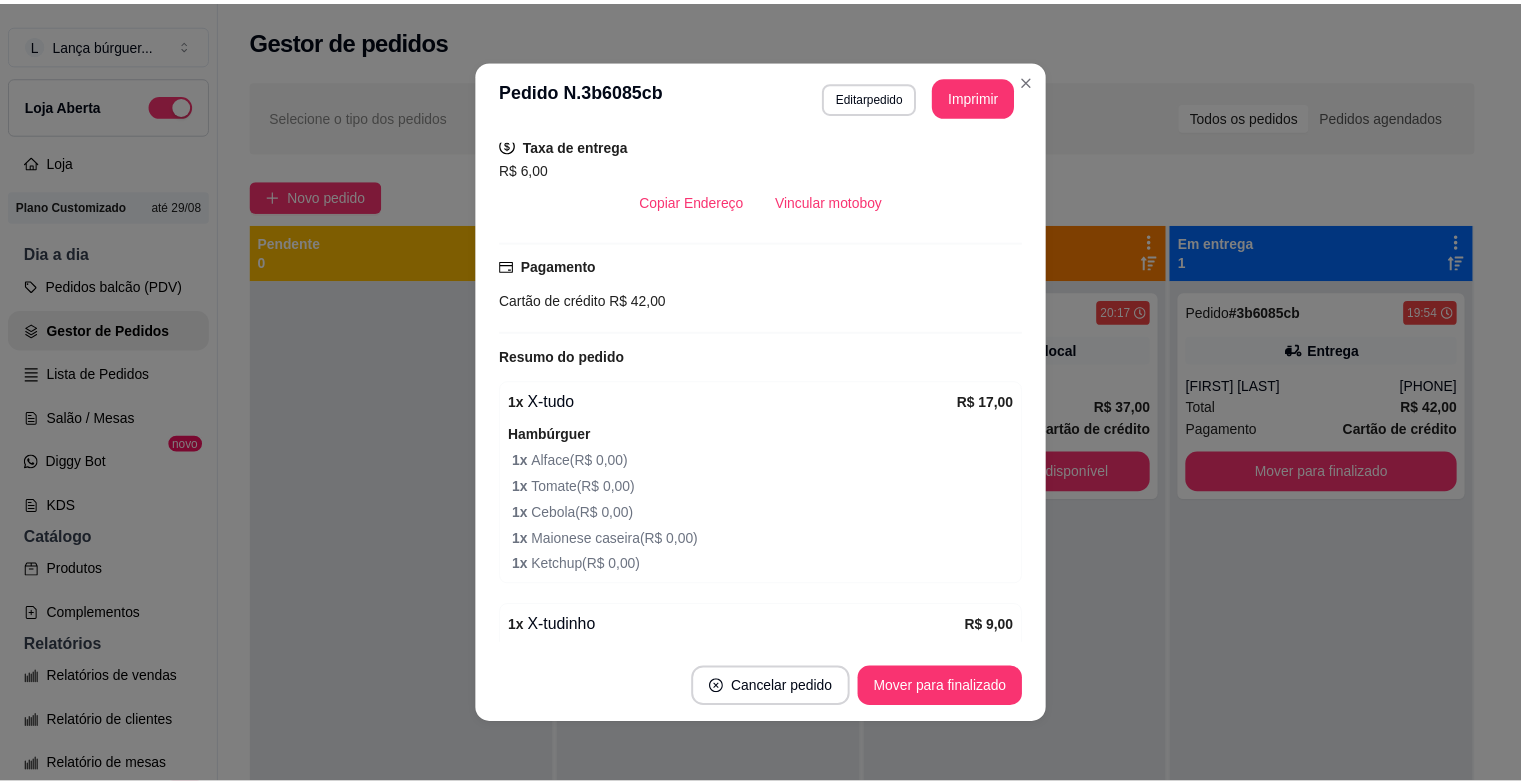 scroll, scrollTop: 0, scrollLeft: 0, axis: both 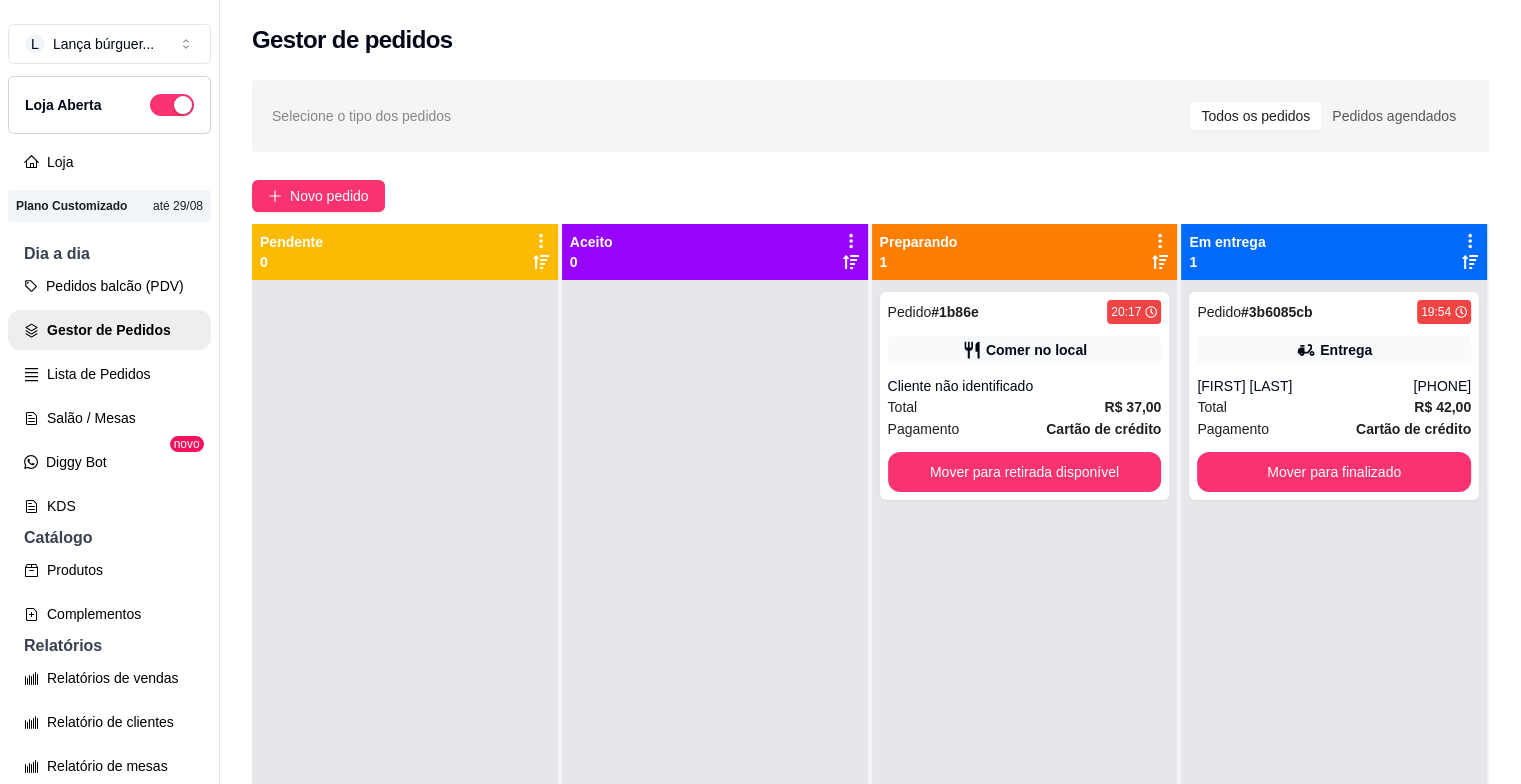 click on "Selecione o tipo dos pedidos Todos os pedidos Pedidos agendados Novo pedido Pendente 0 Aceito 0 Preparando 1 Pedido  # 1b86e 20:17 Comer no local Cliente não identificado Total R$ 37,00 Pagamento Cartão de crédito Mover para retirada disponível Em entrega 1 Pedido  # 3b6085cb 19:54 Entrega [FIRST] [LAST]  ([PHONE]) Total R$ 42,00 Pagamento Cartão de crédito Mover para finalizado" at bounding box center (870, 550) 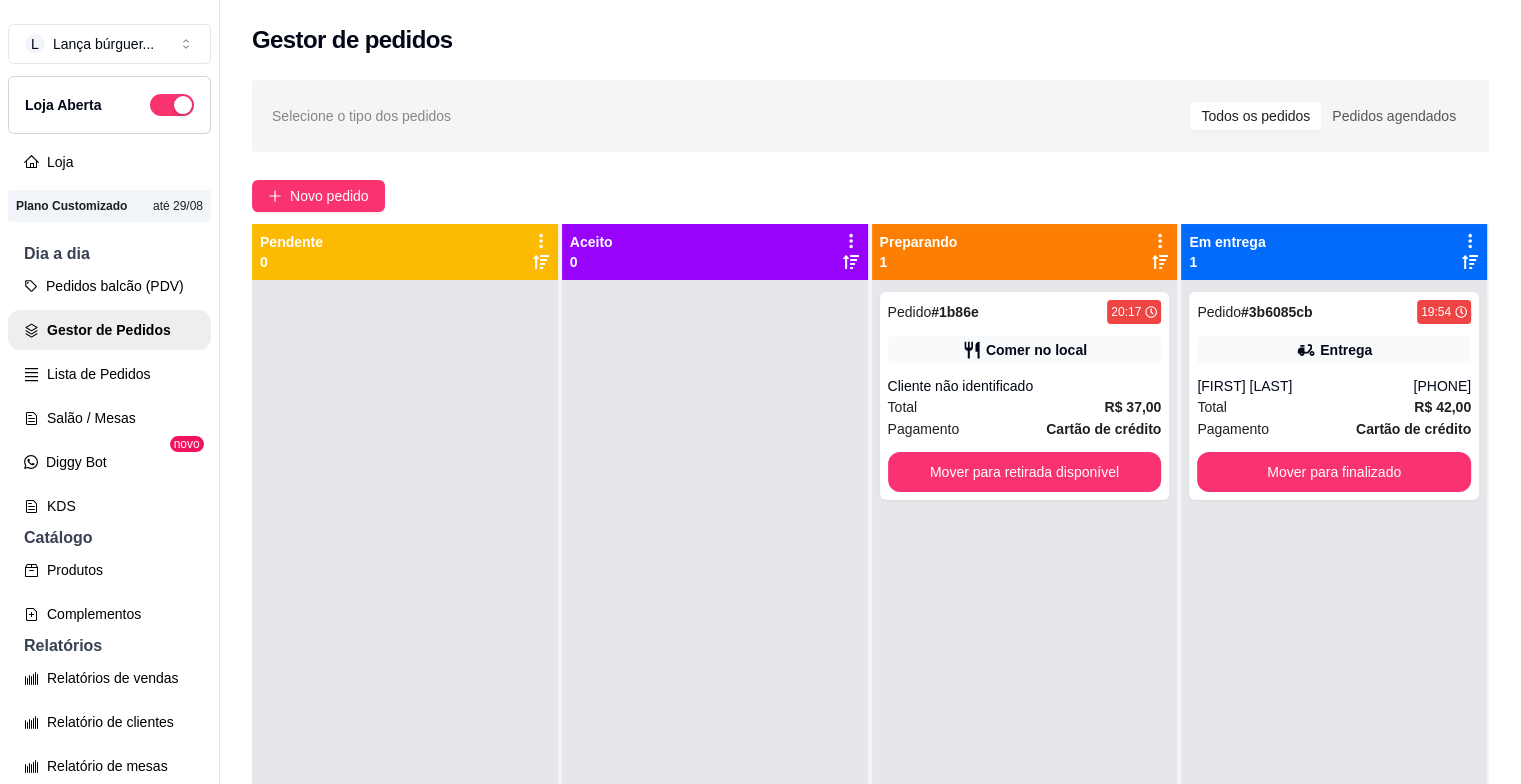 scroll, scrollTop: 319, scrollLeft: 0, axis: vertical 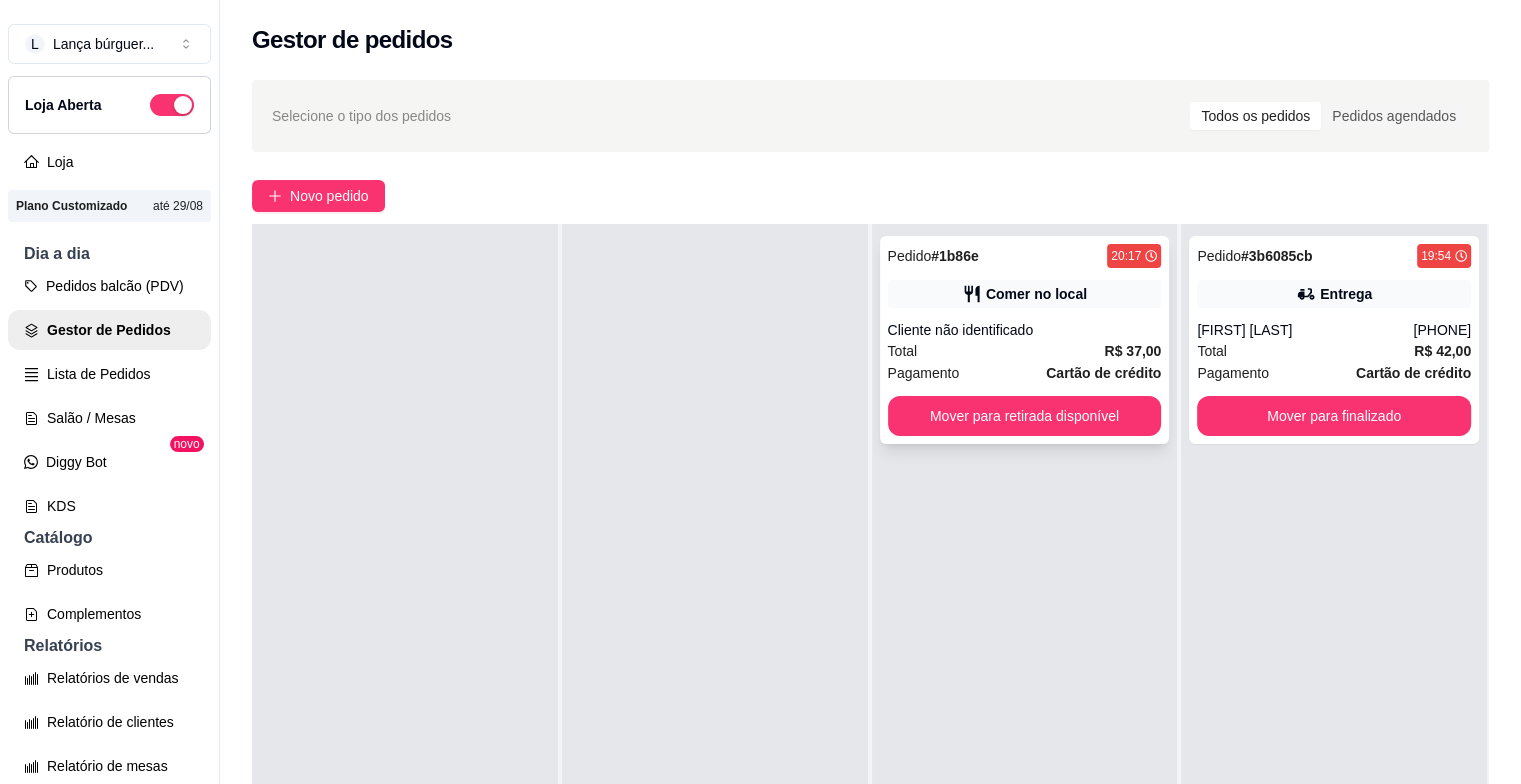 click on "Total R$ 37,00" at bounding box center (1025, 351) 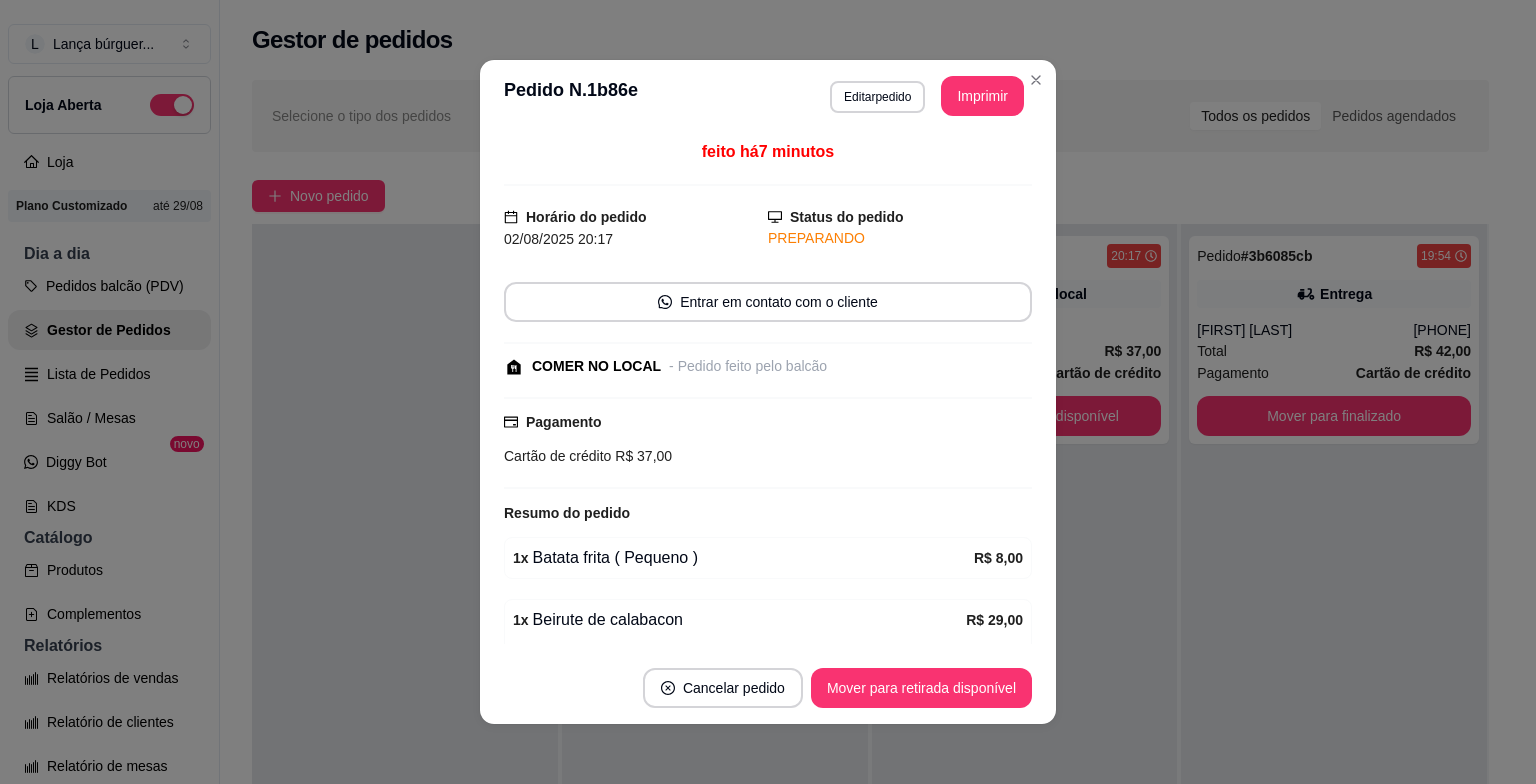 scroll, scrollTop: 234, scrollLeft: 0, axis: vertical 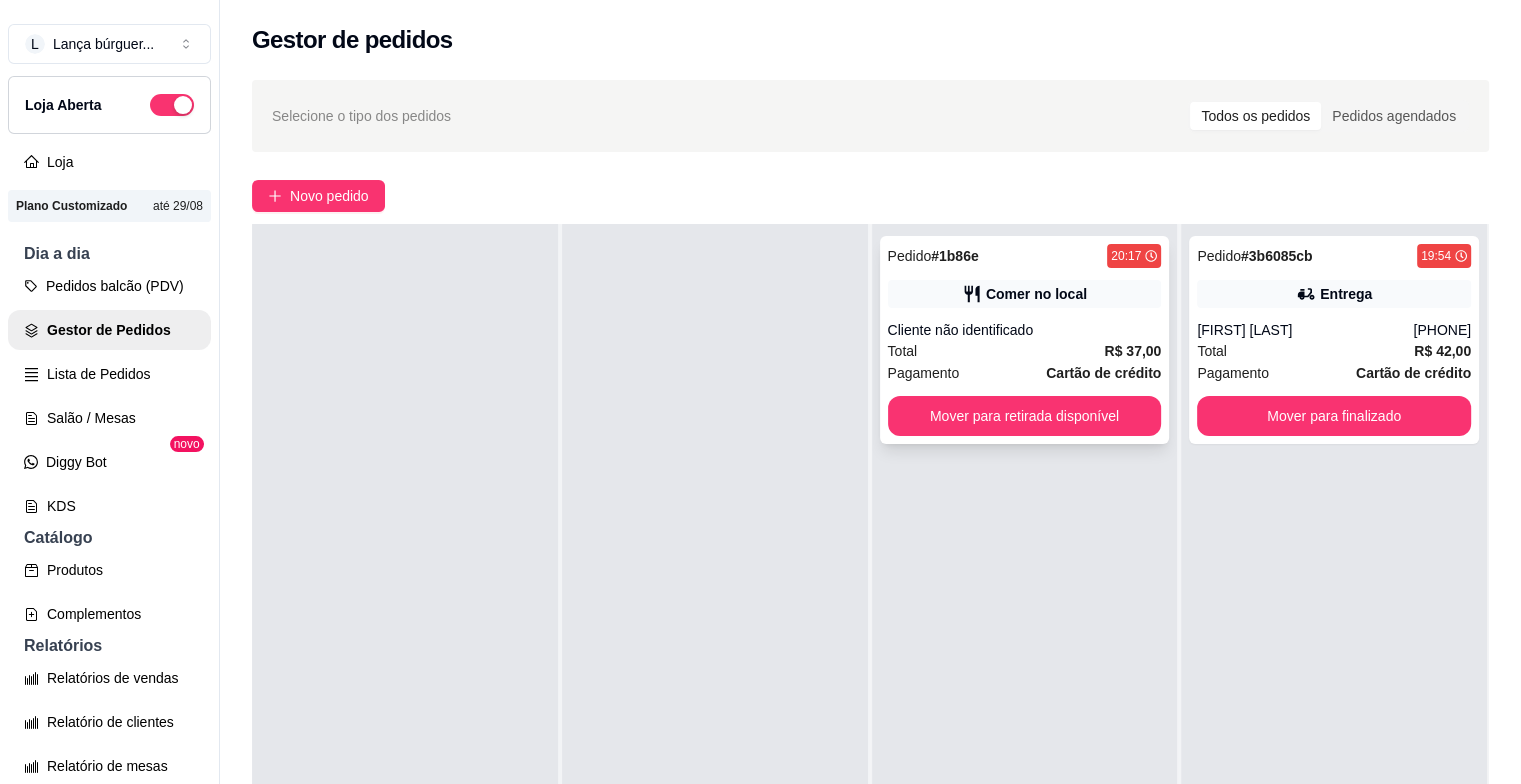 click on "Cliente não identificado" at bounding box center [1025, 330] 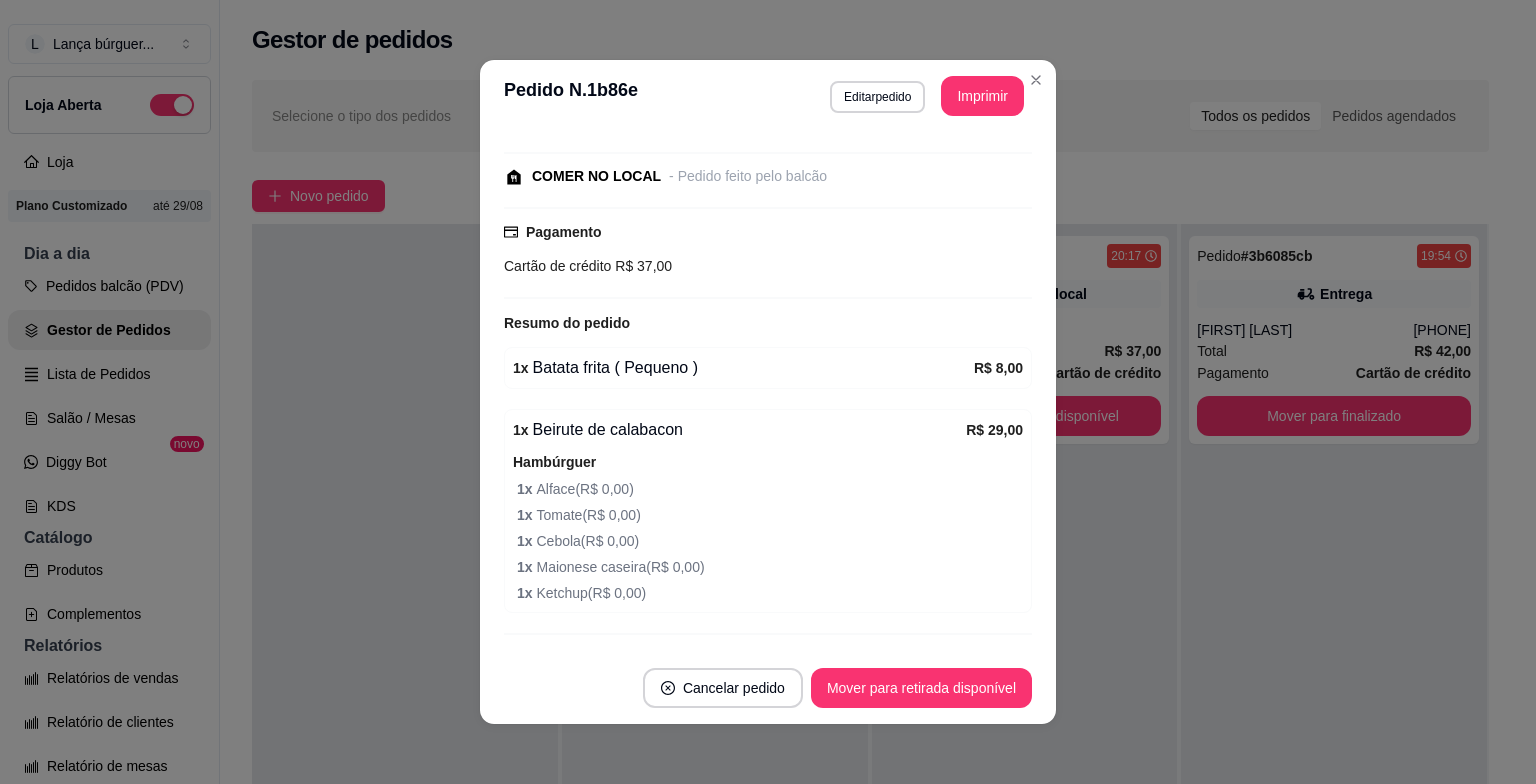 scroll, scrollTop: 234, scrollLeft: 0, axis: vertical 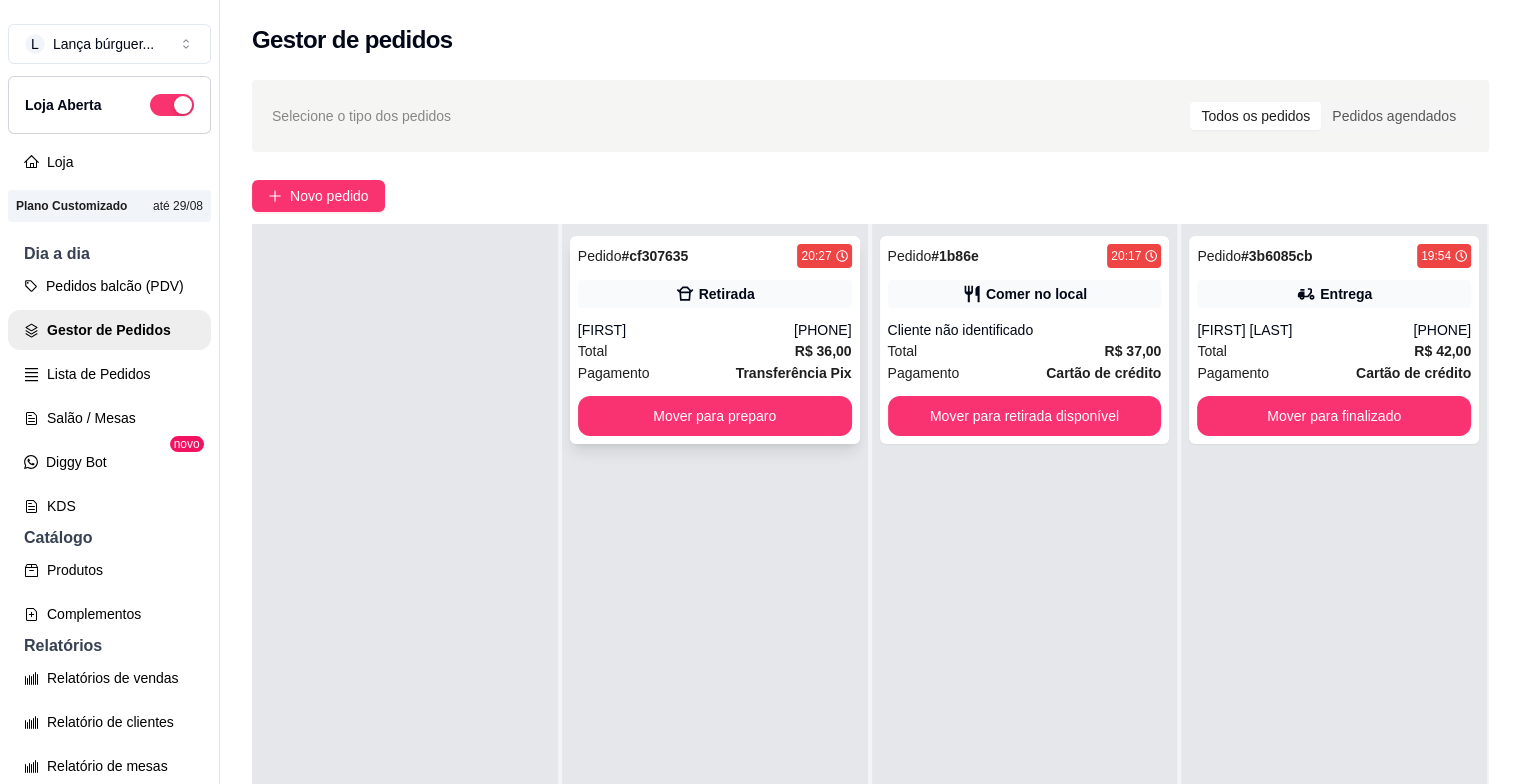 click on "Total R$ 36,00" at bounding box center (715, 351) 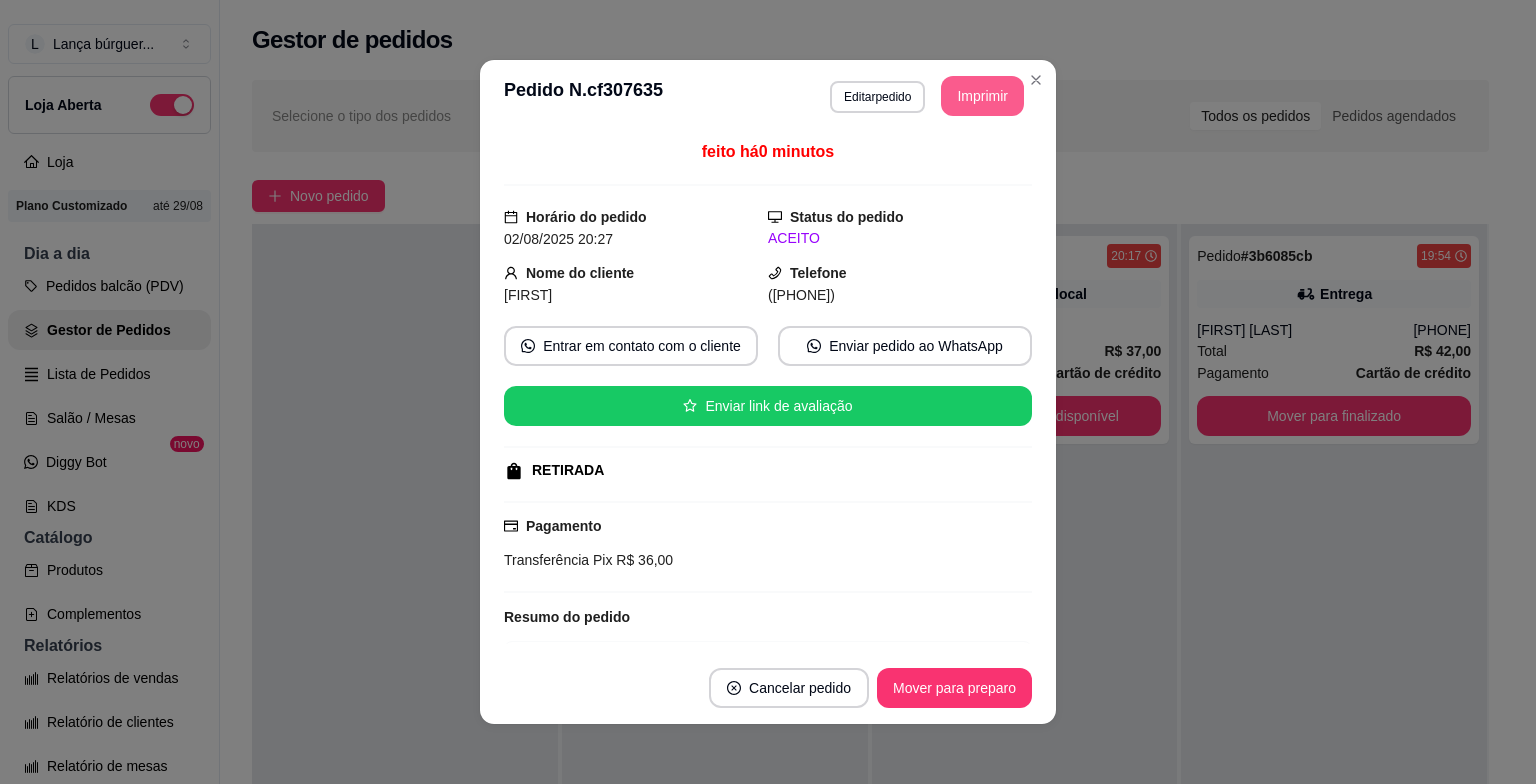 click on "Imprimir" at bounding box center [982, 96] 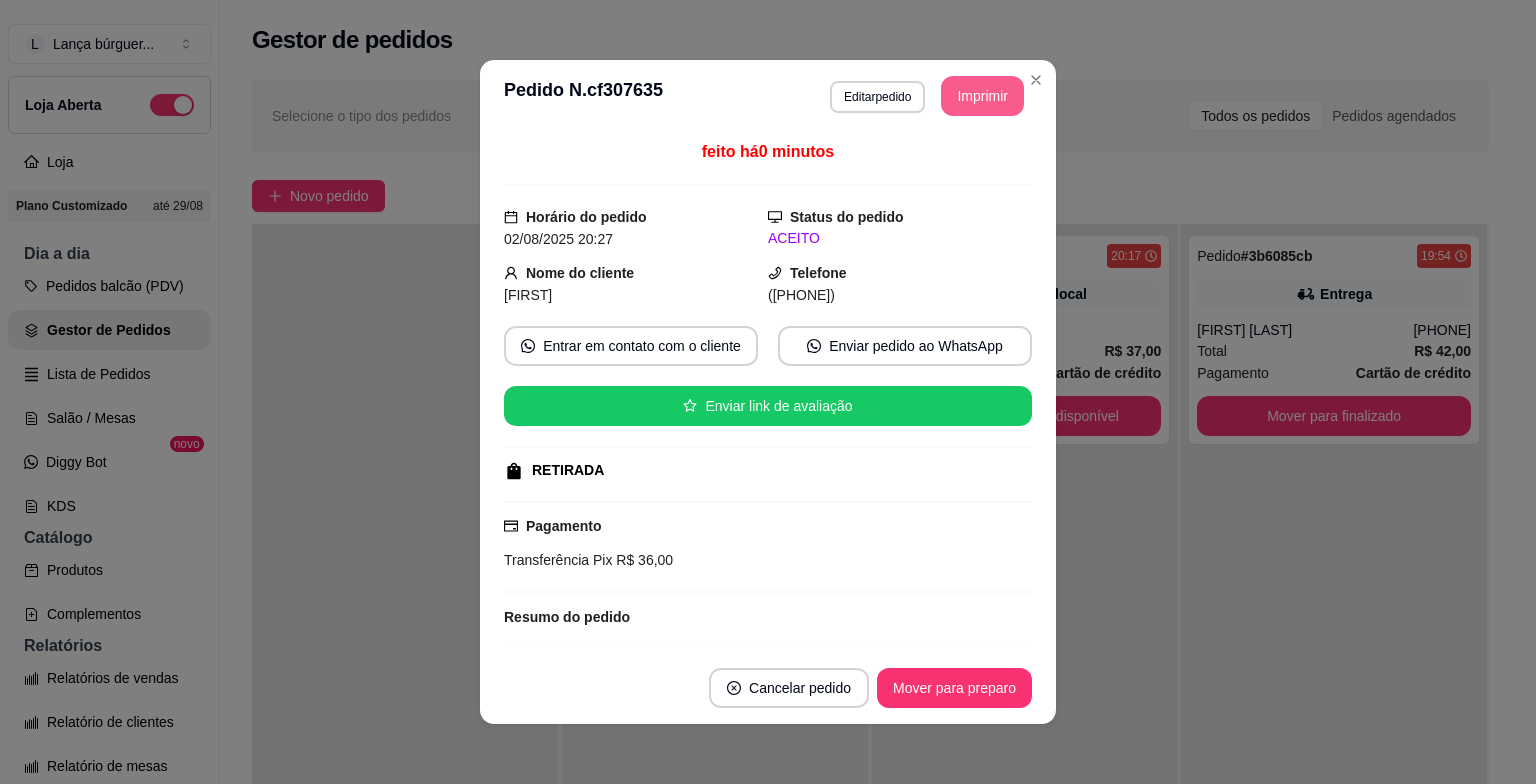 scroll, scrollTop: 0, scrollLeft: 0, axis: both 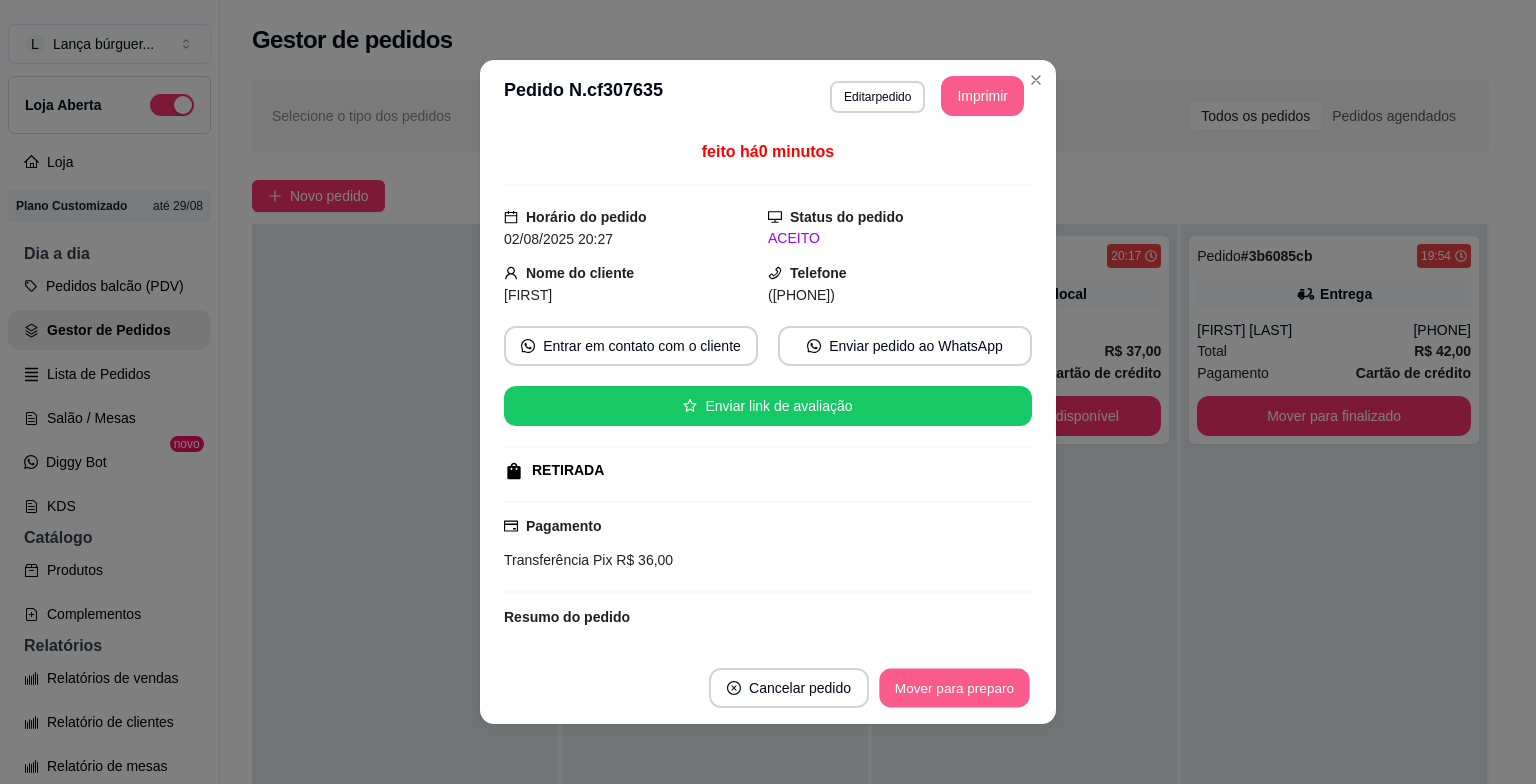 click on "Mover para preparo" at bounding box center (954, 688) 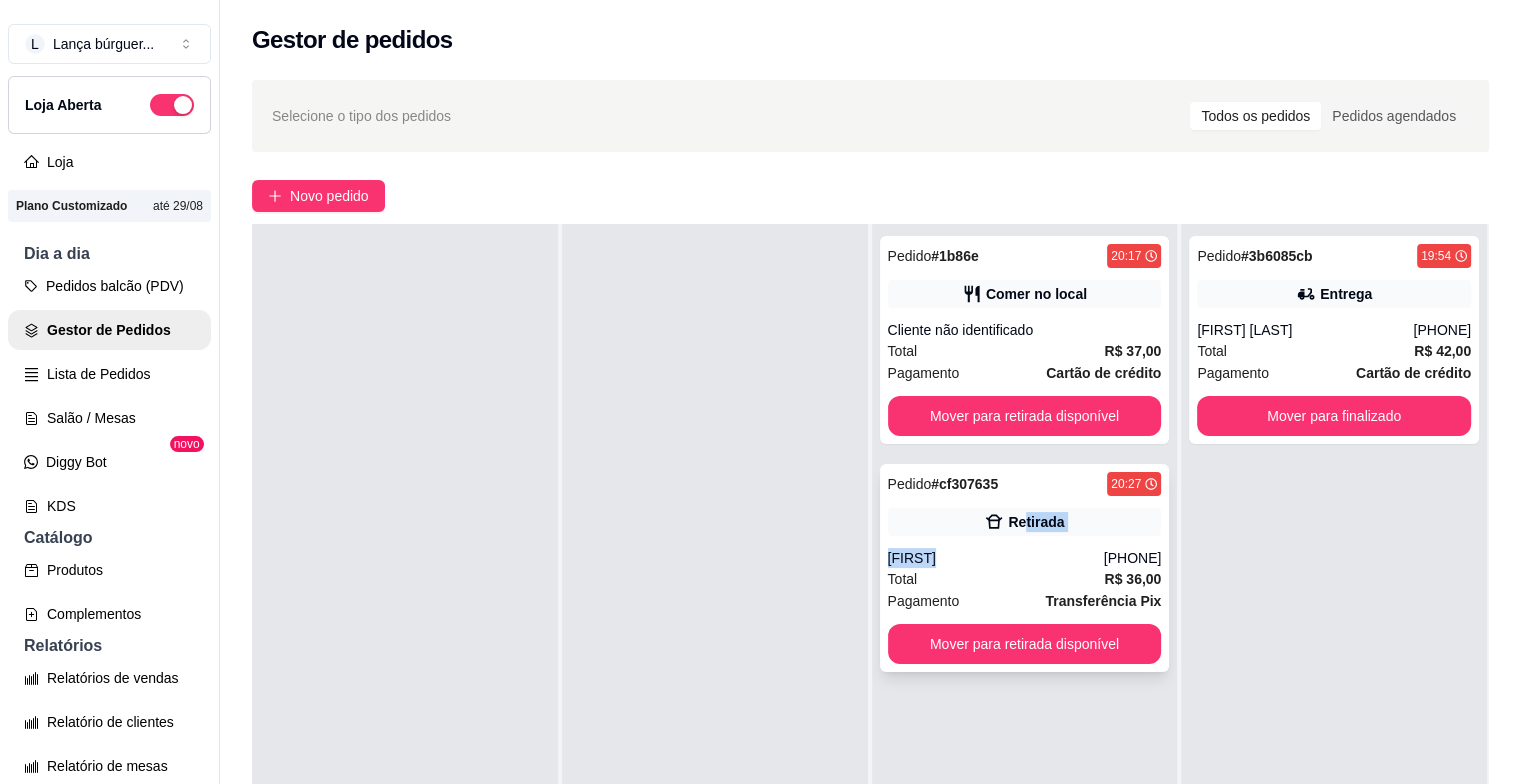 drag, startPoint x: 1005, startPoint y: 530, endPoint x: 1006, endPoint y: 552, distance: 22.022715 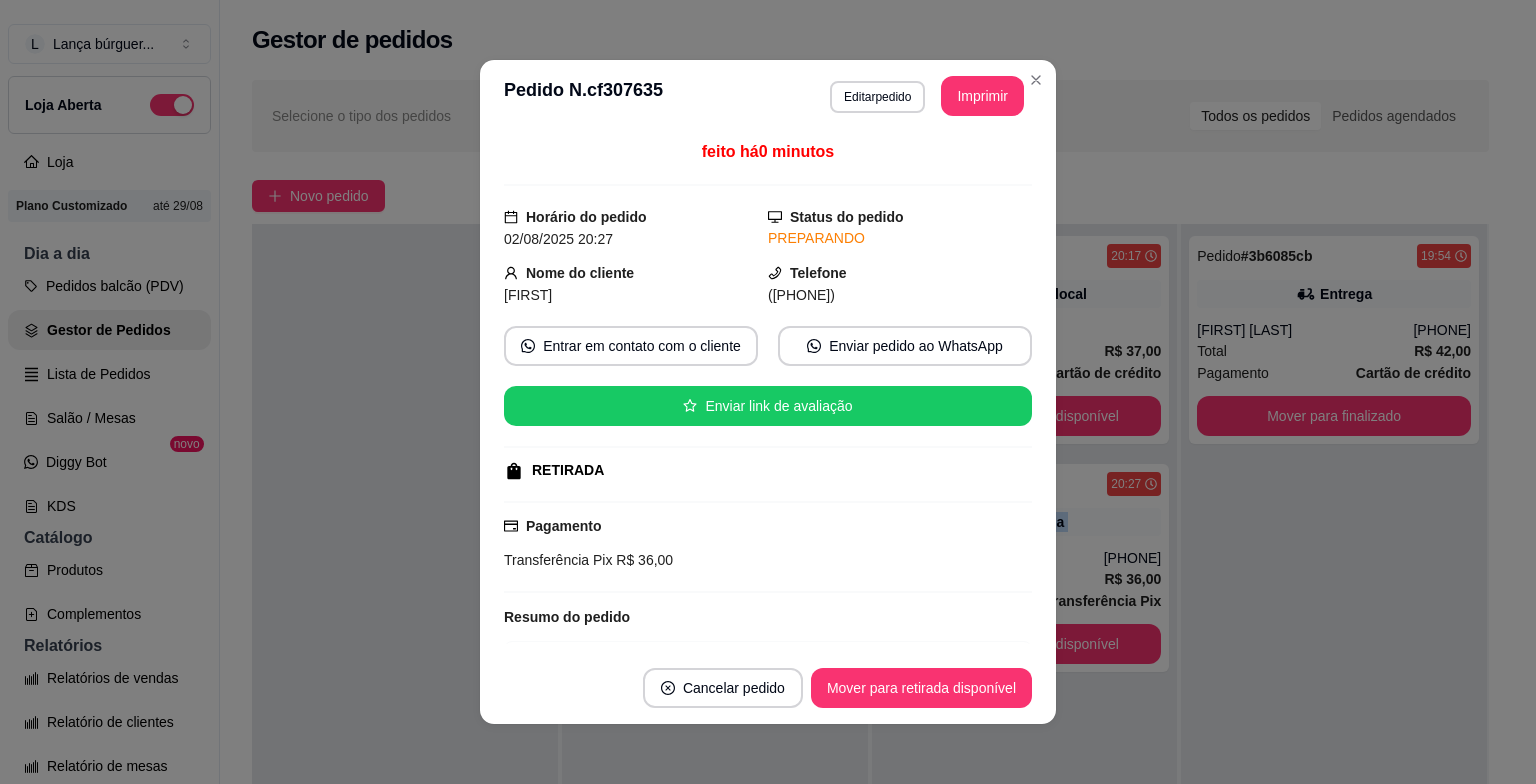 scroll, scrollTop: 312, scrollLeft: 0, axis: vertical 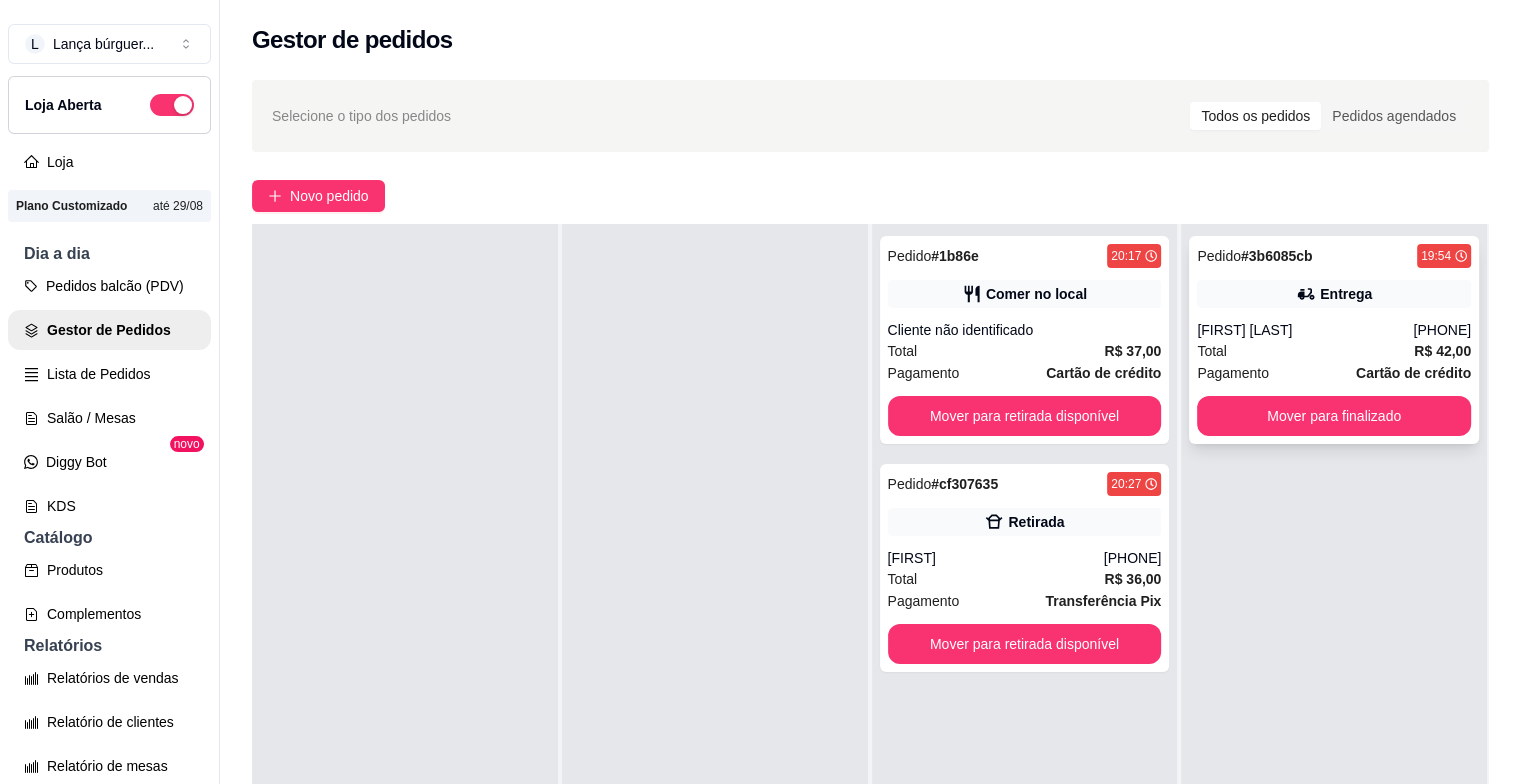 click on "Total R$ 42,00" at bounding box center (1334, 351) 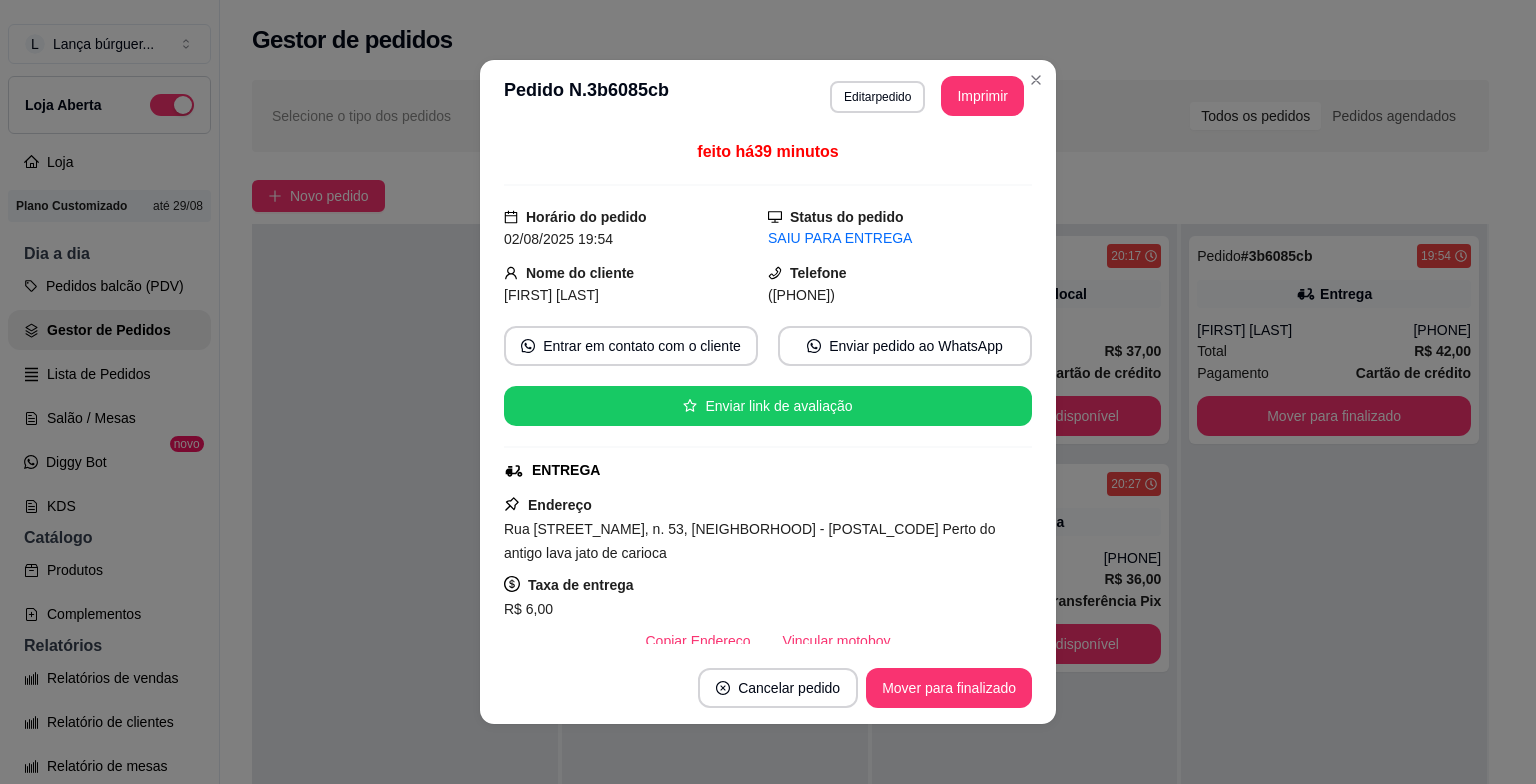 scroll, scrollTop: 440, scrollLeft: 0, axis: vertical 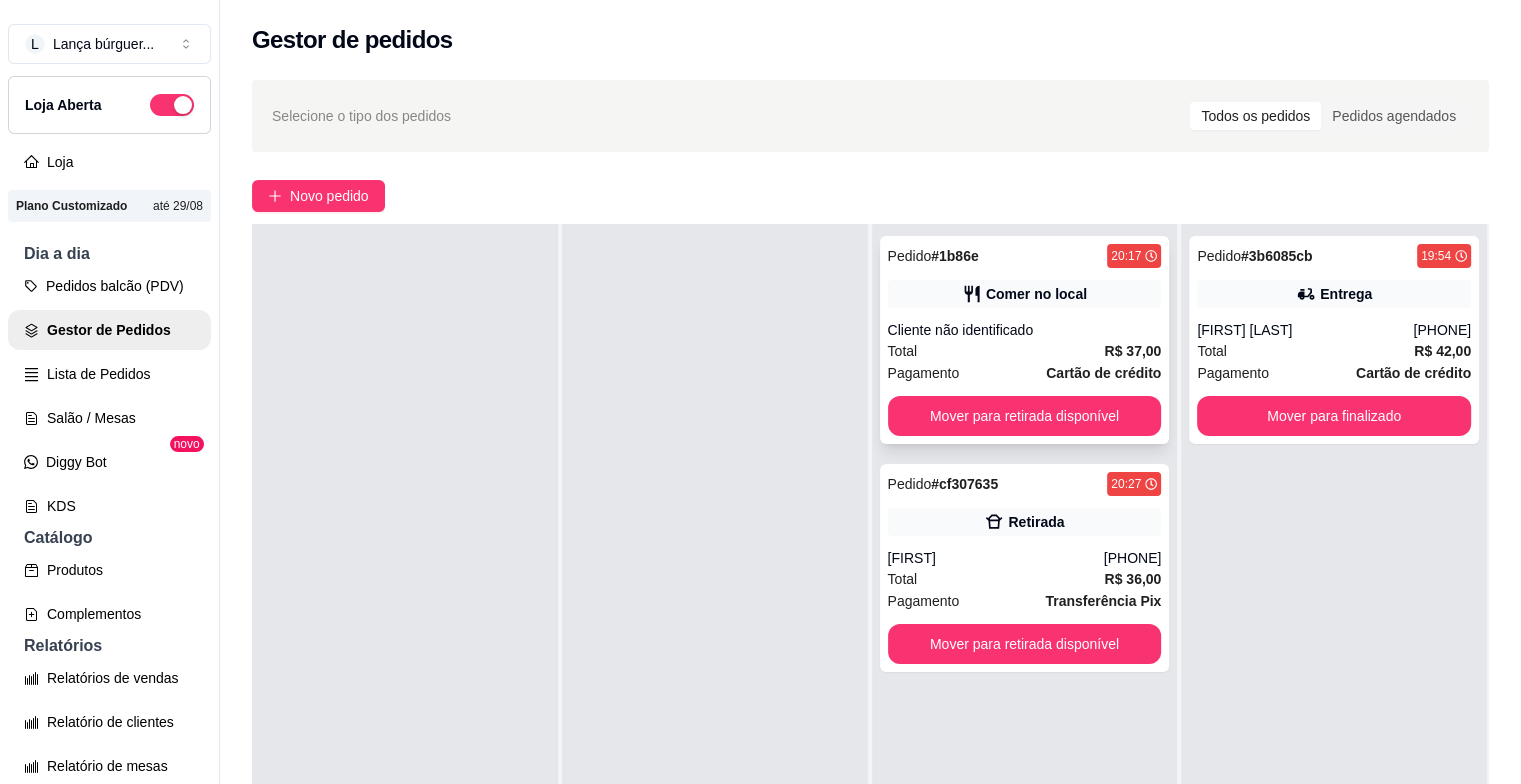 click on "Comer no local" at bounding box center (1036, 294) 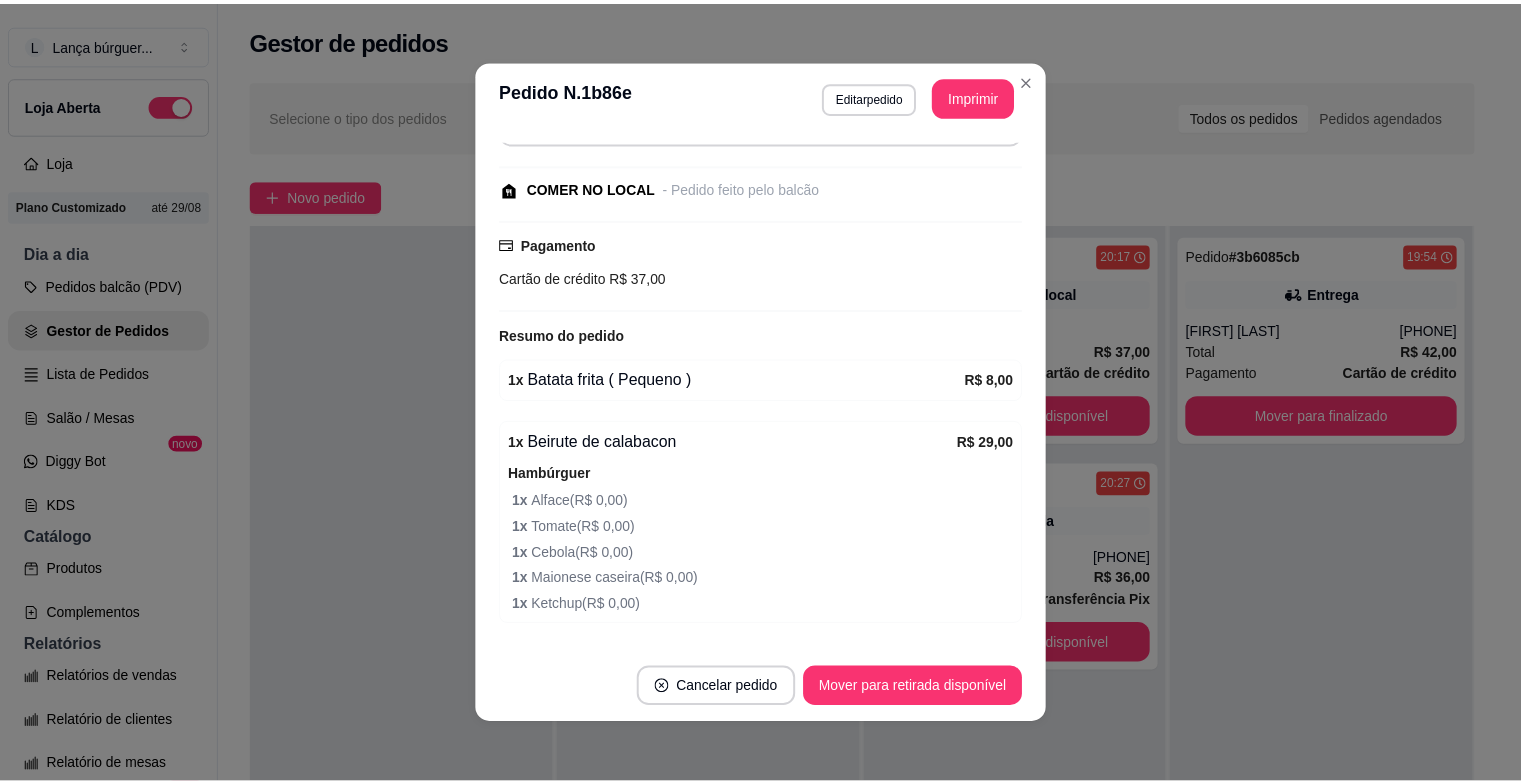 scroll, scrollTop: 234, scrollLeft: 0, axis: vertical 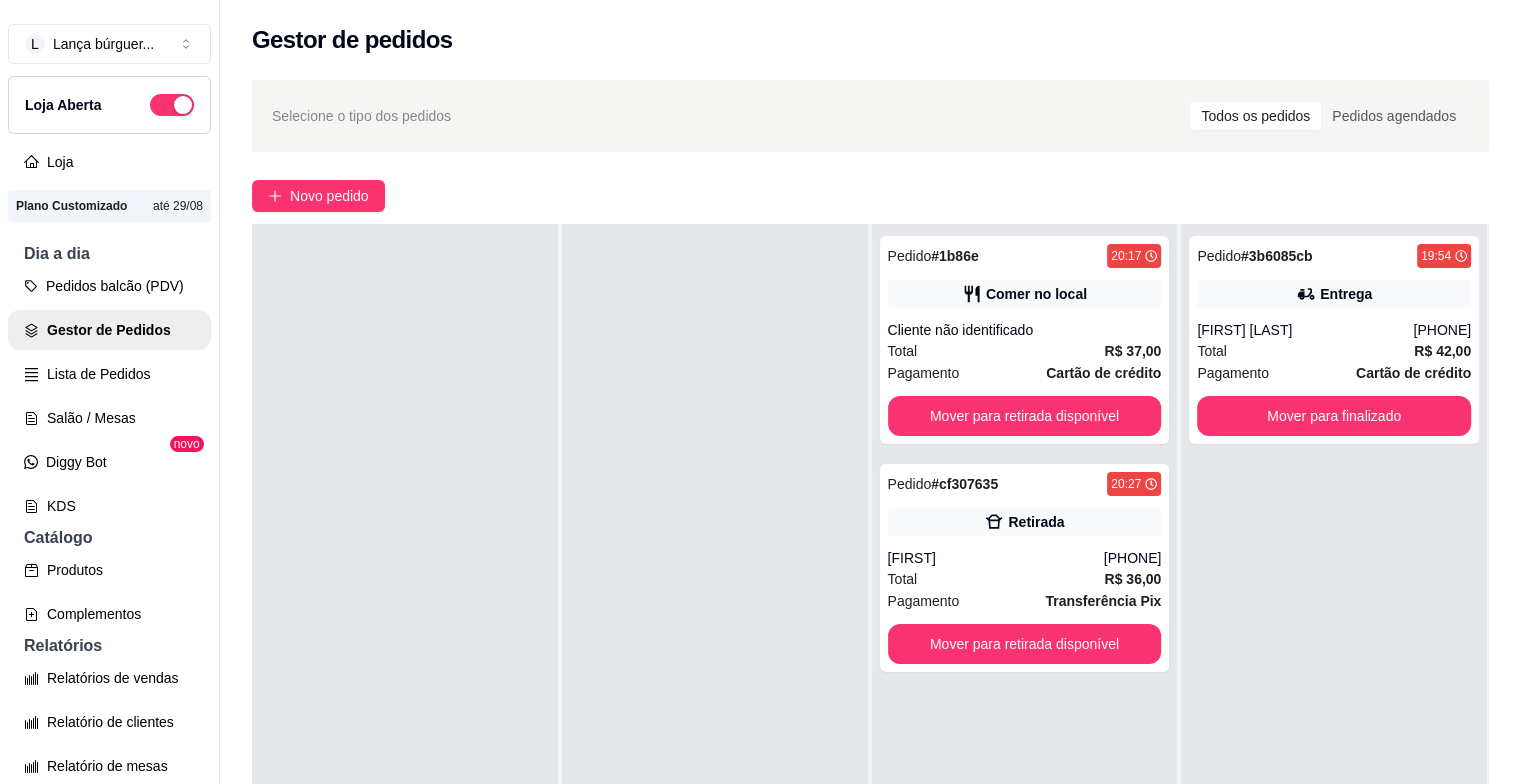 click on "Todos os pedidos" at bounding box center [1255, 116] 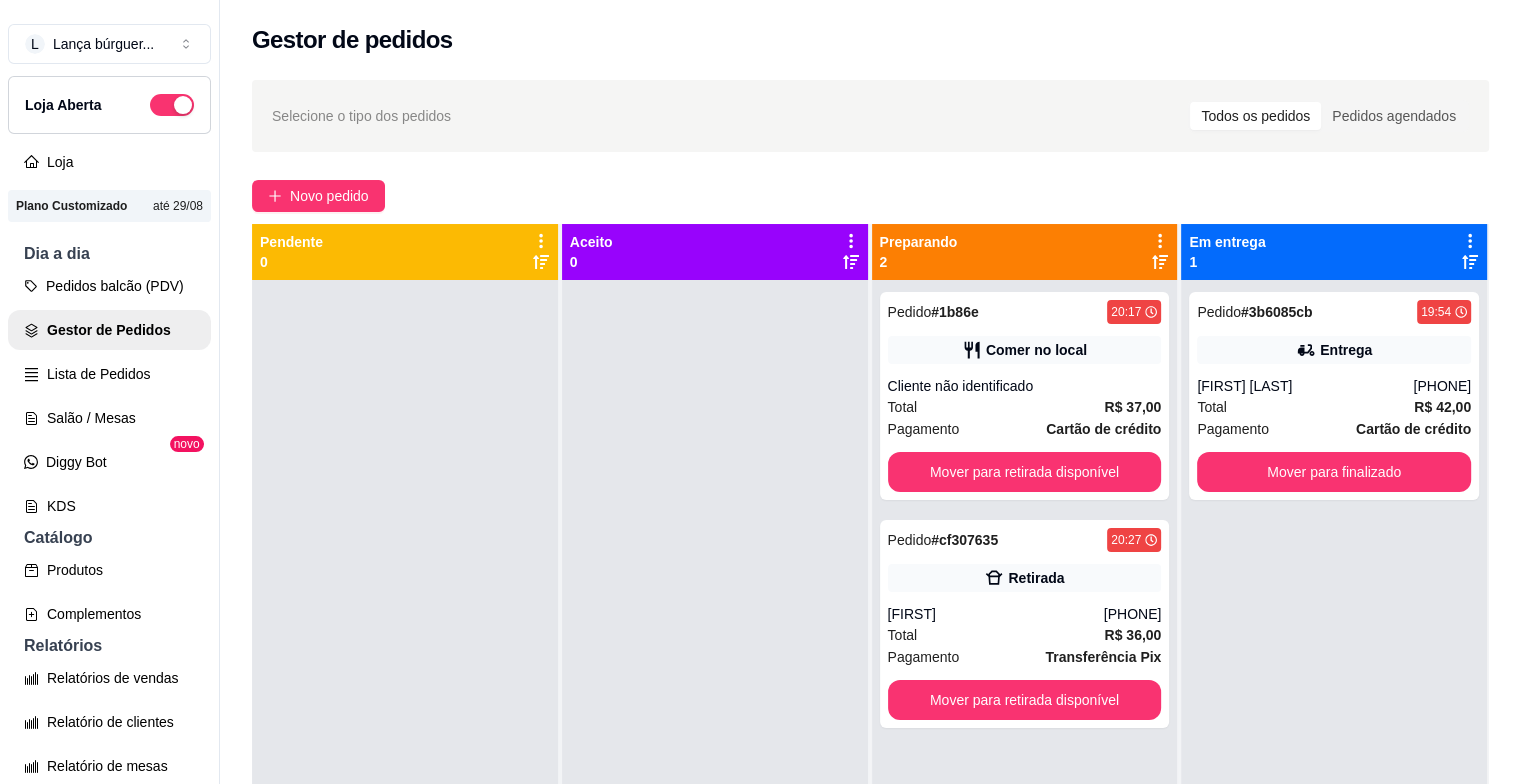scroll, scrollTop: 0, scrollLeft: 0, axis: both 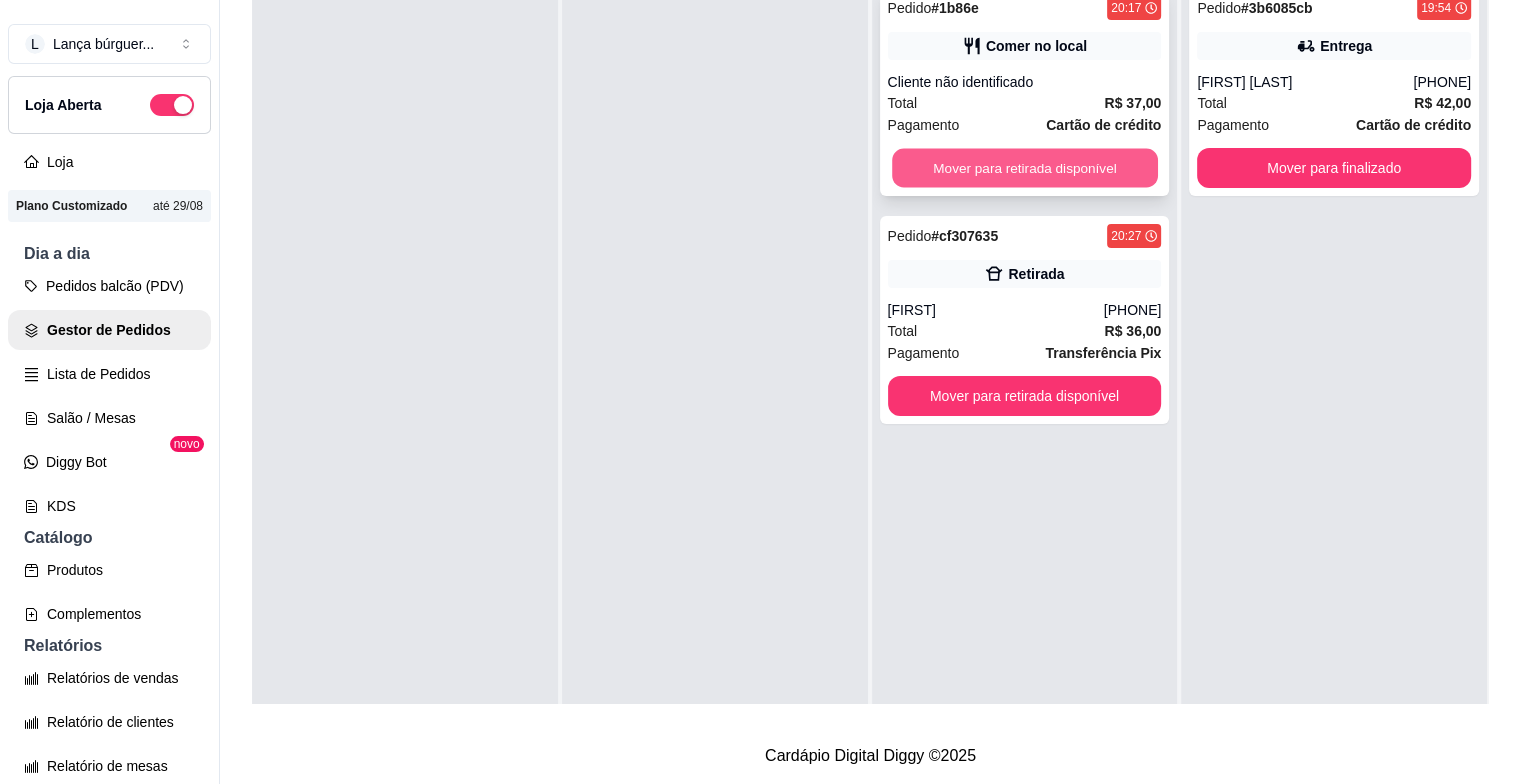 click on "Mover para retirada disponível" at bounding box center (1025, 168) 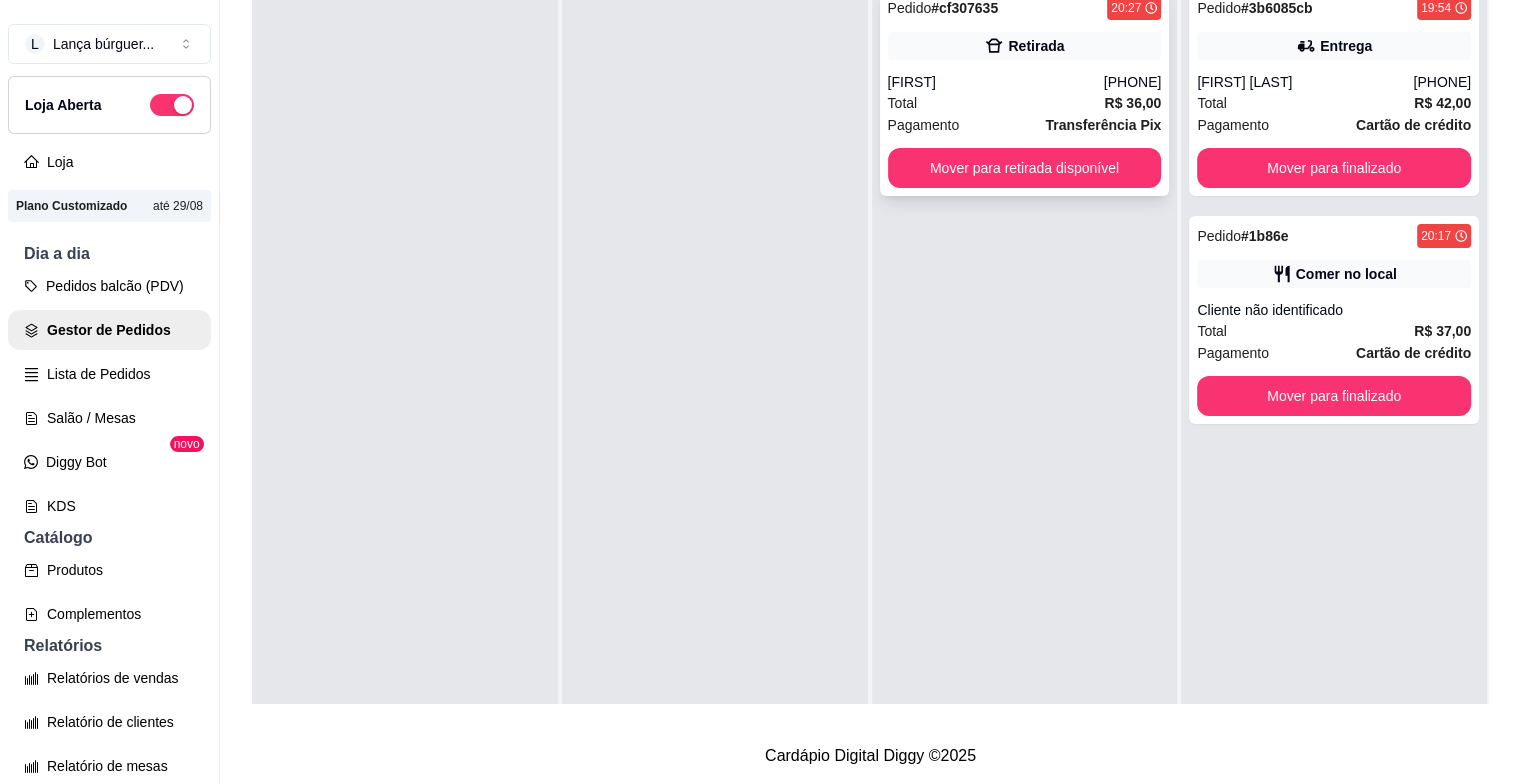 click on "Total R$ 36,00" at bounding box center [1025, 103] 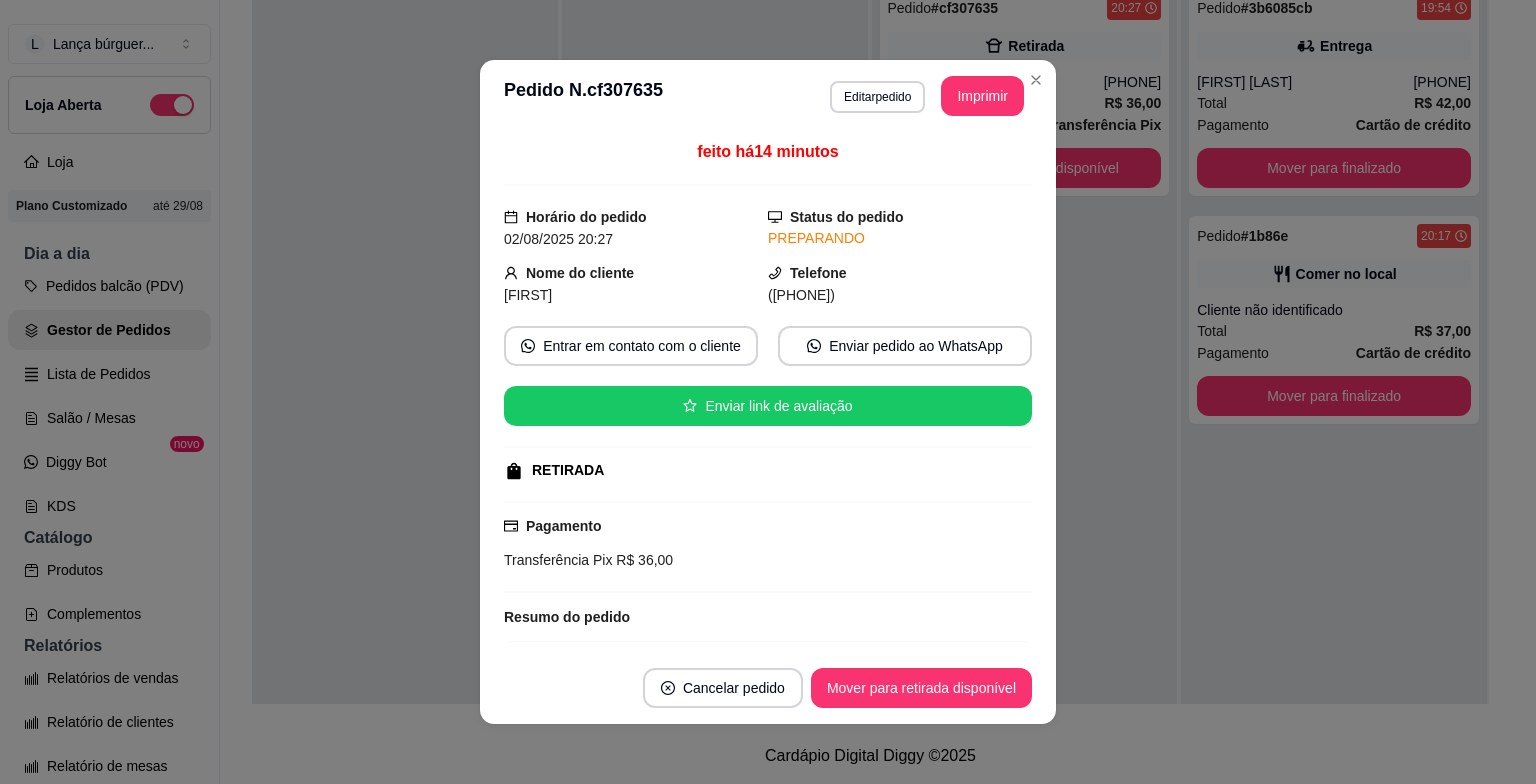 scroll, scrollTop: 312, scrollLeft: 0, axis: vertical 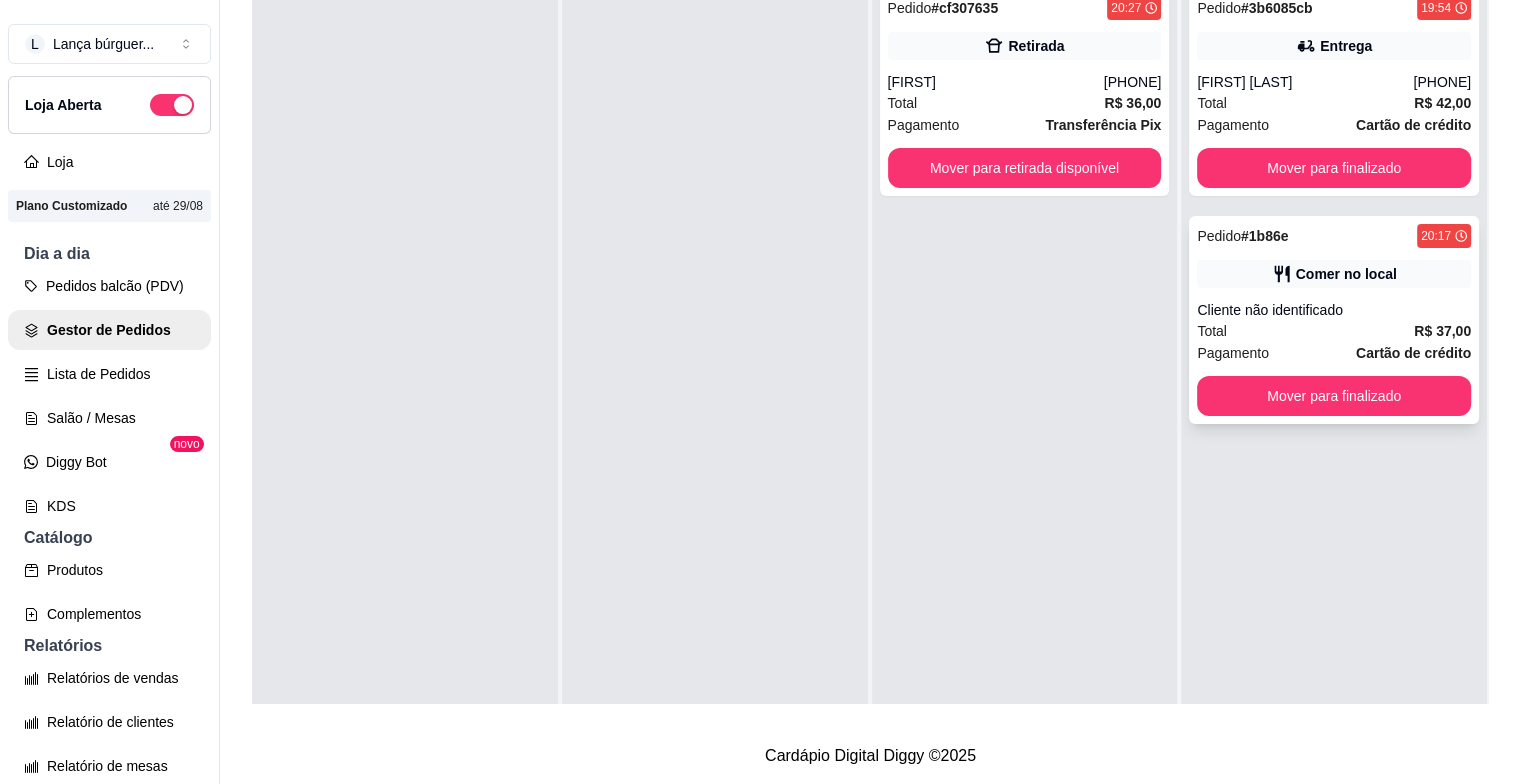 click on "Pedido  # 1b86e 20:17 Comer no local Cliente não identificado Total R$ 37,00 Pagamento Cartão de crédito Mover para finalizado" at bounding box center [1334, 320] 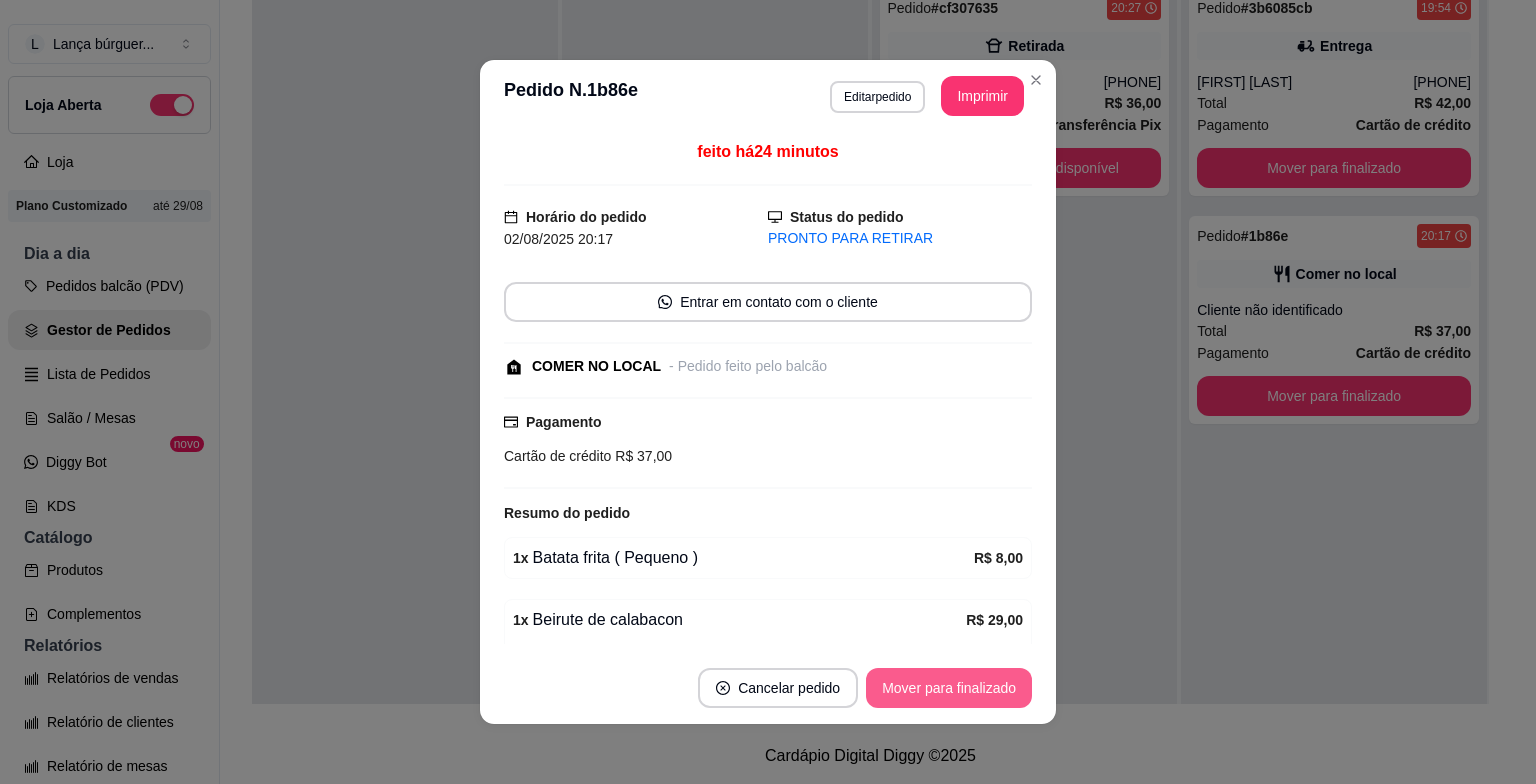 click on "Mover para finalizado" at bounding box center [949, 688] 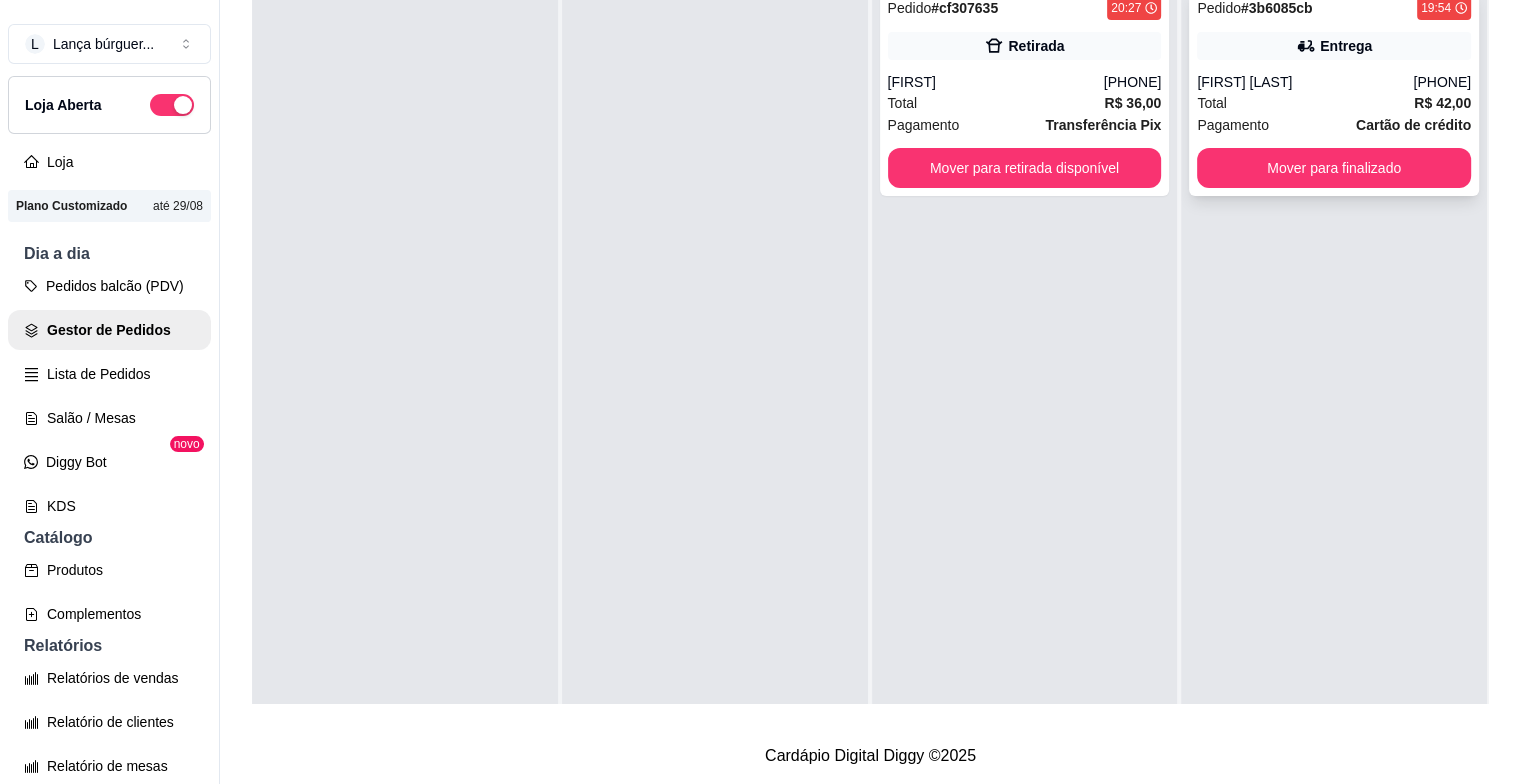 click on "Pagamento Cartão de crédito" at bounding box center (1334, 125) 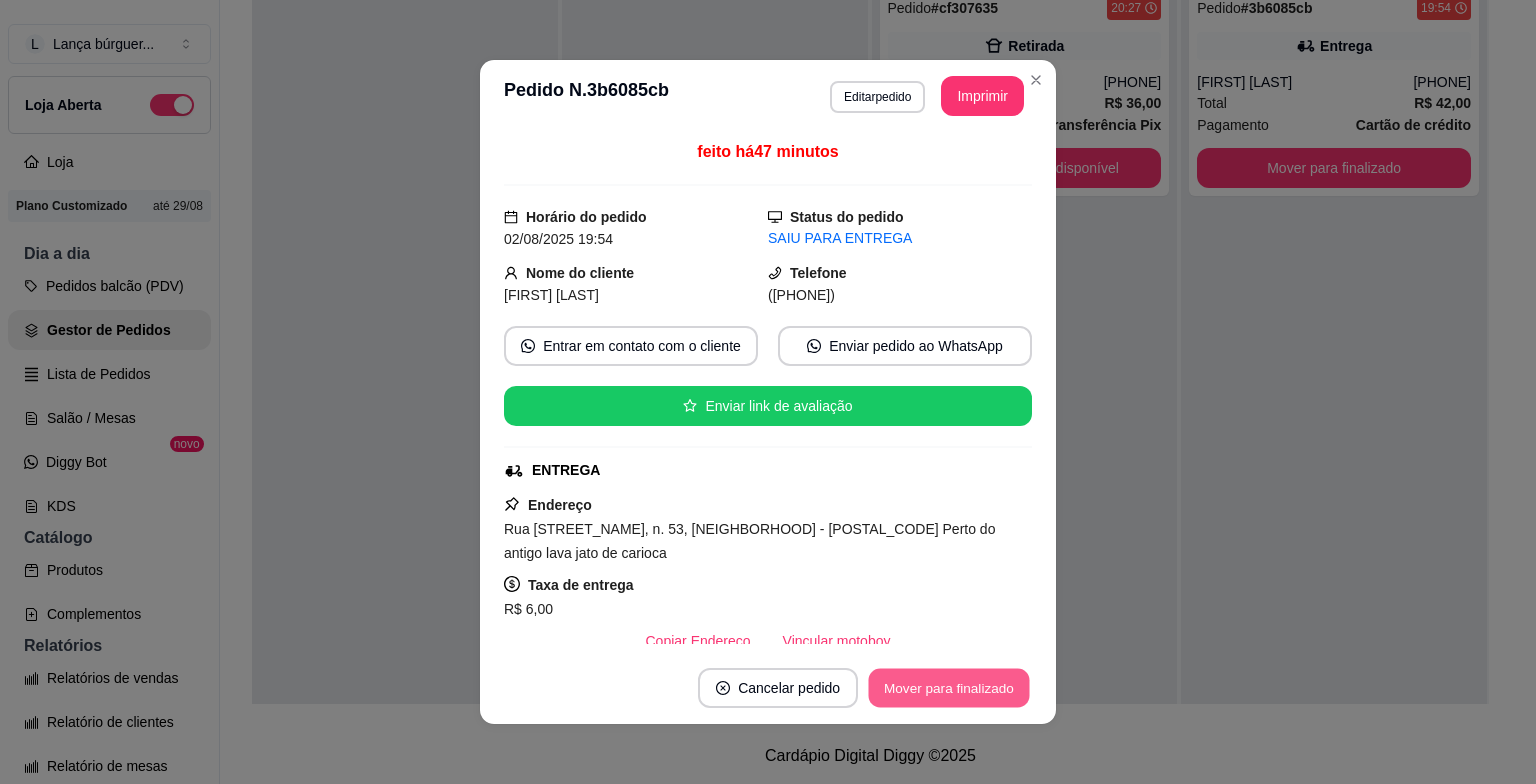 click on "Mover para finalizado" at bounding box center [949, 688] 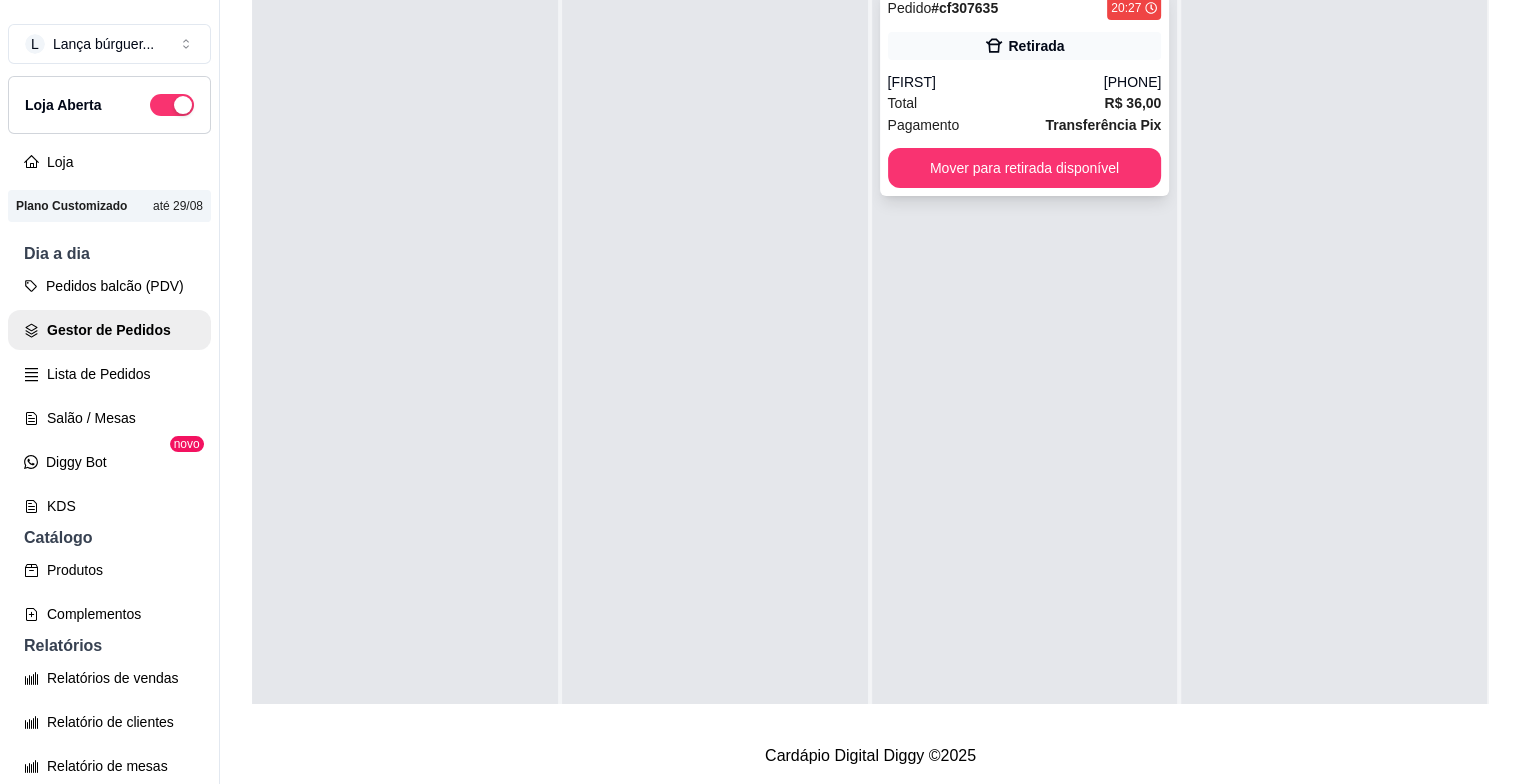 click on "Pagamento Transferência Pix" at bounding box center (1025, 125) 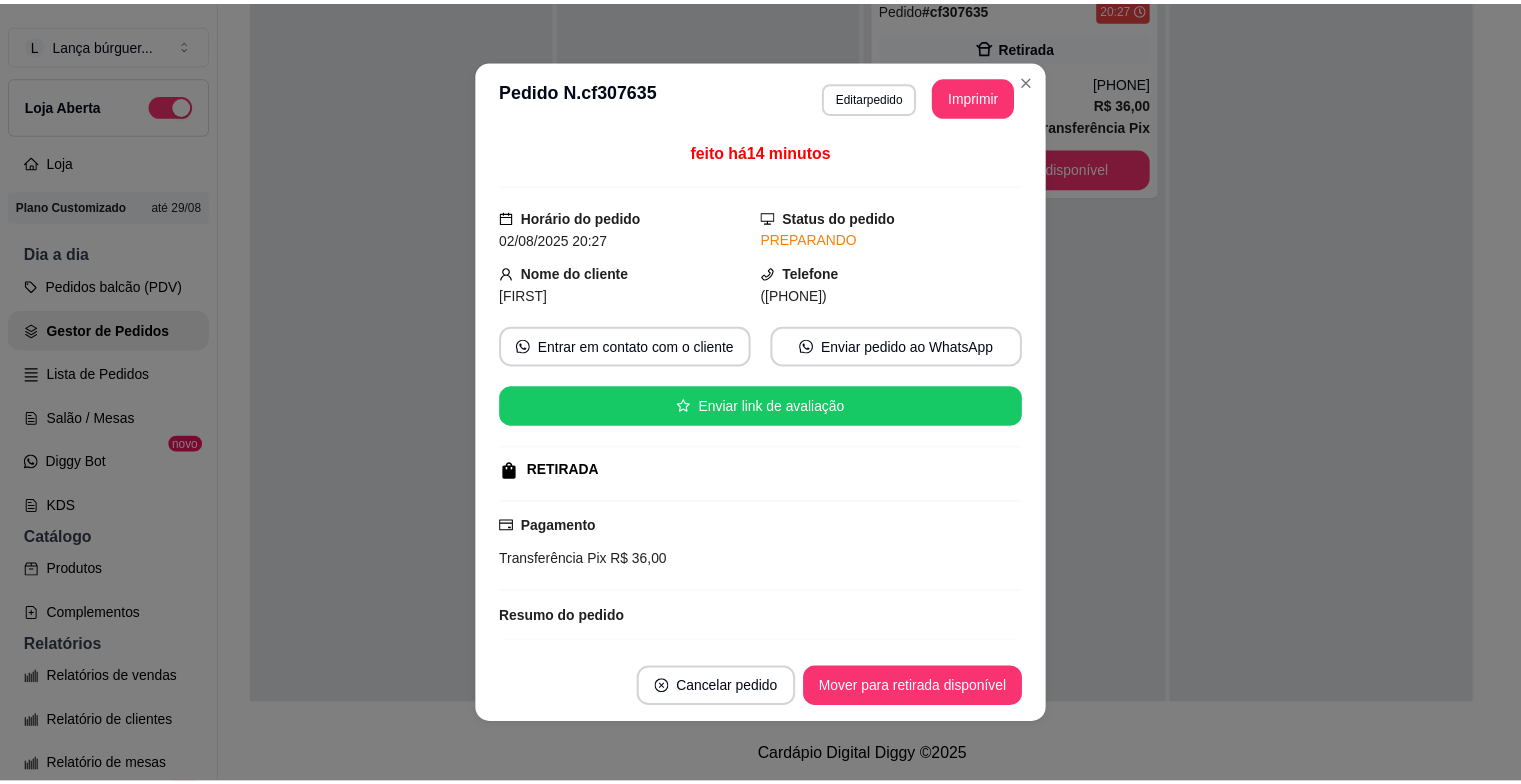 scroll, scrollTop: 312, scrollLeft: 0, axis: vertical 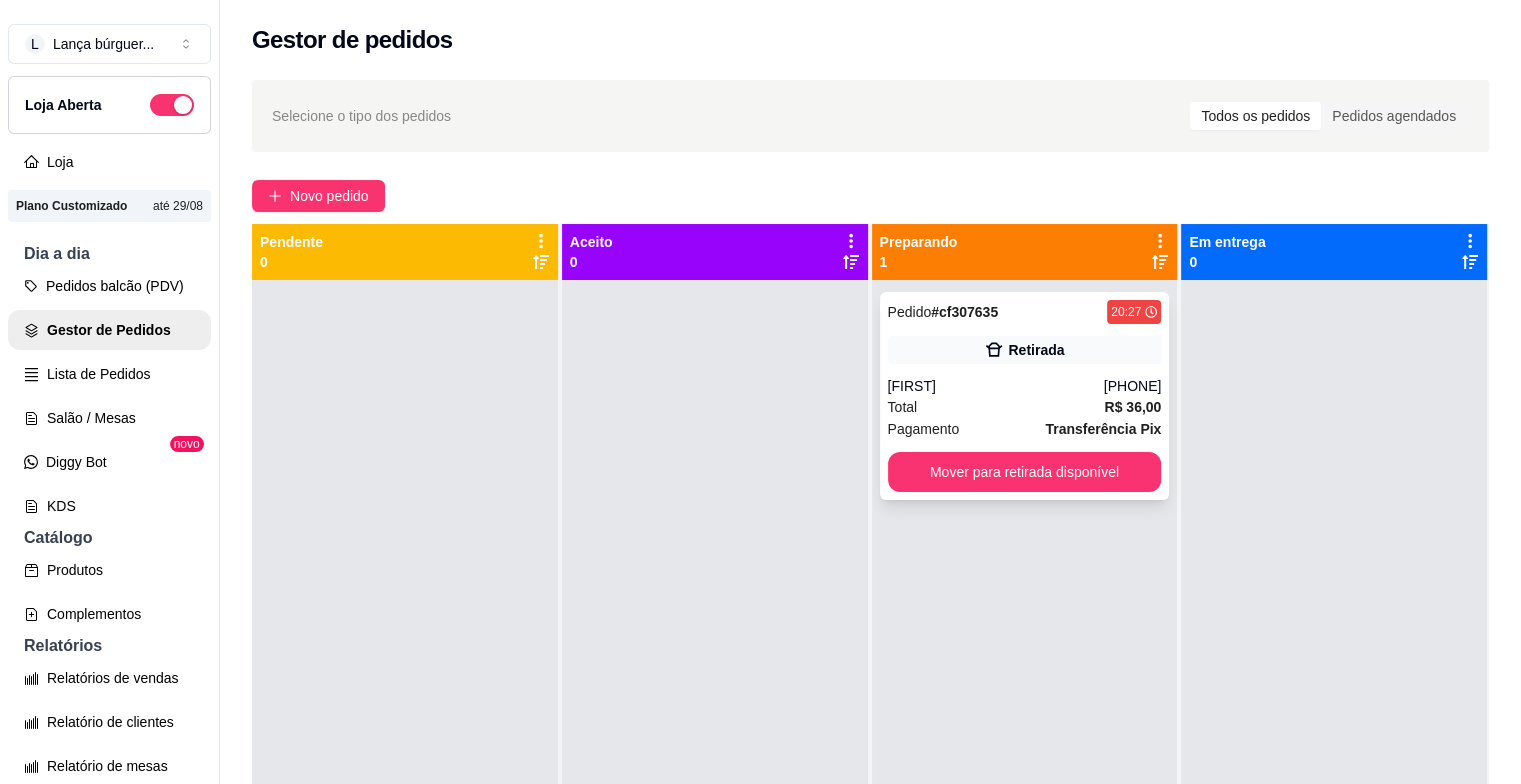 click on "[FIRST]" at bounding box center [996, 386] 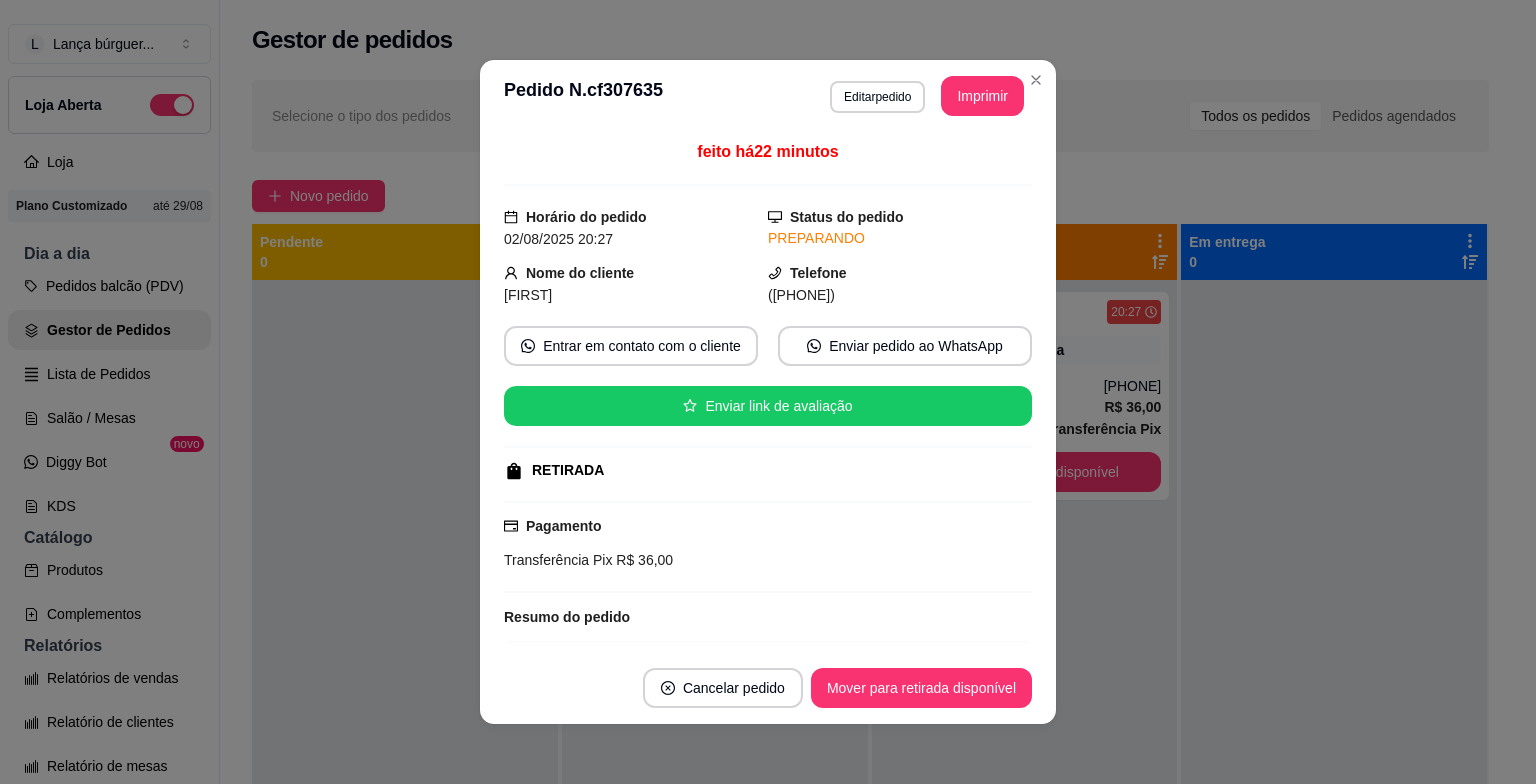 click on "feito há  22   minutos Horário do pedido 02/08/2025 20:27 Status do pedido PREPARANDO Nome do cliente [FIRST]  Telefone ([PHONE]) Entrar em contato com o cliente Enviar pedido ao WhatsApp Enviar link de avaliação RETIRADA Pagamento Transferência Pix   R$ 36,00 Resumo do pedido 2 x     Pastel de camarão  R$ 28,00 Cachorro quente    4 x   Tomate vinagre   ( R$ 0,00 )   4 x   Cebola vinagrete   ( R$ 0,00 )   4 x   Maionese caseira   ( R$ 0,00 )   2 x   Batata palha   ( R$ 0,00 ) 1 x     Bolo de prestígio  R$ 8,00 Subtotal R$ 36,00 Total R$ 36,00" at bounding box center [768, 392] 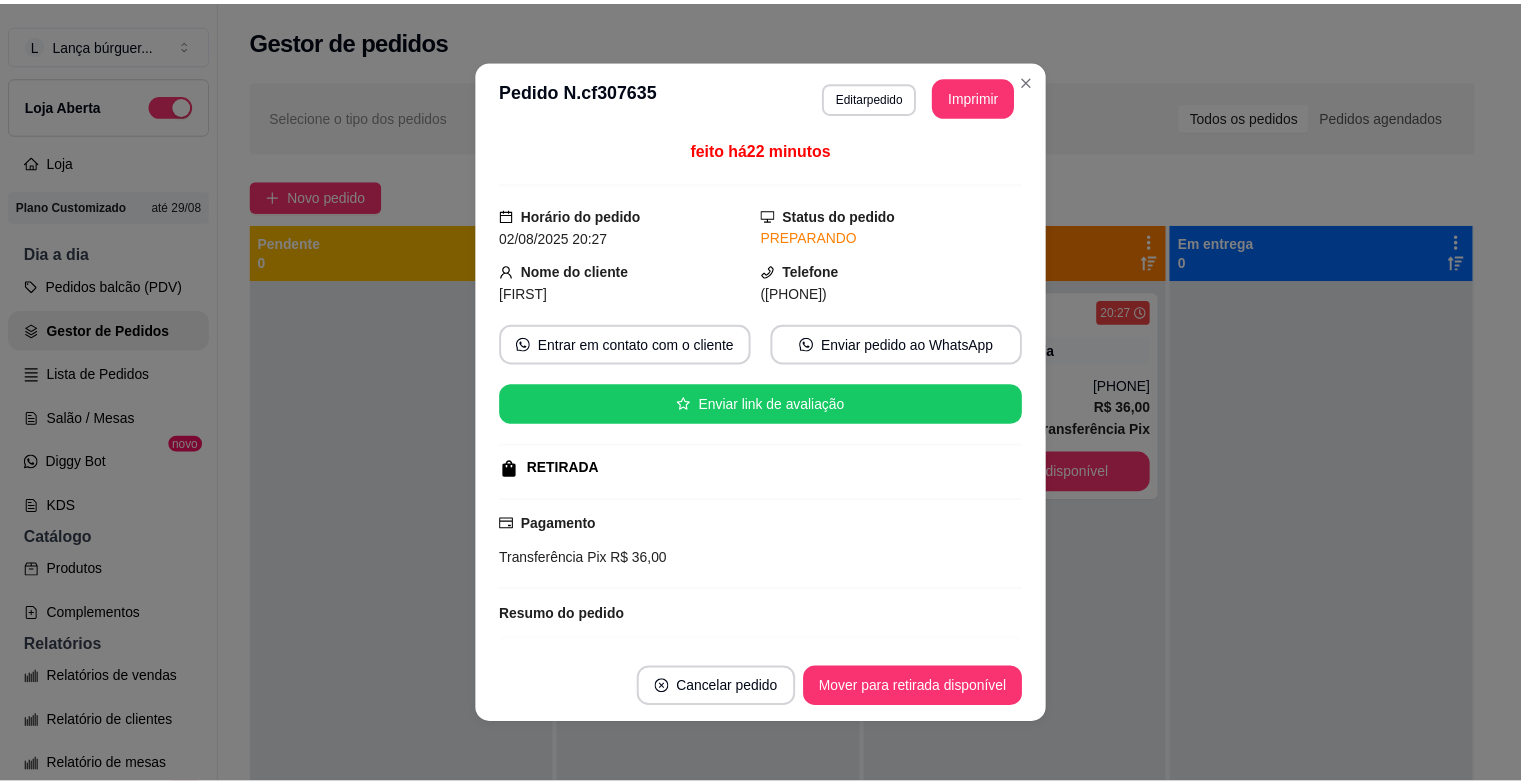 scroll, scrollTop: 0, scrollLeft: 0, axis: both 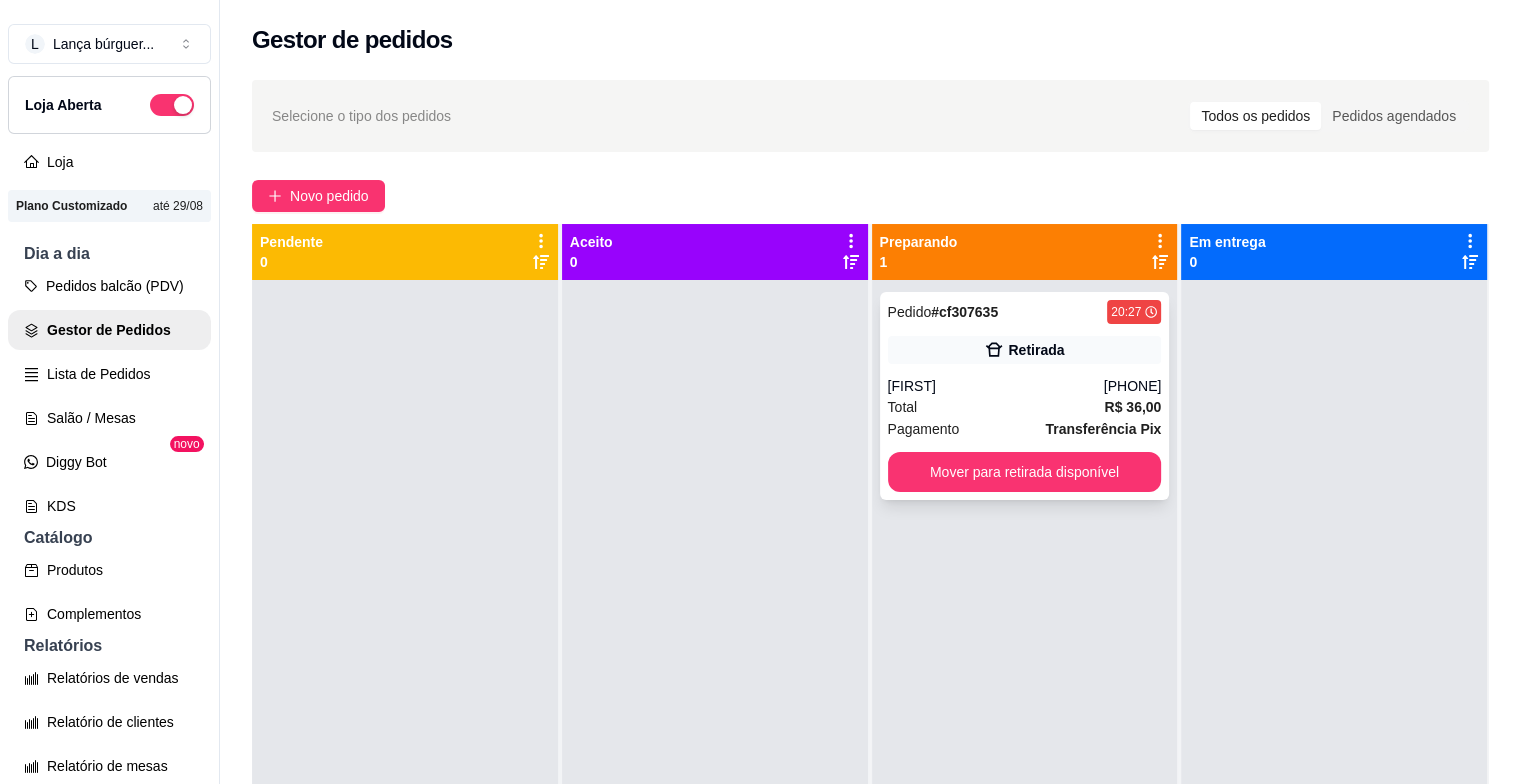 click on "[FIRST]" at bounding box center (996, 386) 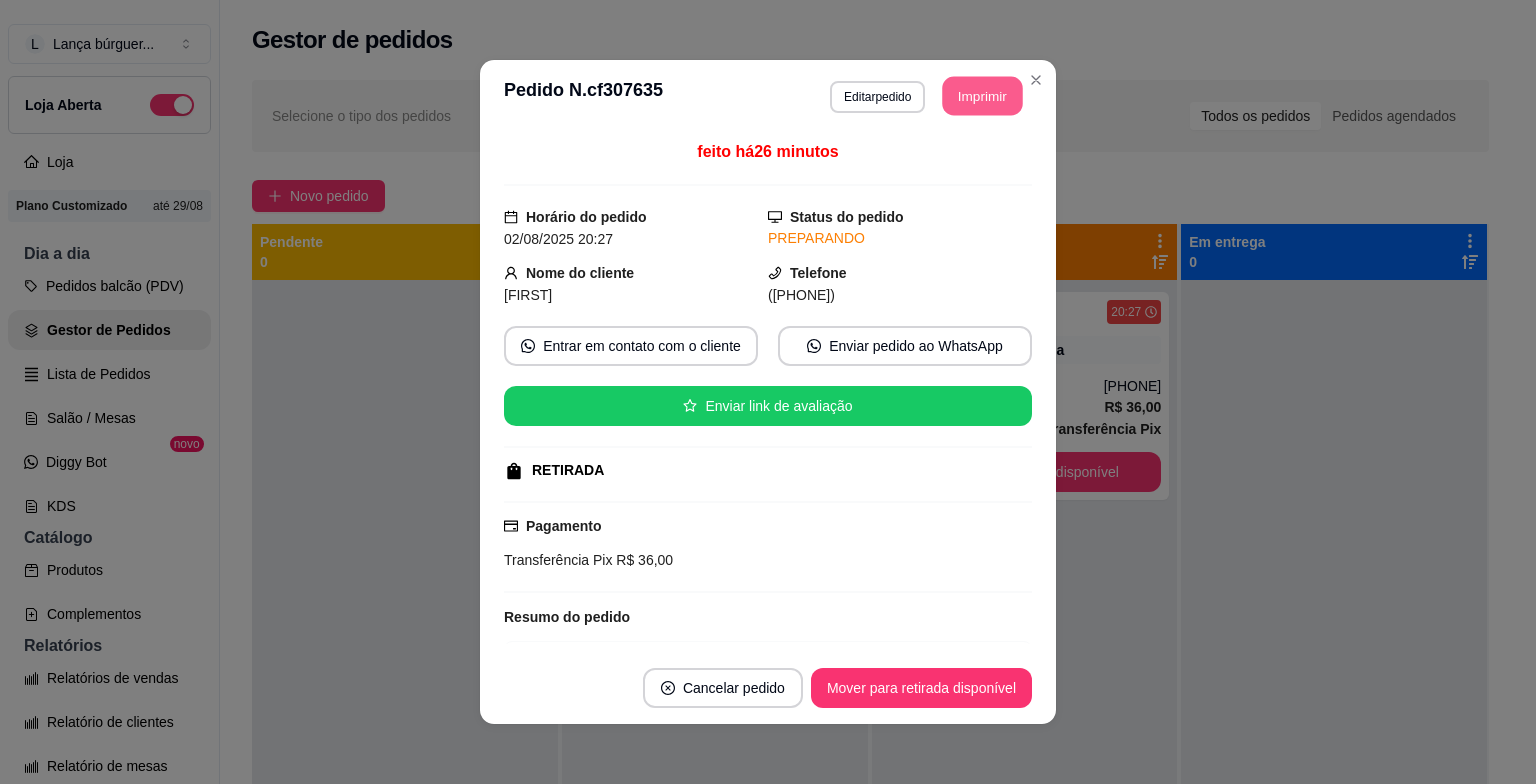 click on "Imprimir" at bounding box center [983, 96] 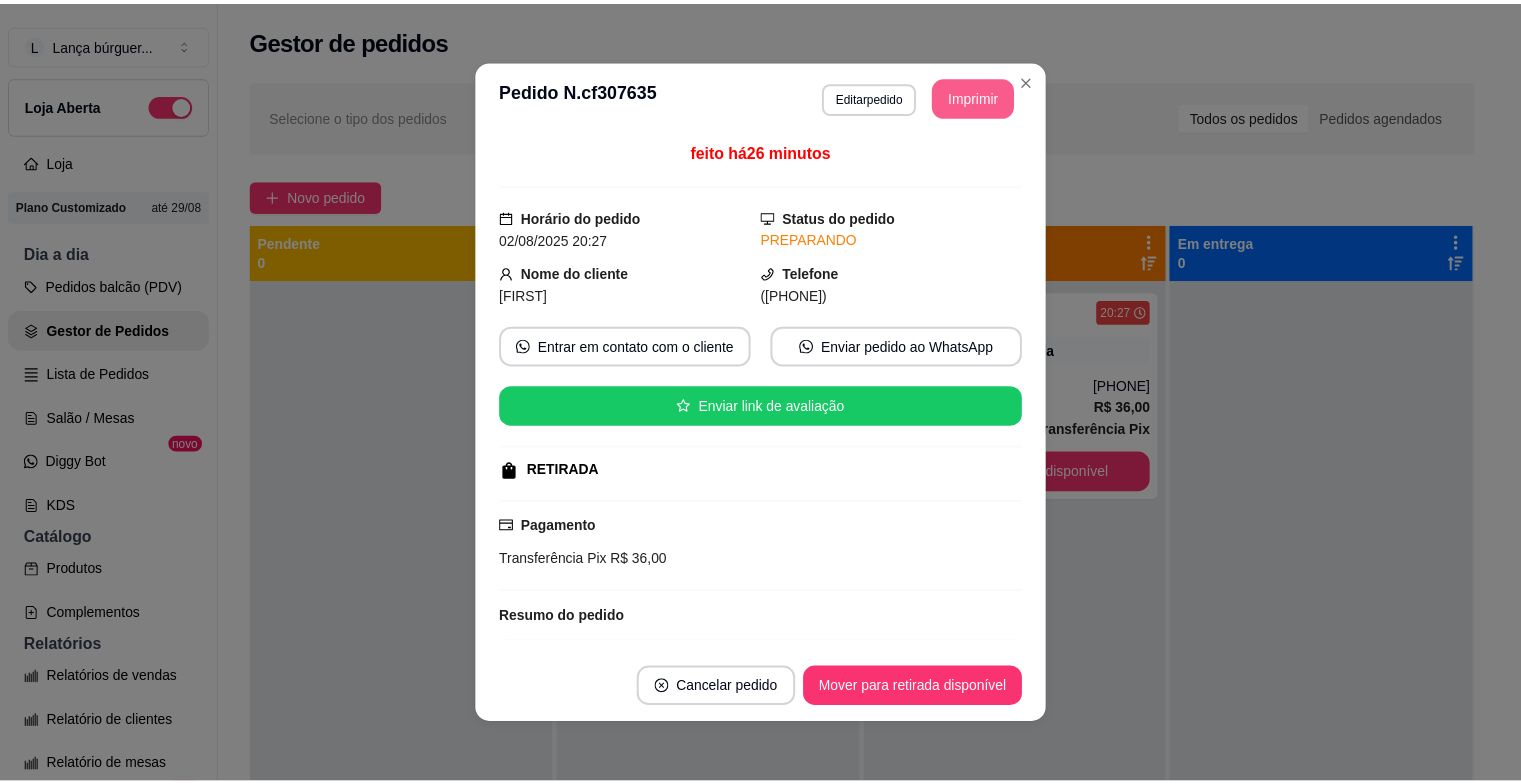 scroll, scrollTop: 0, scrollLeft: 0, axis: both 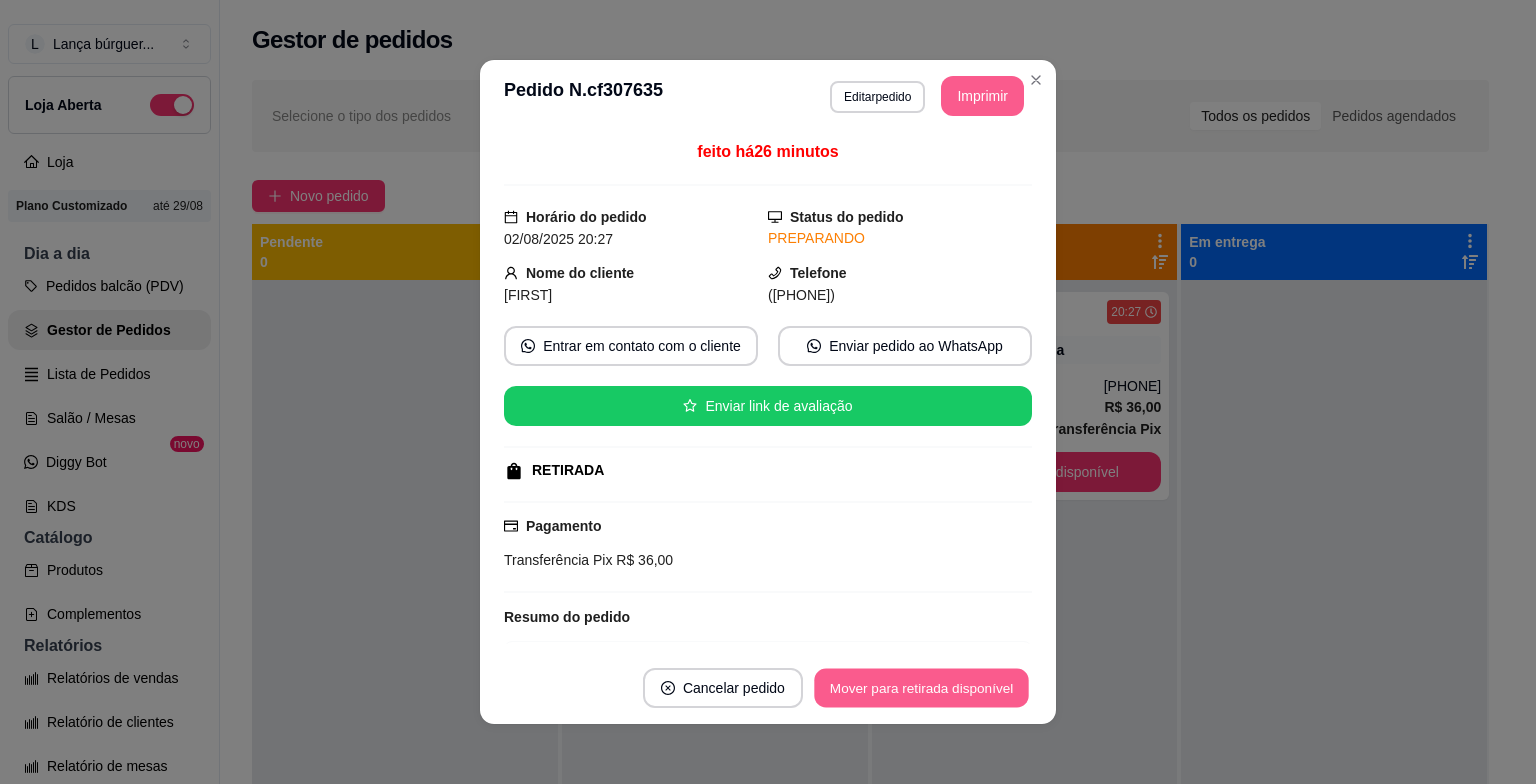 click on "Mover para retirada disponível" at bounding box center (921, 688) 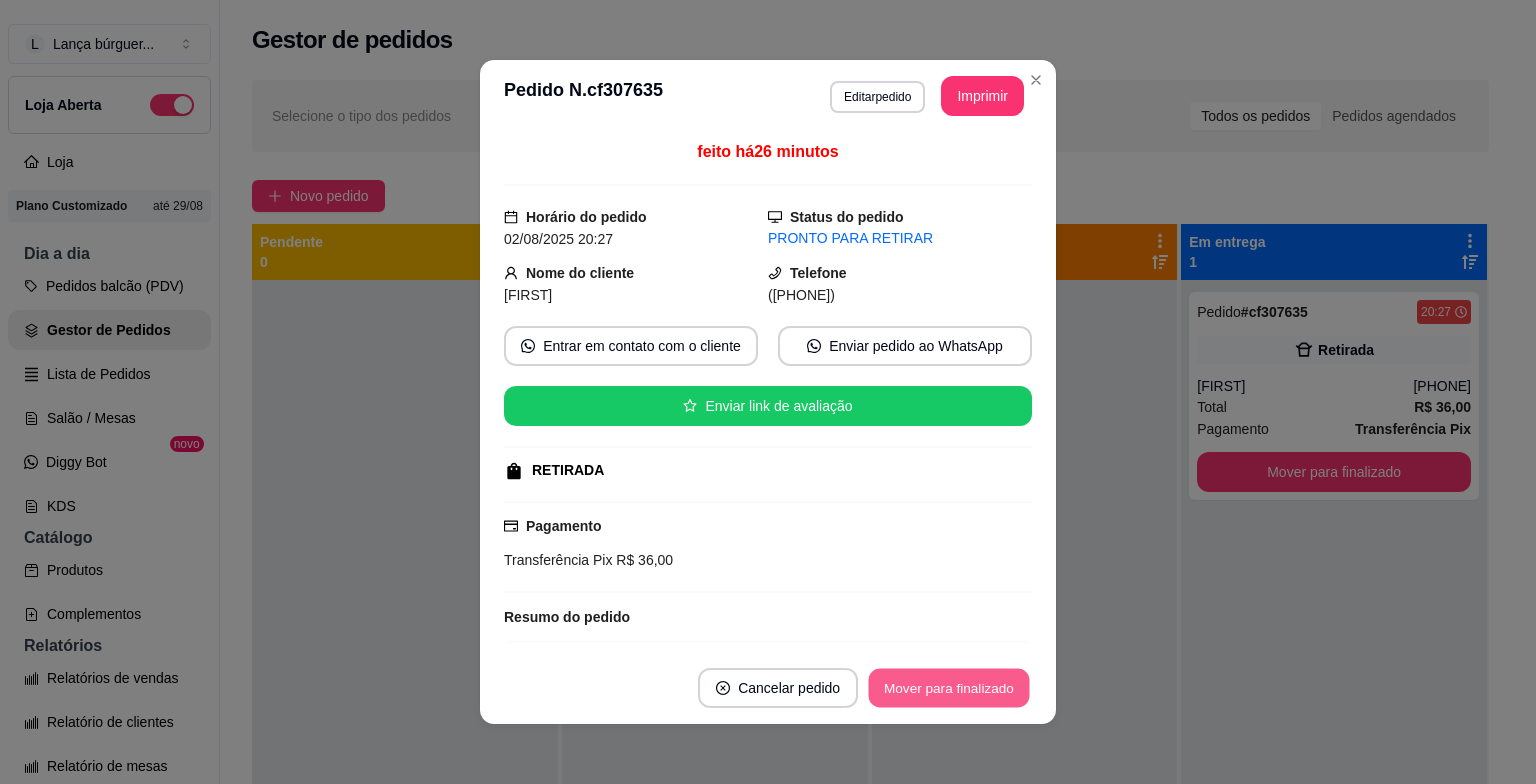 click on "Mover para finalizado" at bounding box center [949, 688] 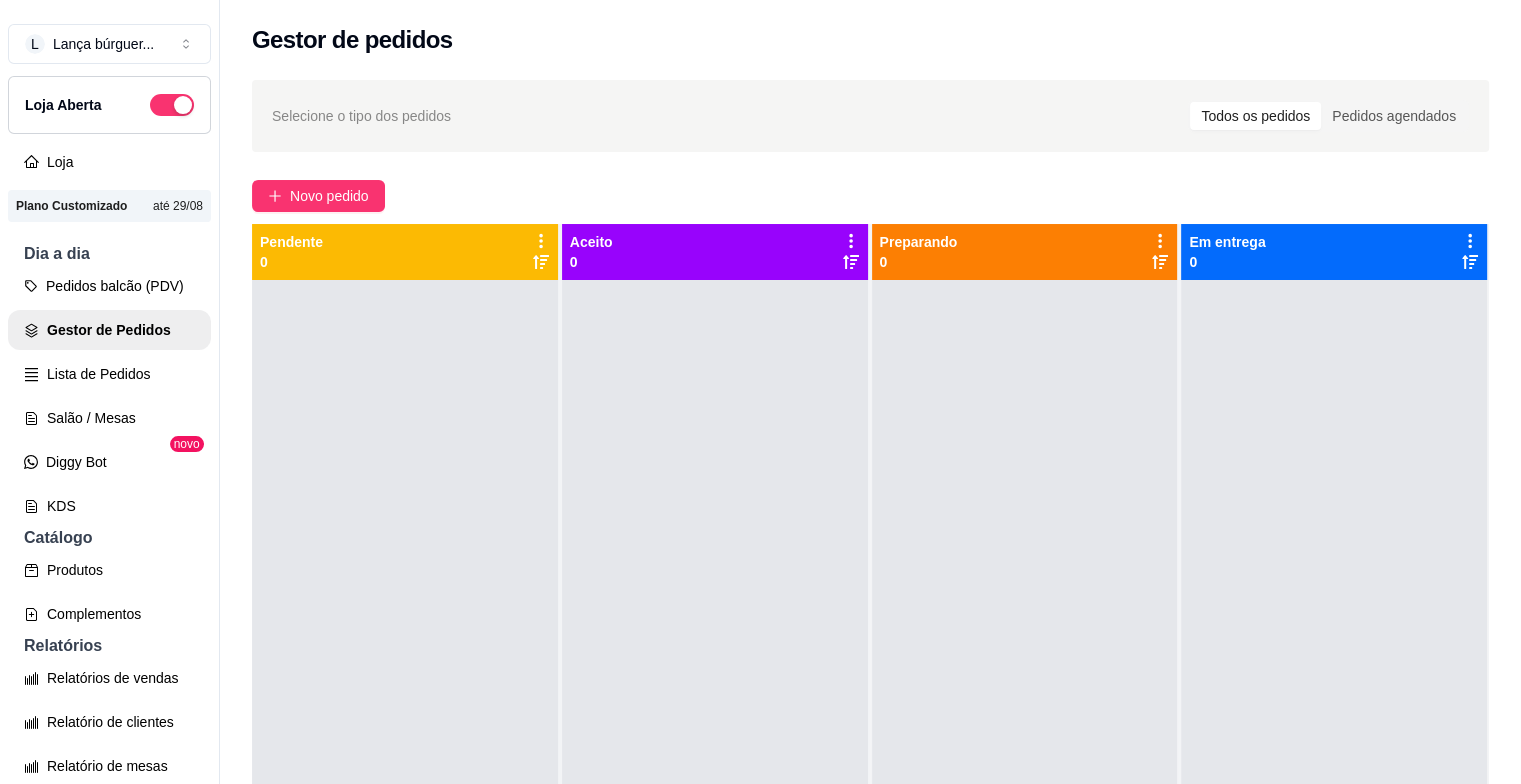 scroll, scrollTop: 319, scrollLeft: 0, axis: vertical 